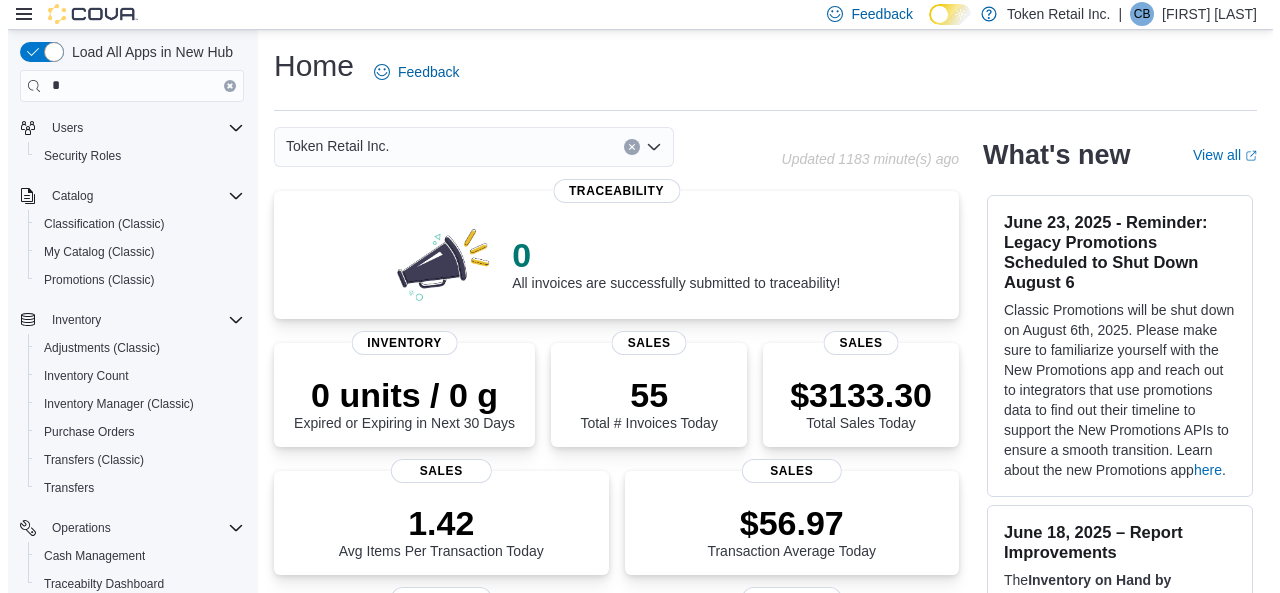 scroll, scrollTop: 0, scrollLeft: 0, axis: both 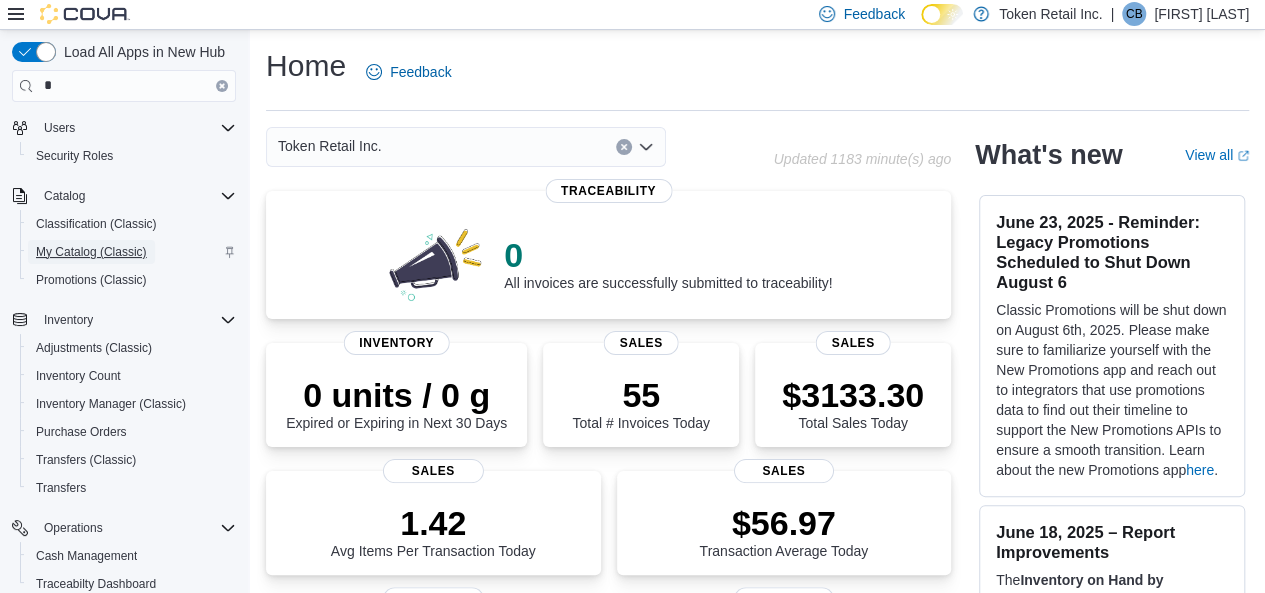 click on "My Catalog (Classic)" at bounding box center (91, 252) 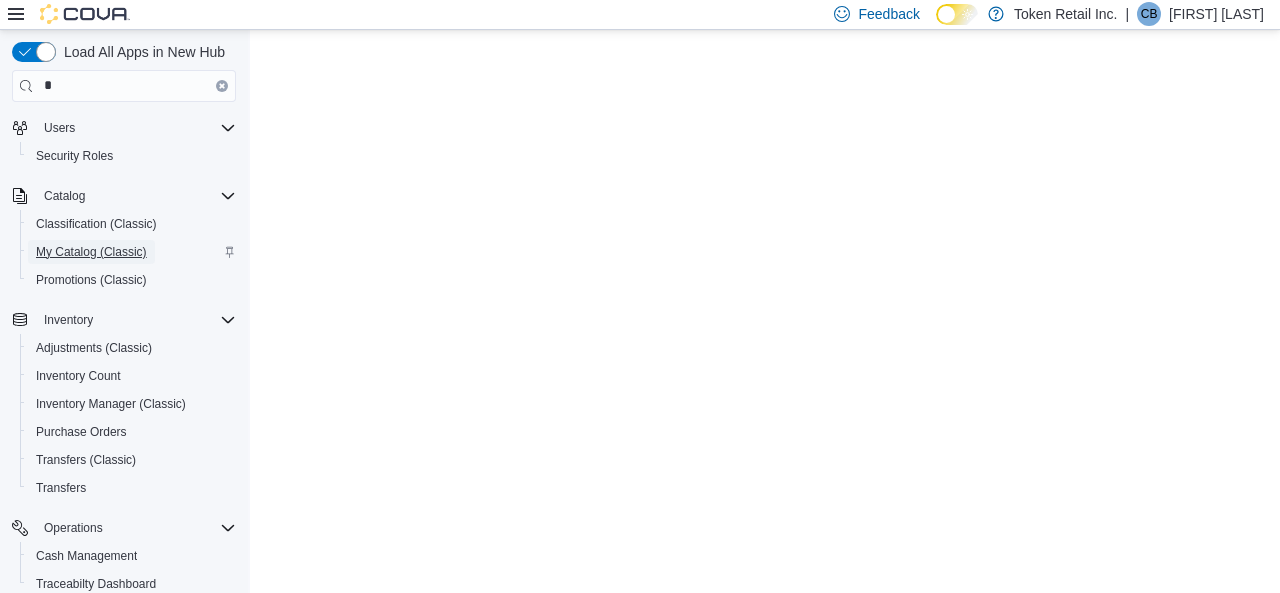 scroll, scrollTop: 0, scrollLeft: 0, axis: both 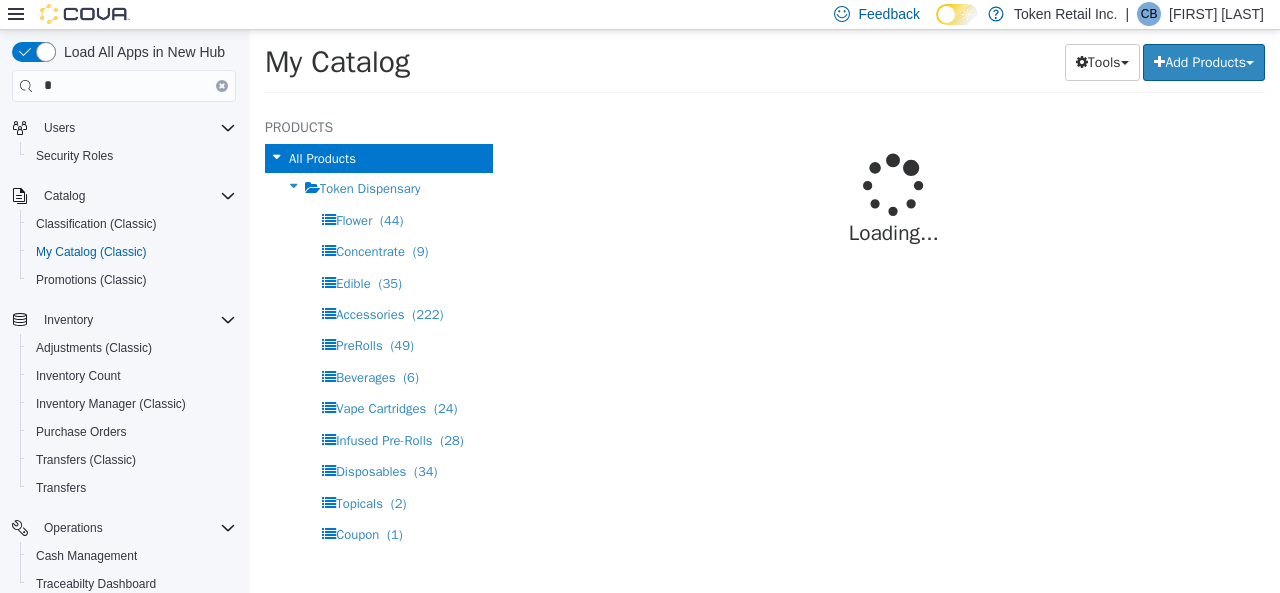 select on "**********" 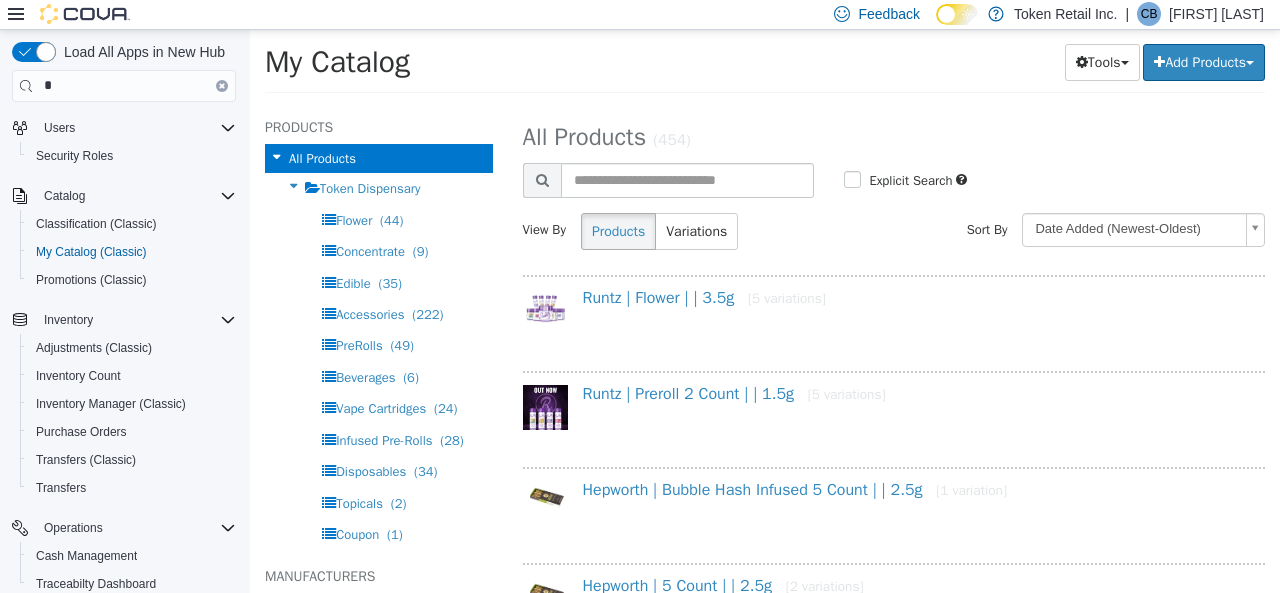 click on "My Catalog
Tools
Merge Products Map Private Products Bulk Product Editor Export
Add Products
Create New Product Bulk Import New Products" at bounding box center (765, 67) 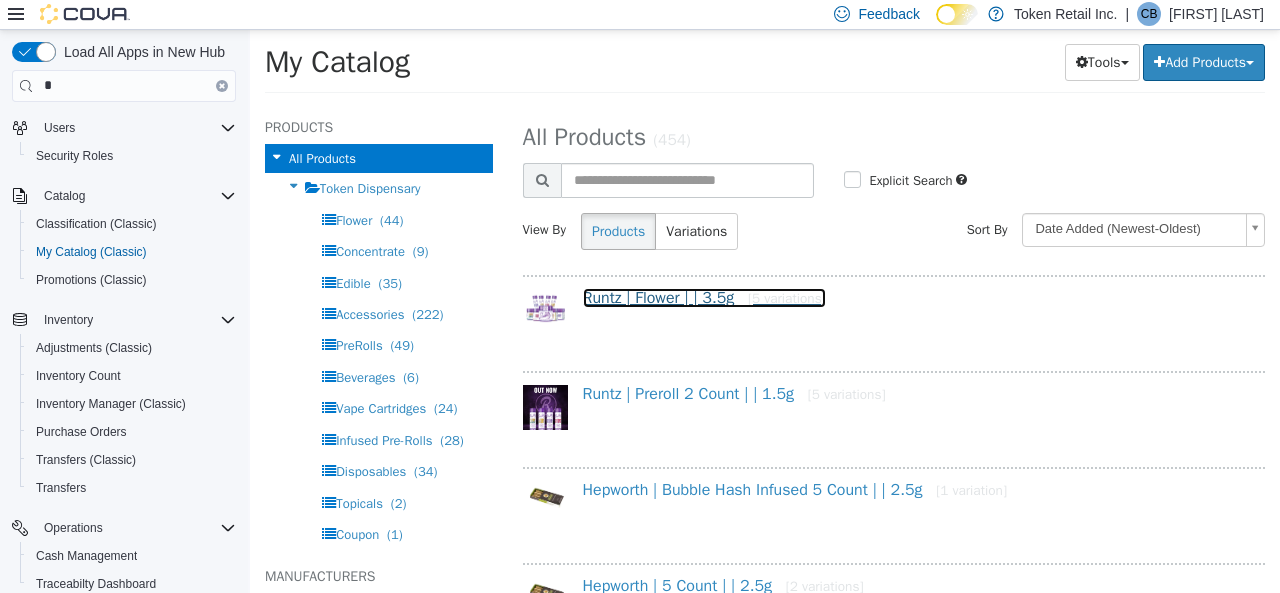 click on "Runtz | Flower |  | 3.5g
[5 variations]" at bounding box center (704, 297) 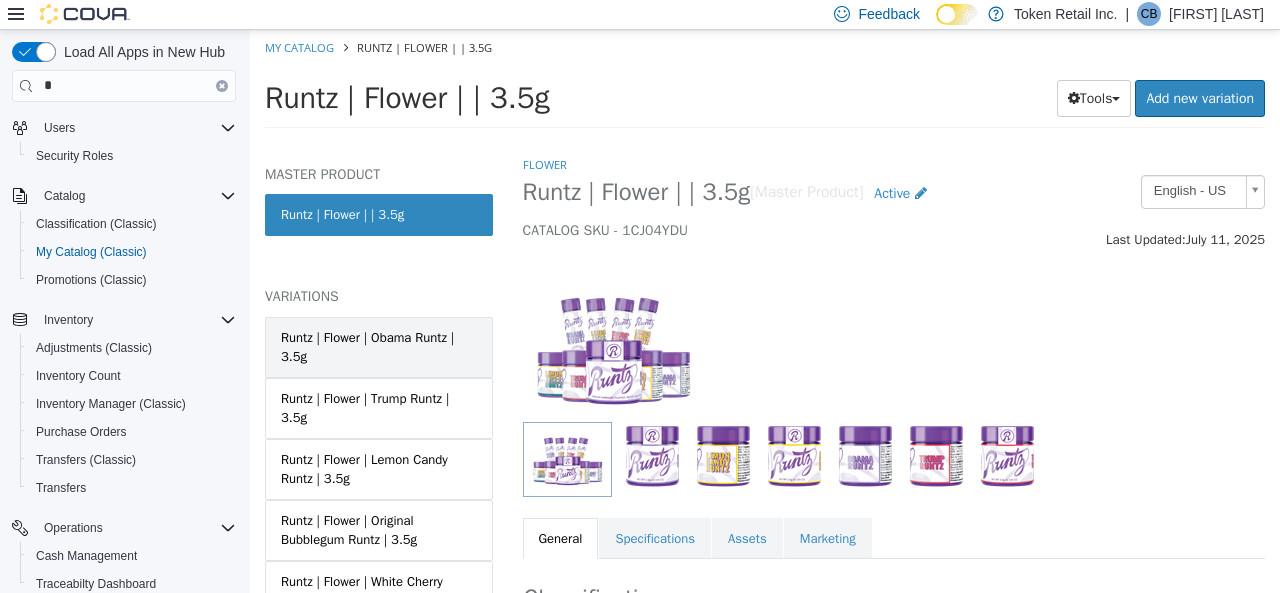 click on "Runtz | Flower | Obama Runtz | 3.5g" at bounding box center (379, 346) 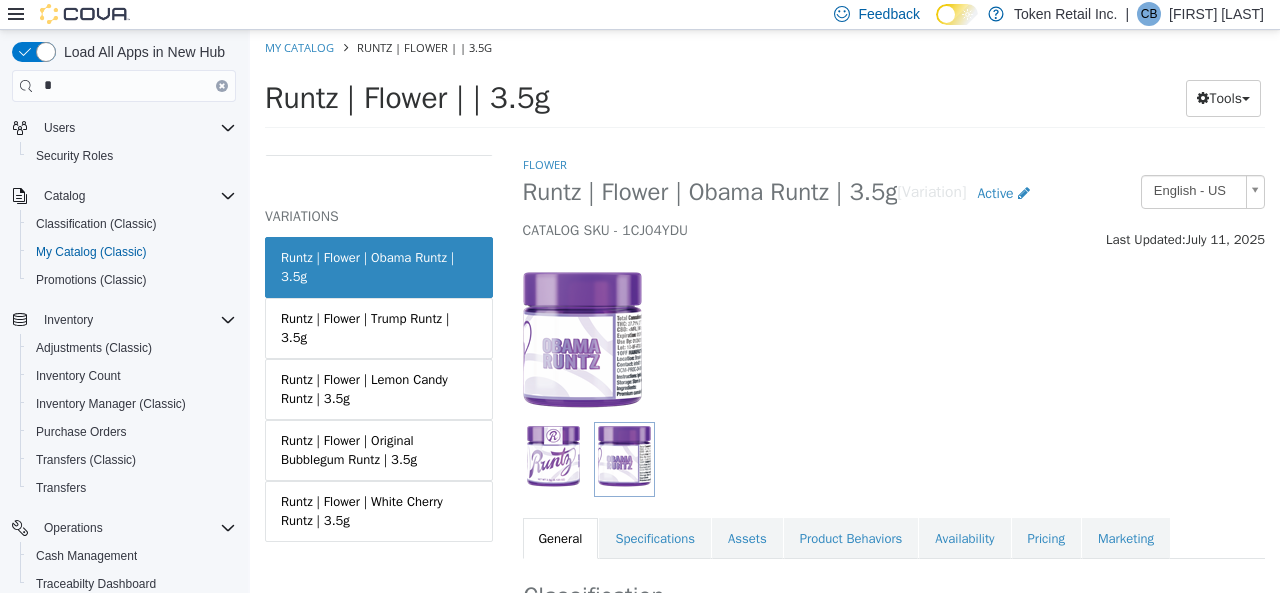 scroll, scrollTop: 91, scrollLeft: 0, axis: vertical 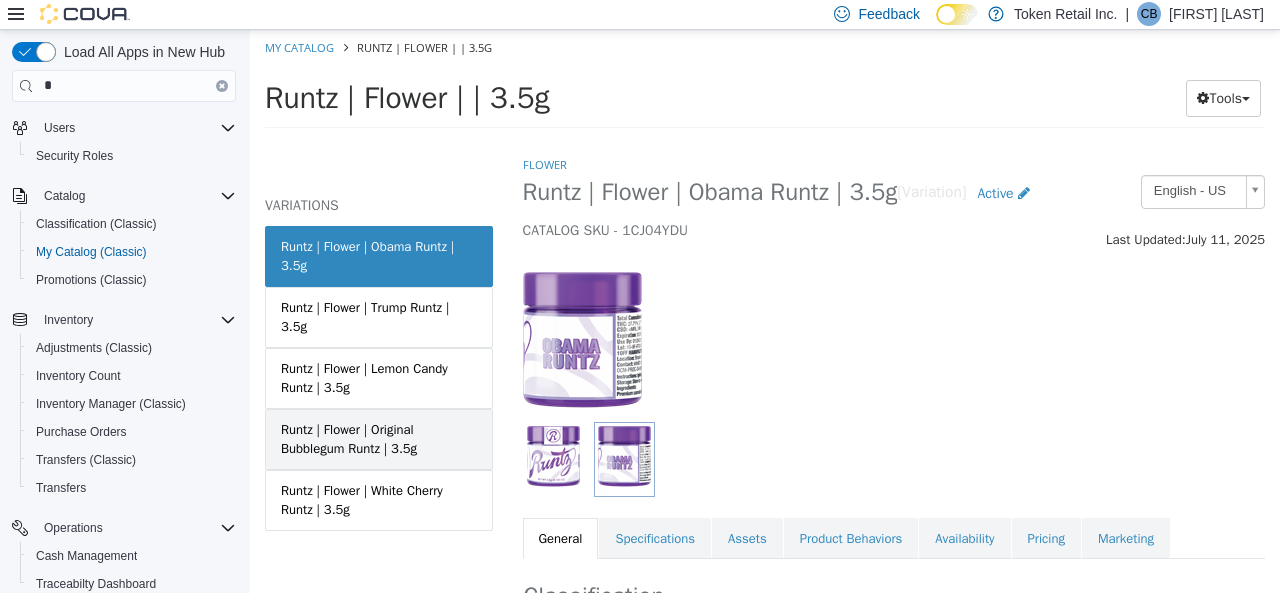 click on "Runtz | Flower | Original Bubblegum Runtz   | 3.5g" at bounding box center [379, 438] 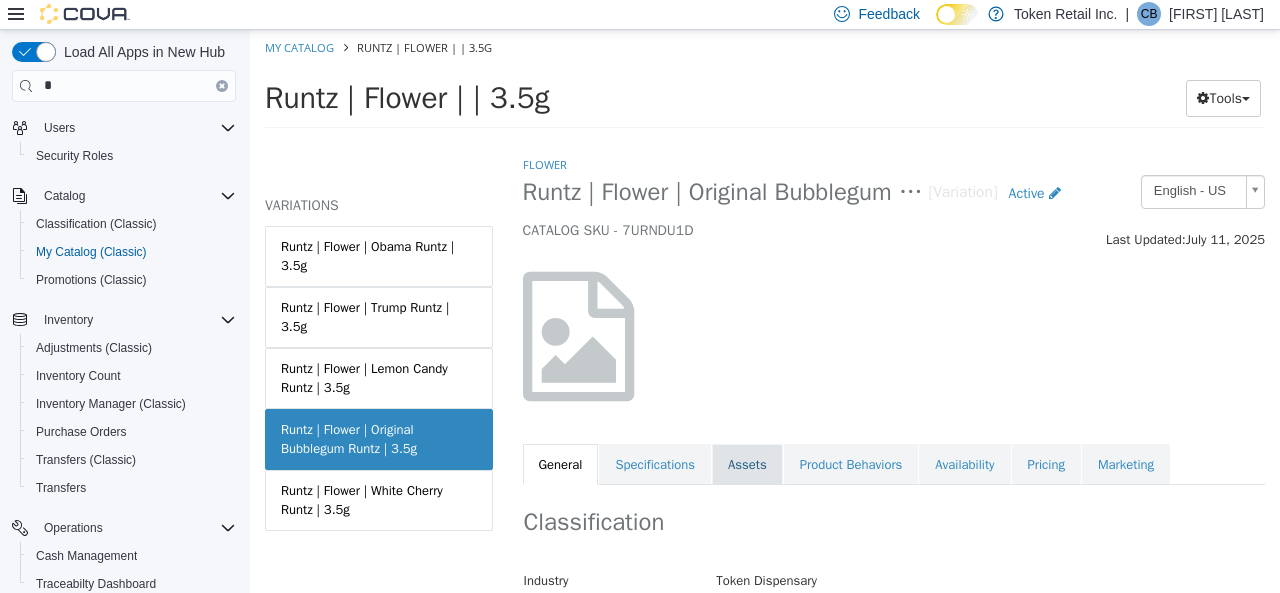 click on "Assets" at bounding box center (747, 464) 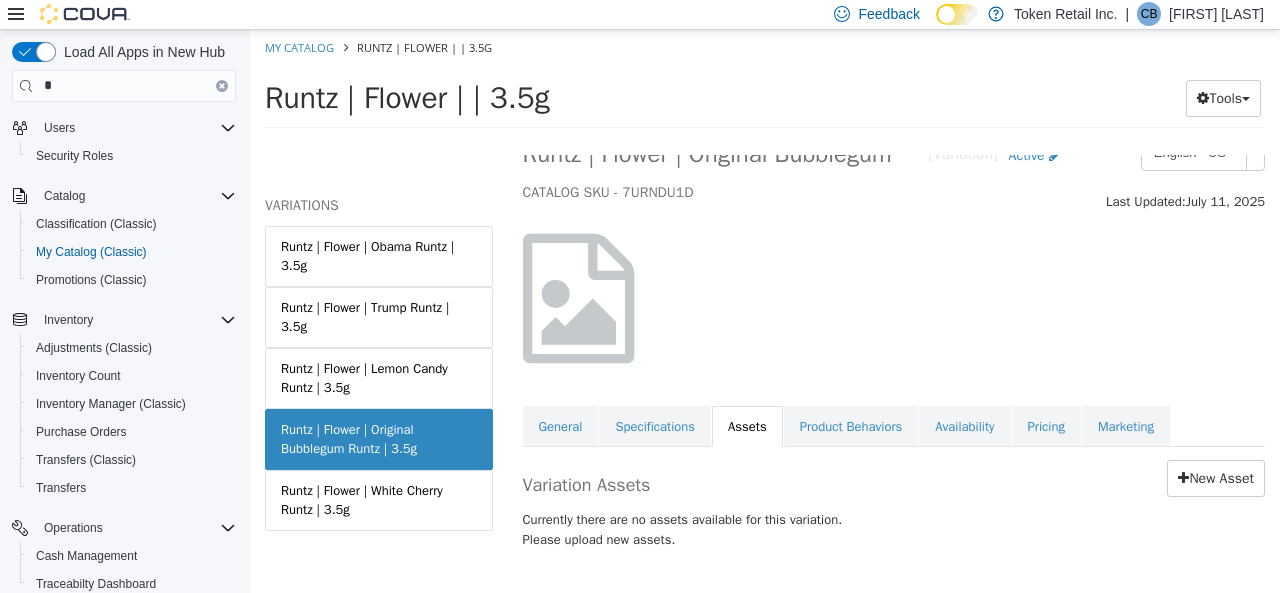 scroll, scrollTop: 40, scrollLeft: 0, axis: vertical 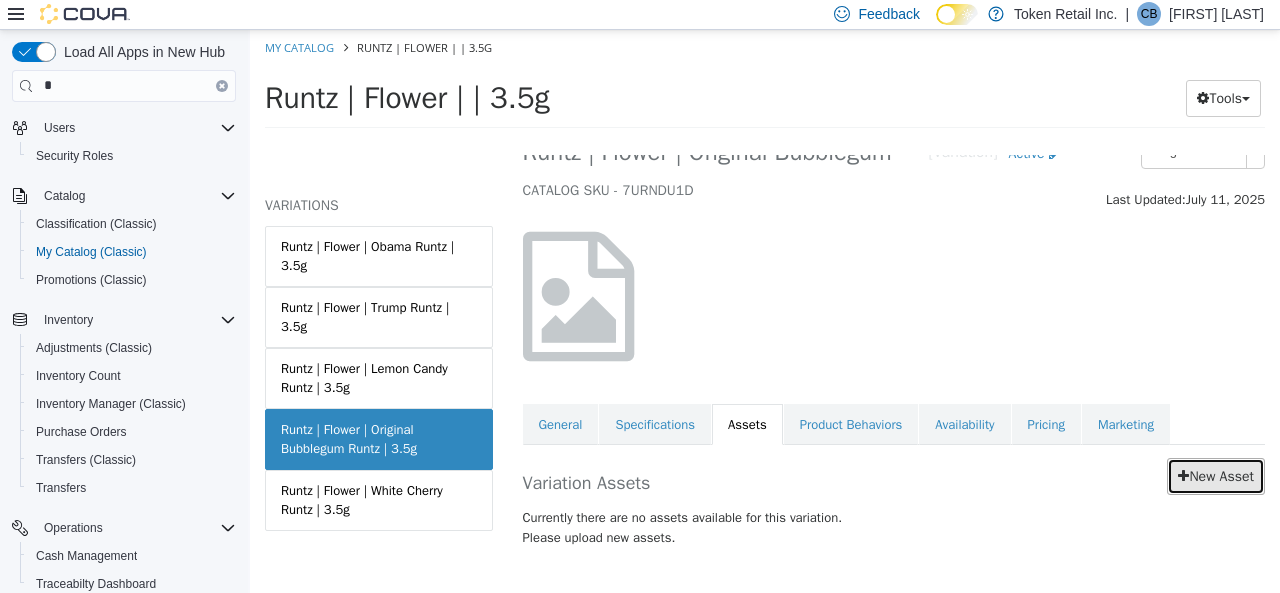 click on "New Asset" at bounding box center (1216, 475) 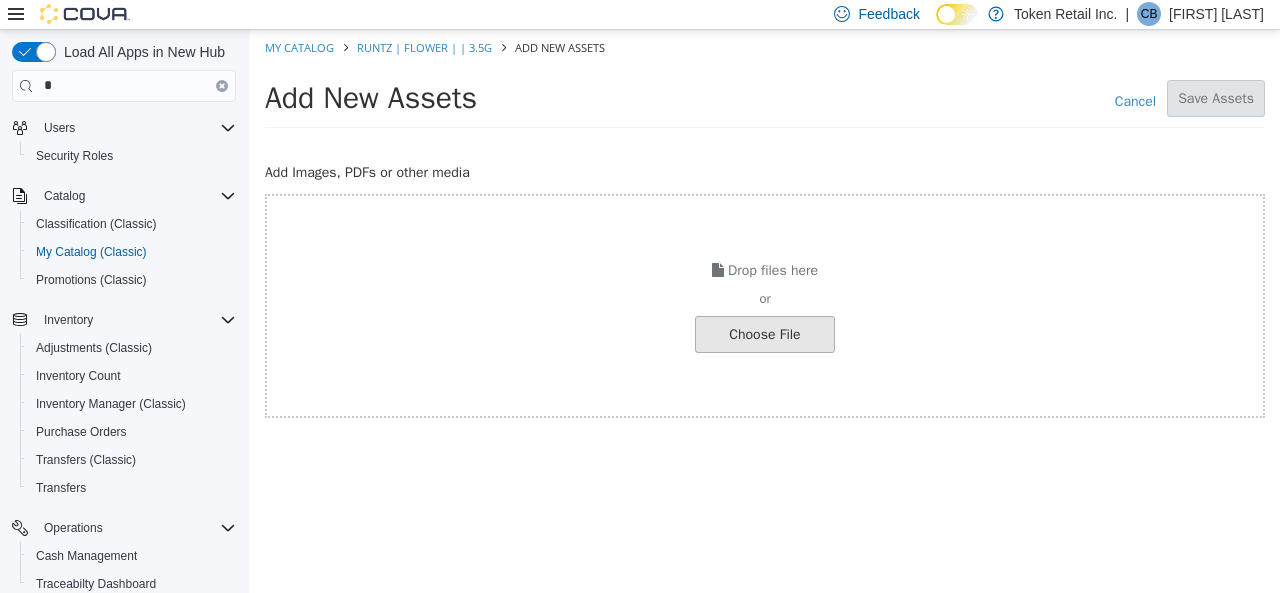 click at bounding box center [-282, 333] 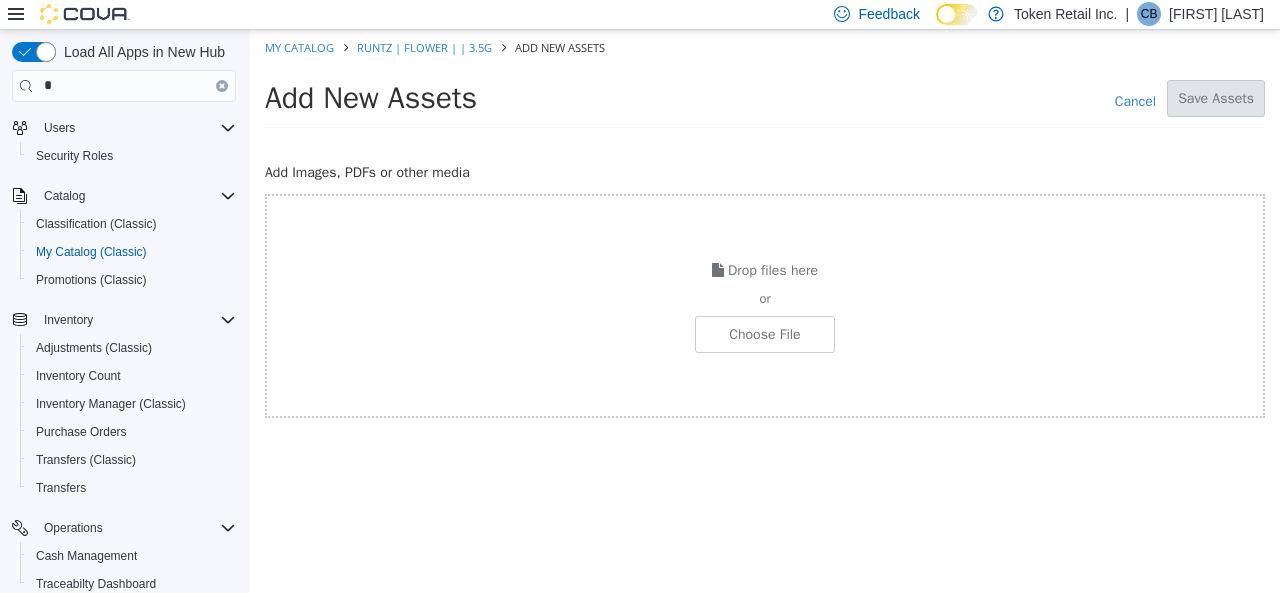 click on "Drop files here or Choose File" at bounding box center [765, 305] 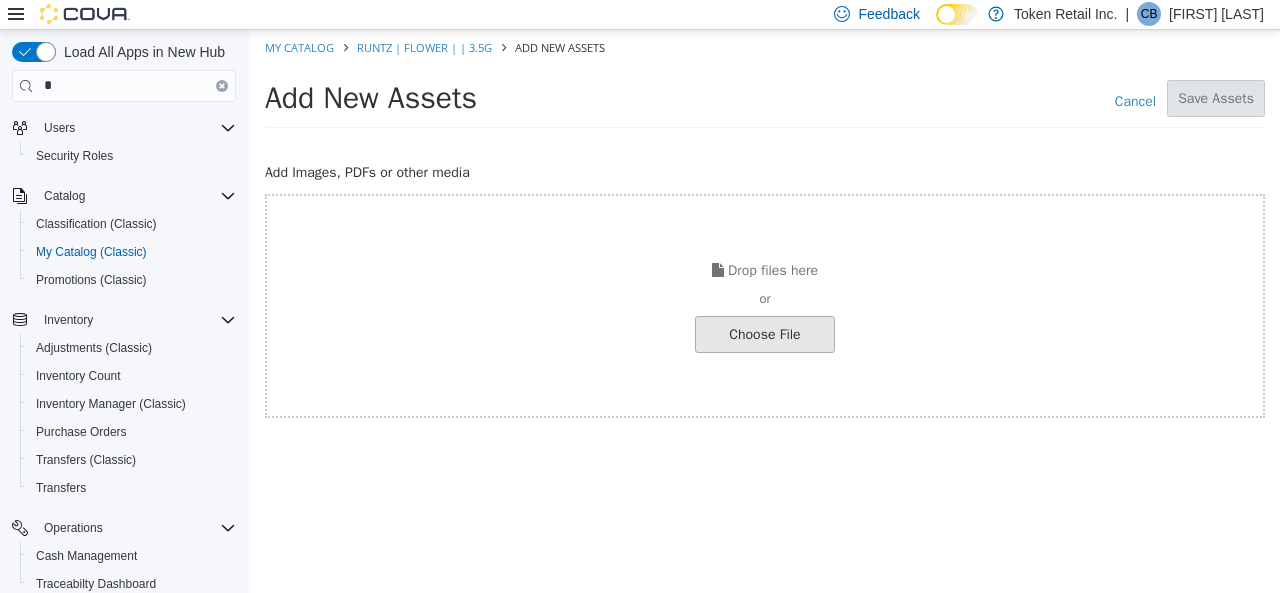 click at bounding box center [-282, 333] 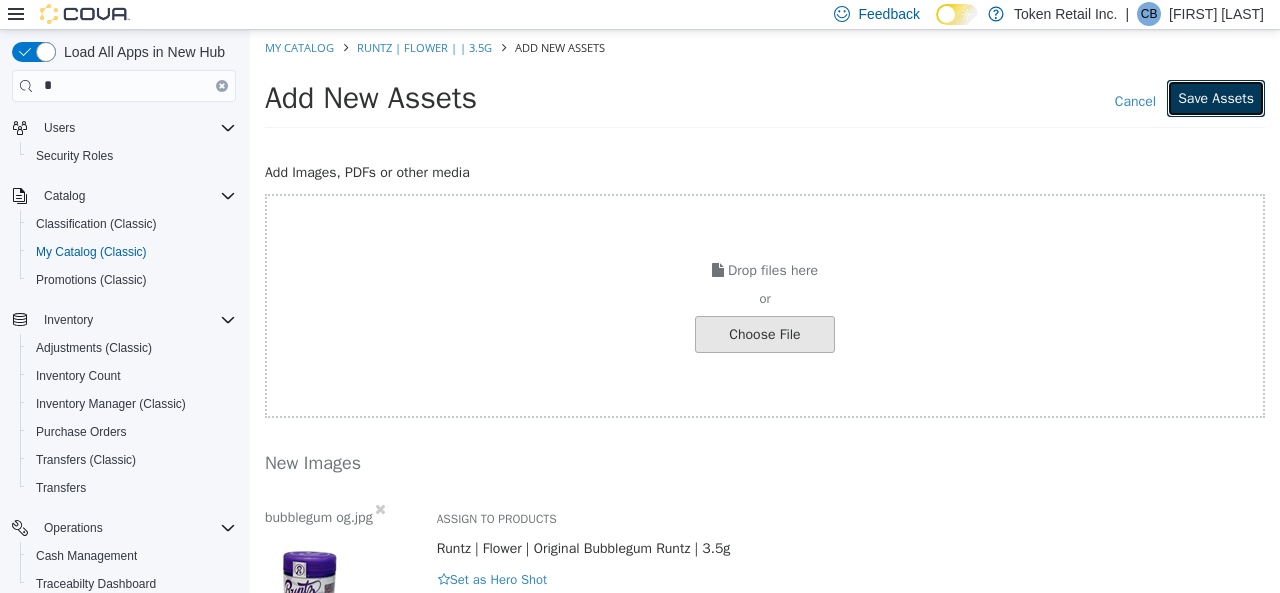 click on "Save Assets" at bounding box center (1216, 97) 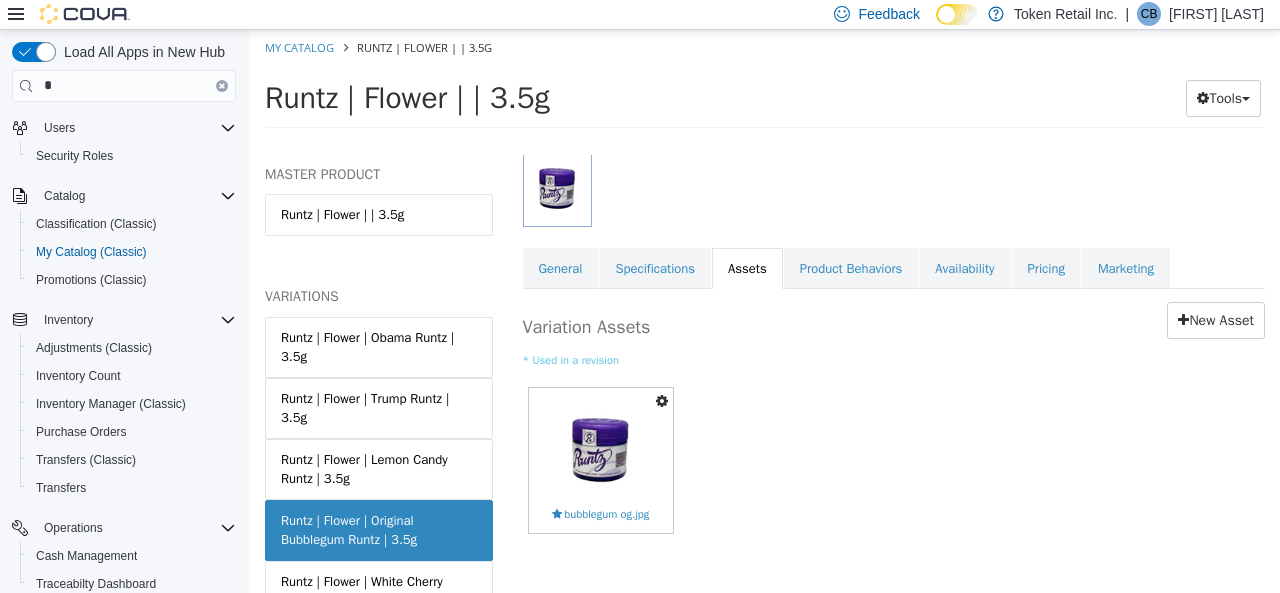 scroll, scrollTop: 294, scrollLeft: 0, axis: vertical 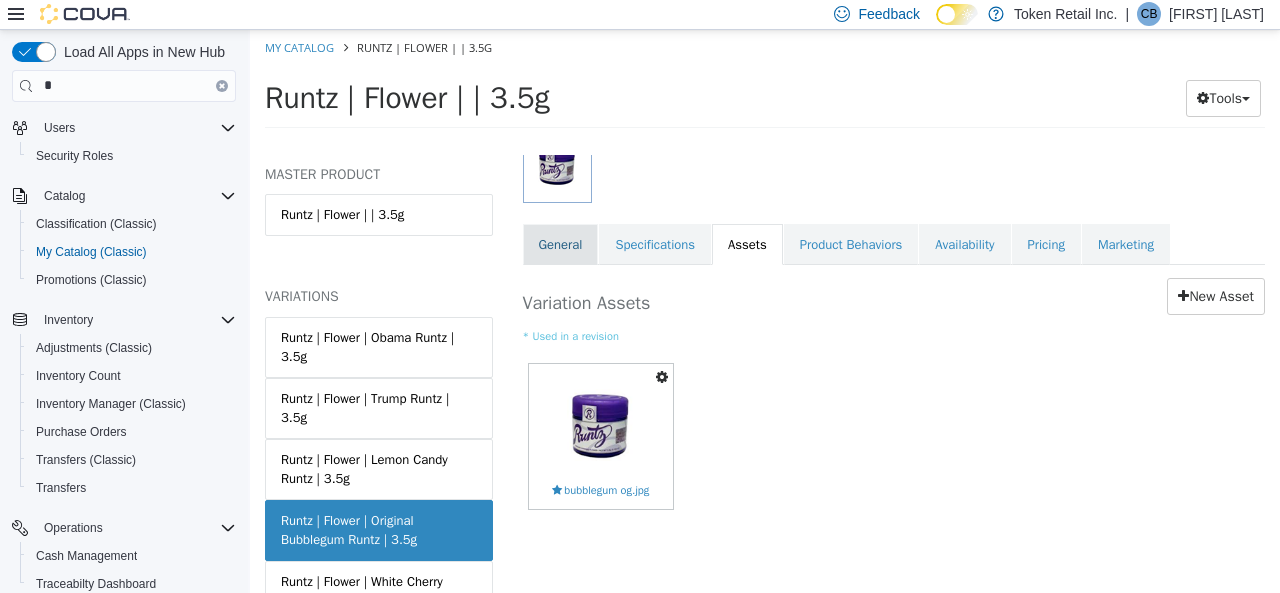click on "General" at bounding box center [561, 244] 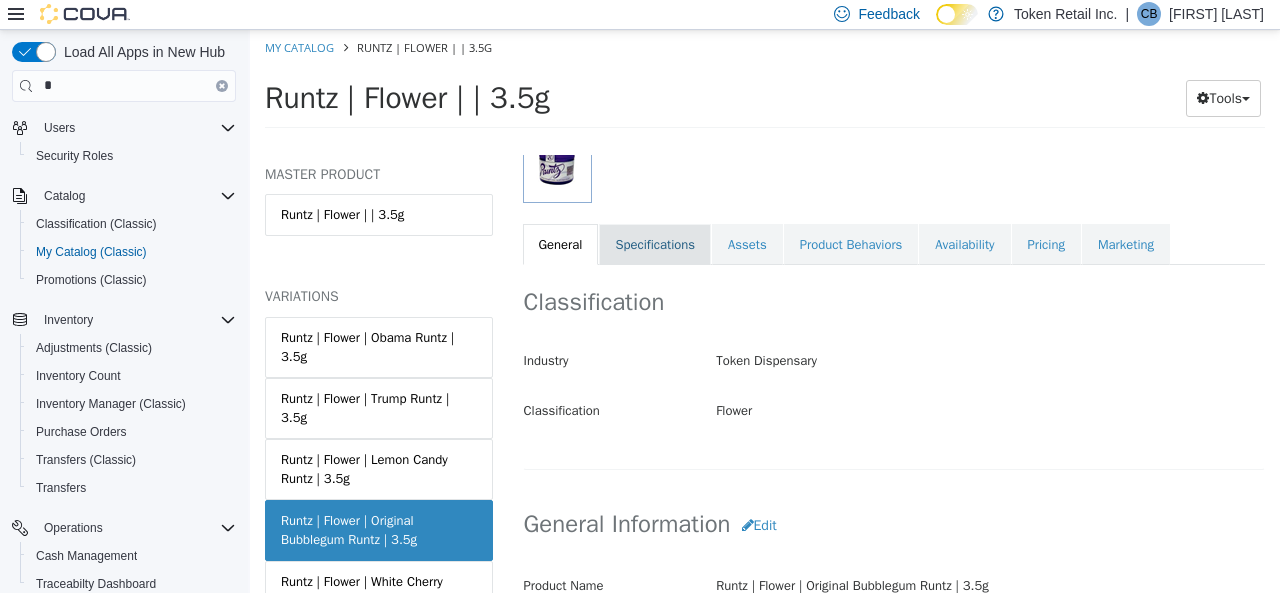 click on "Specifications" at bounding box center (655, 244) 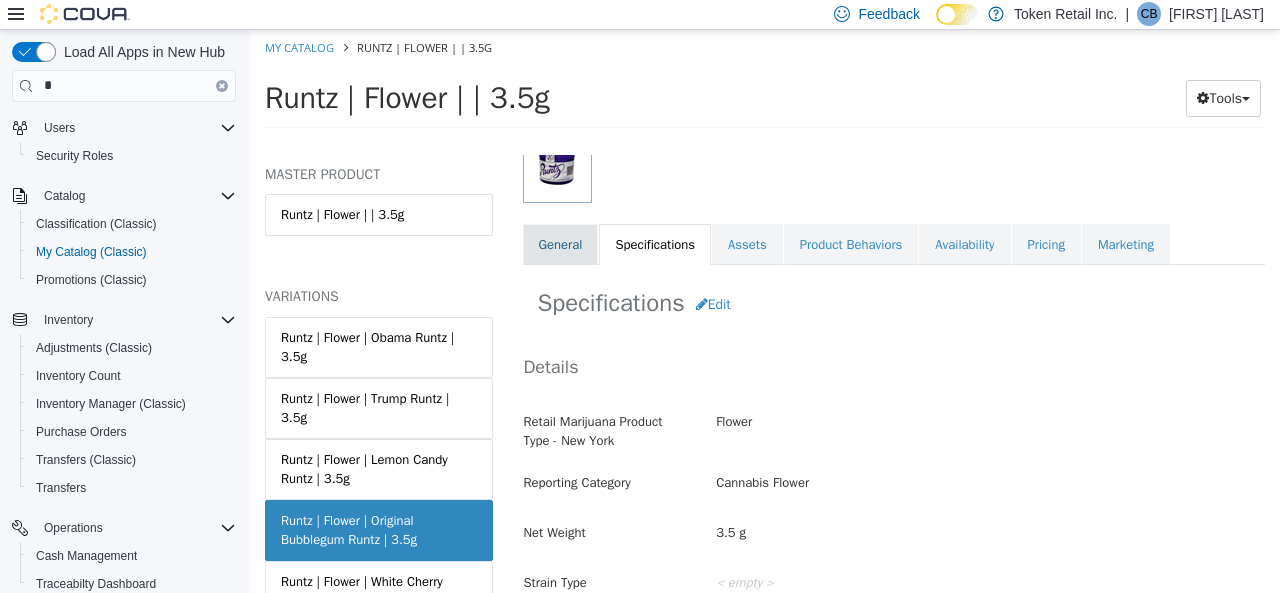 click on "General" at bounding box center (561, 244) 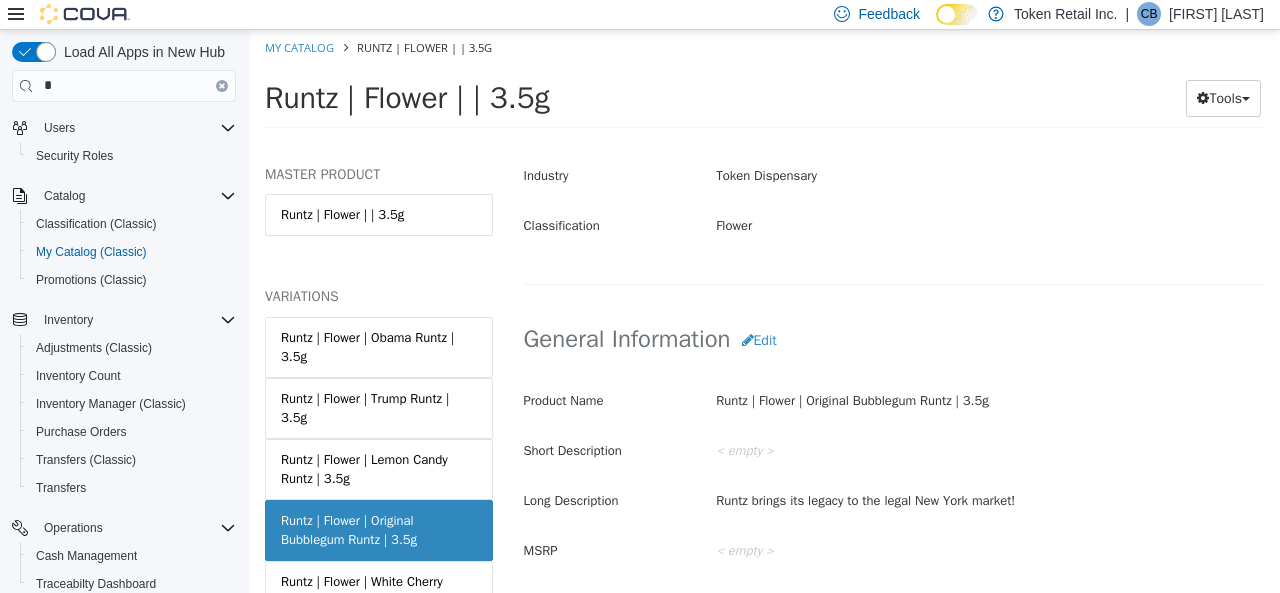 scroll, scrollTop: 494, scrollLeft: 0, axis: vertical 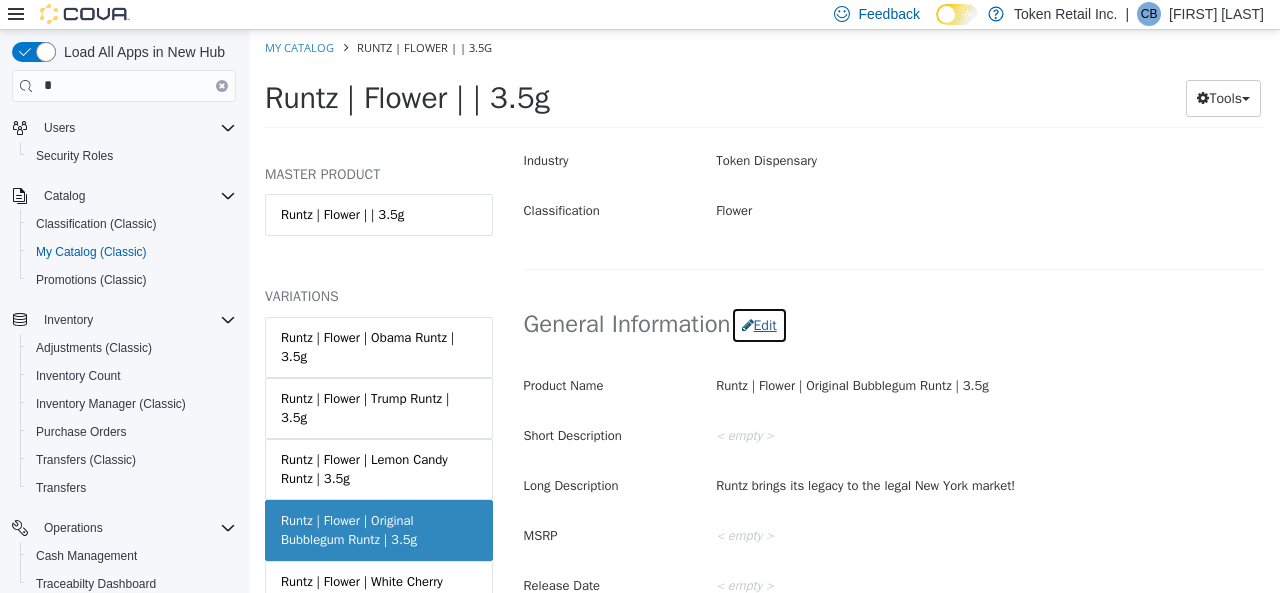 click on "Edit" at bounding box center (759, 324) 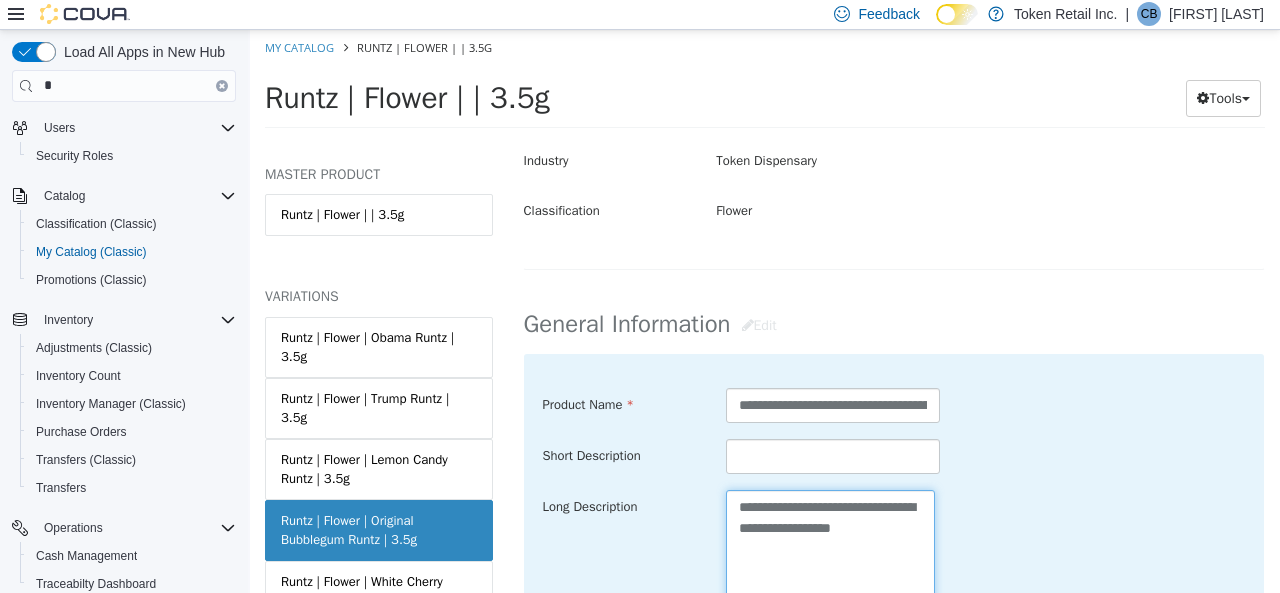 drag, startPoint x: 733, startPoint y: 507, endPoint x: 932, endPoint y: 537, distance: 201.2486 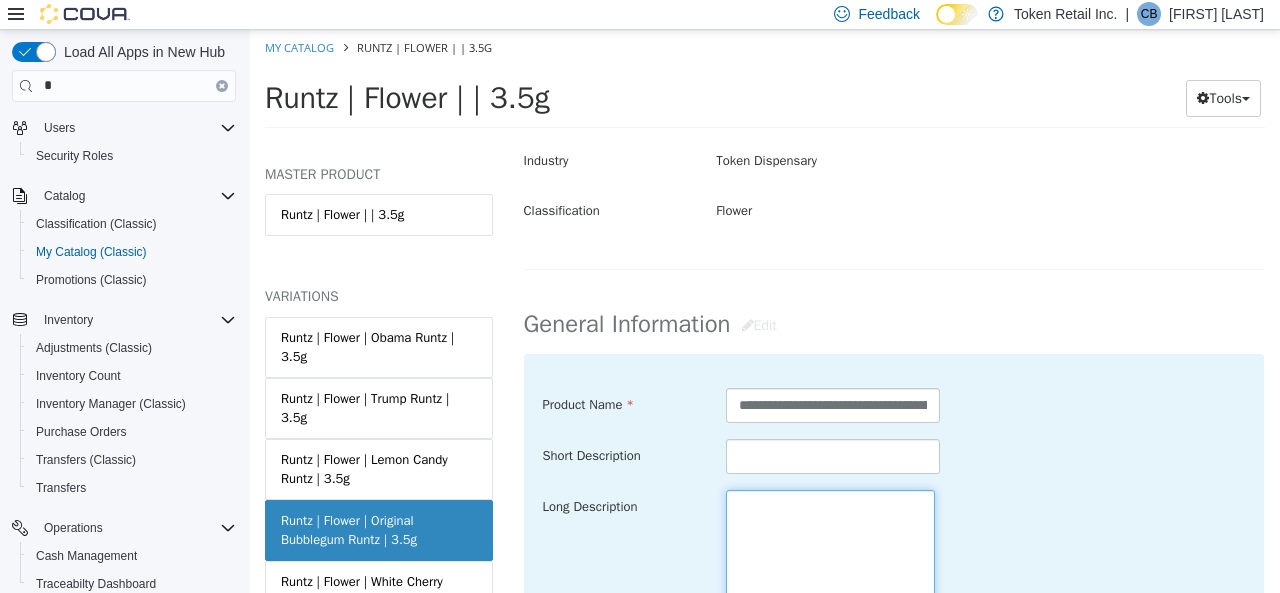click on "**********" at bounding box center [830, 600] 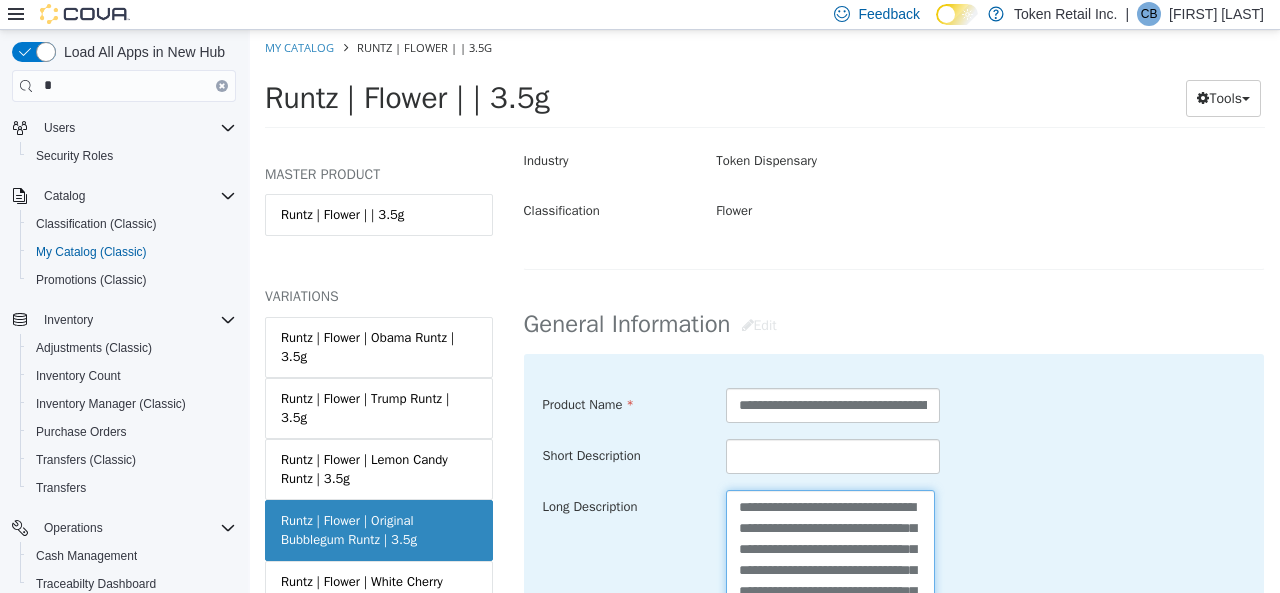 scroll, scrollTop: 0, scrollLeft: 0, axis: both 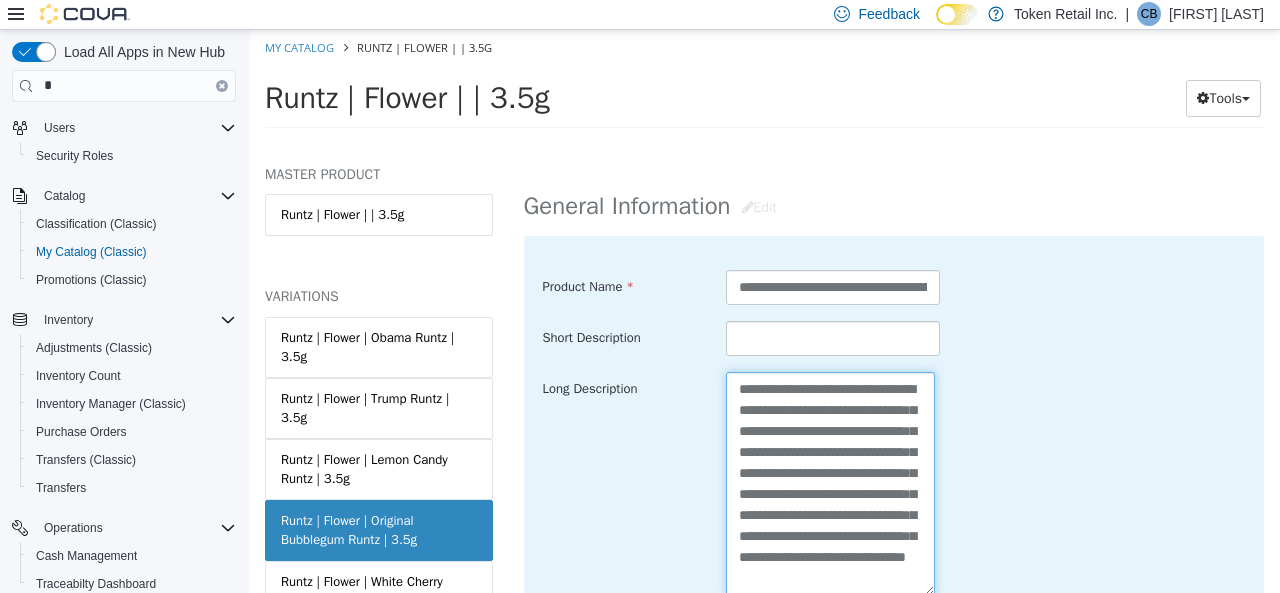 click on "**********" at bounding box center [830, 482] 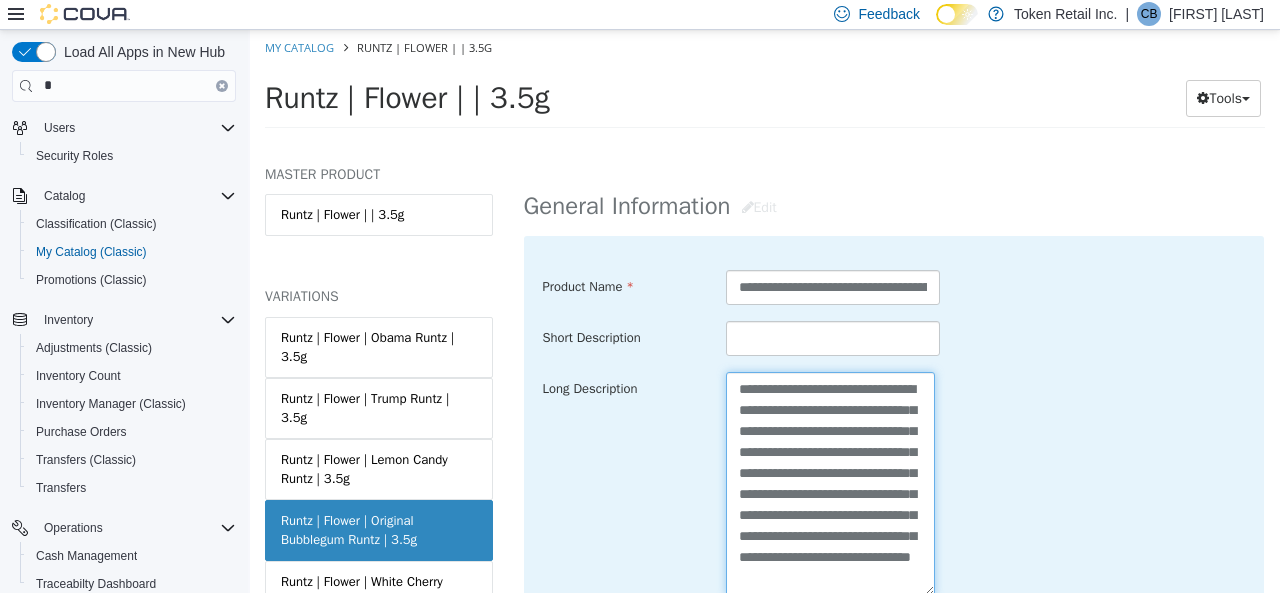 type on "**********" 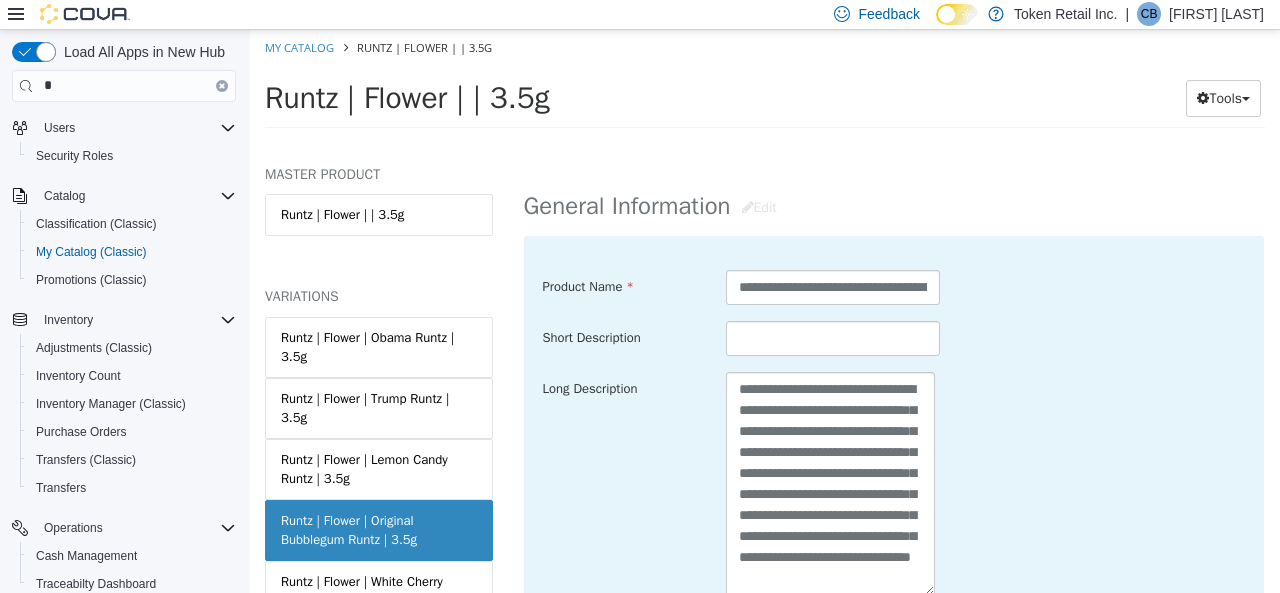 click on "**********" at bounding box center [833, 482] 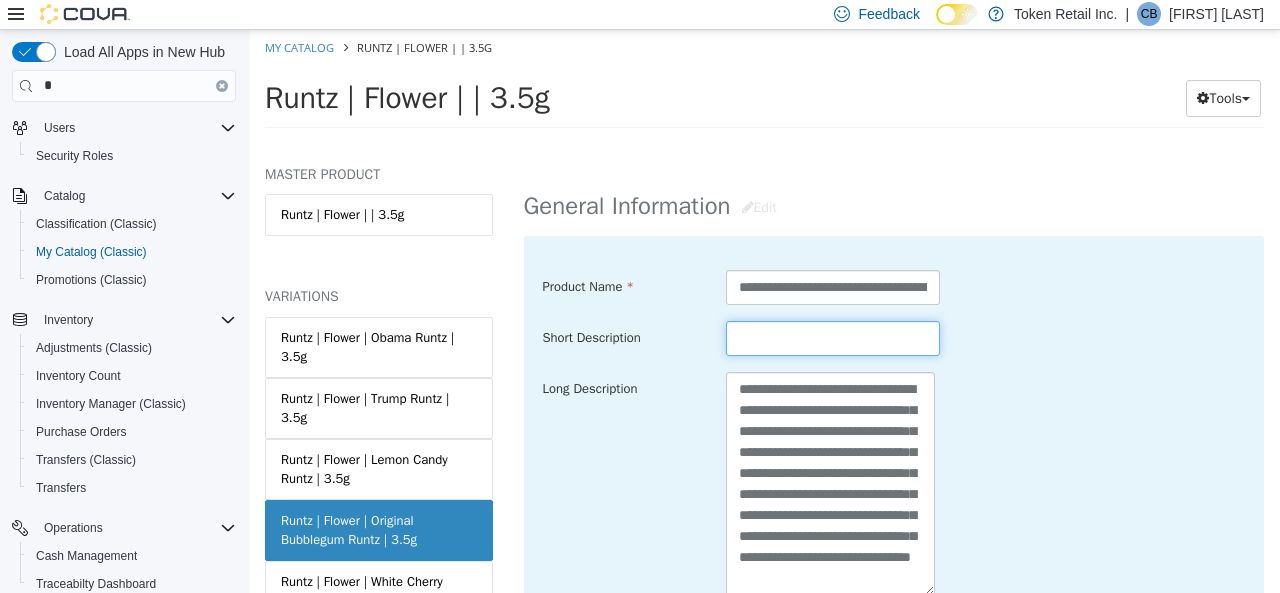 click at bounding box center [833, 337] 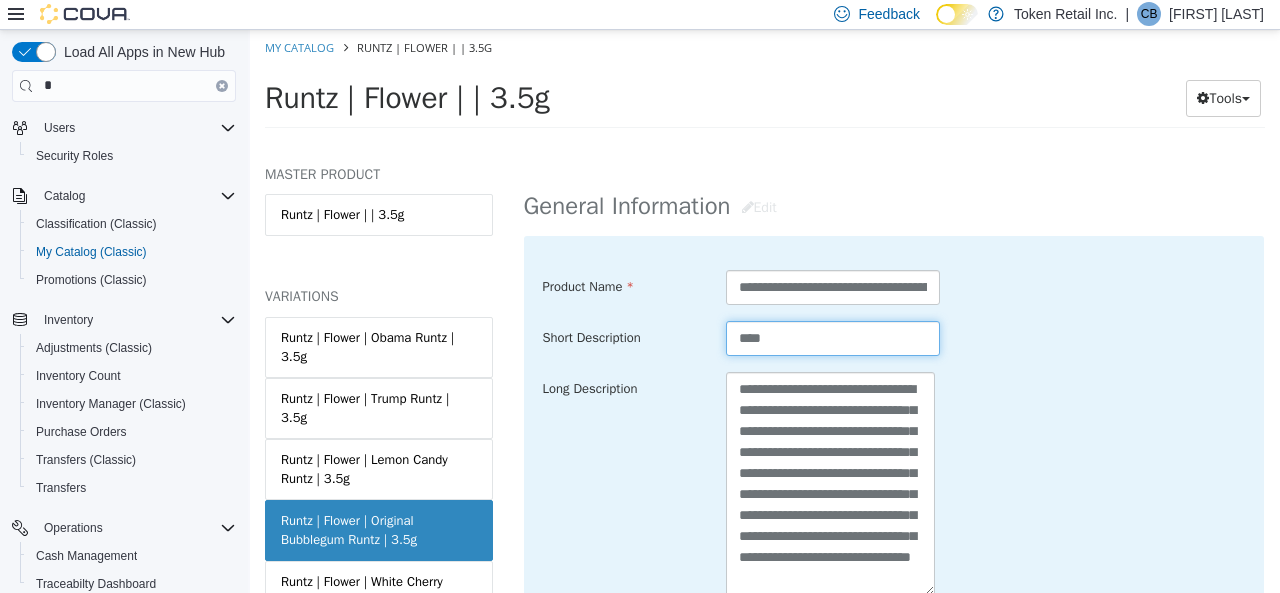type on "****" 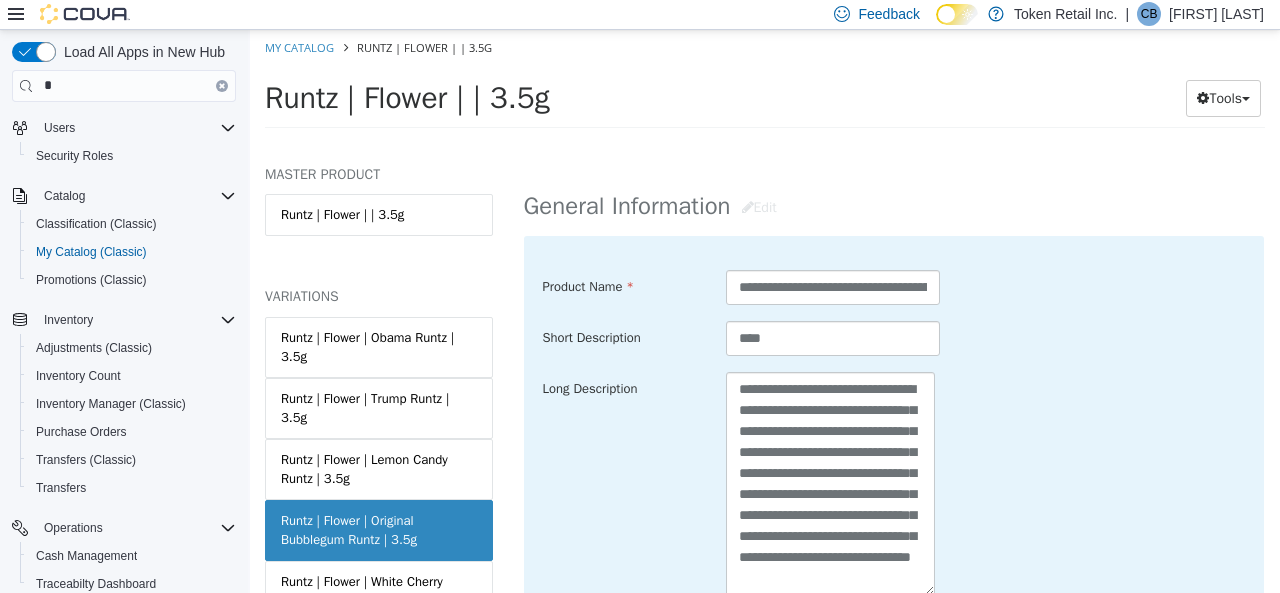 click on "**********" at bounding box center (894, 483) 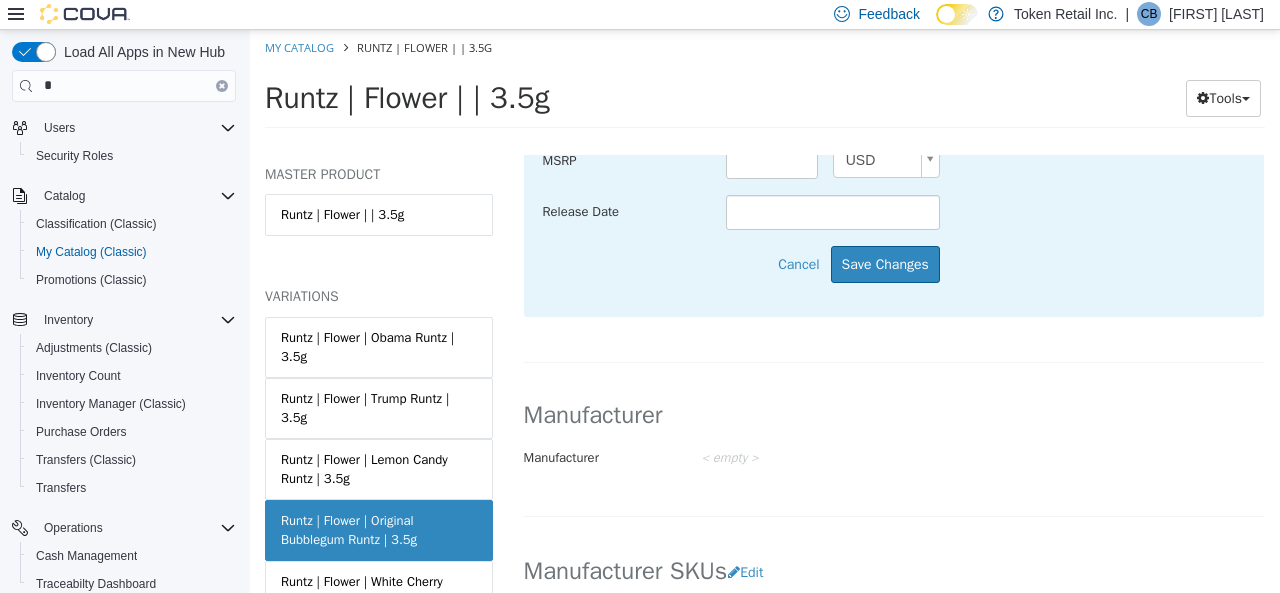 scroll, scrollTop: 1092, scrollLeft: 0, axis: vertical 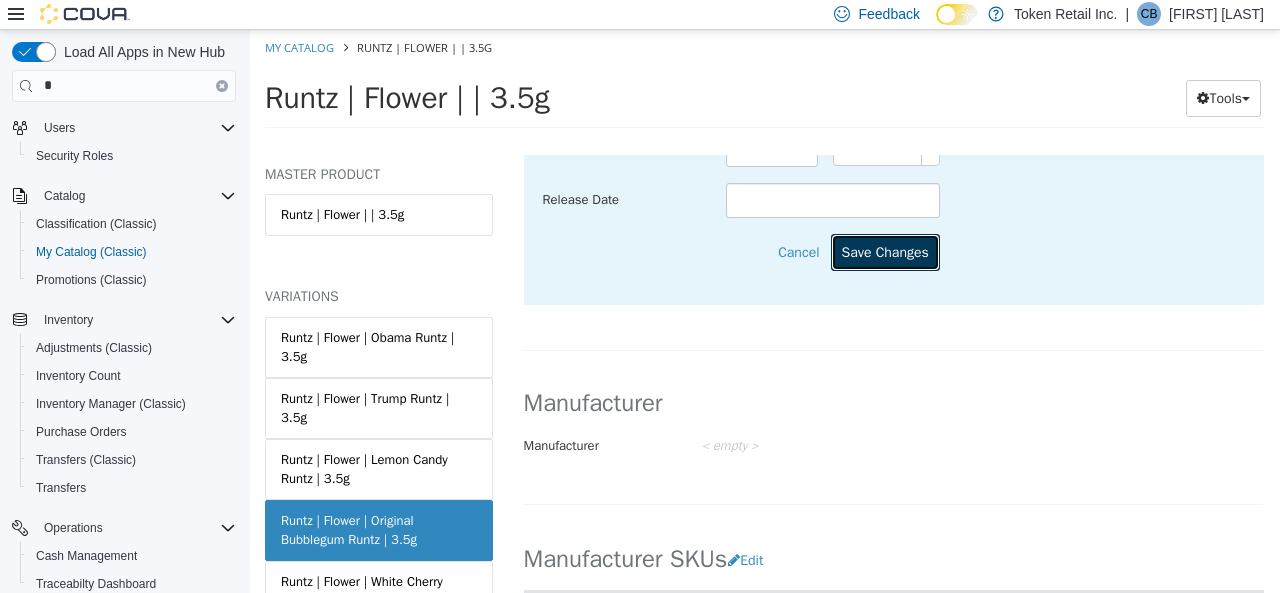 click on "Save Changes" at bounding box center [885, 251] 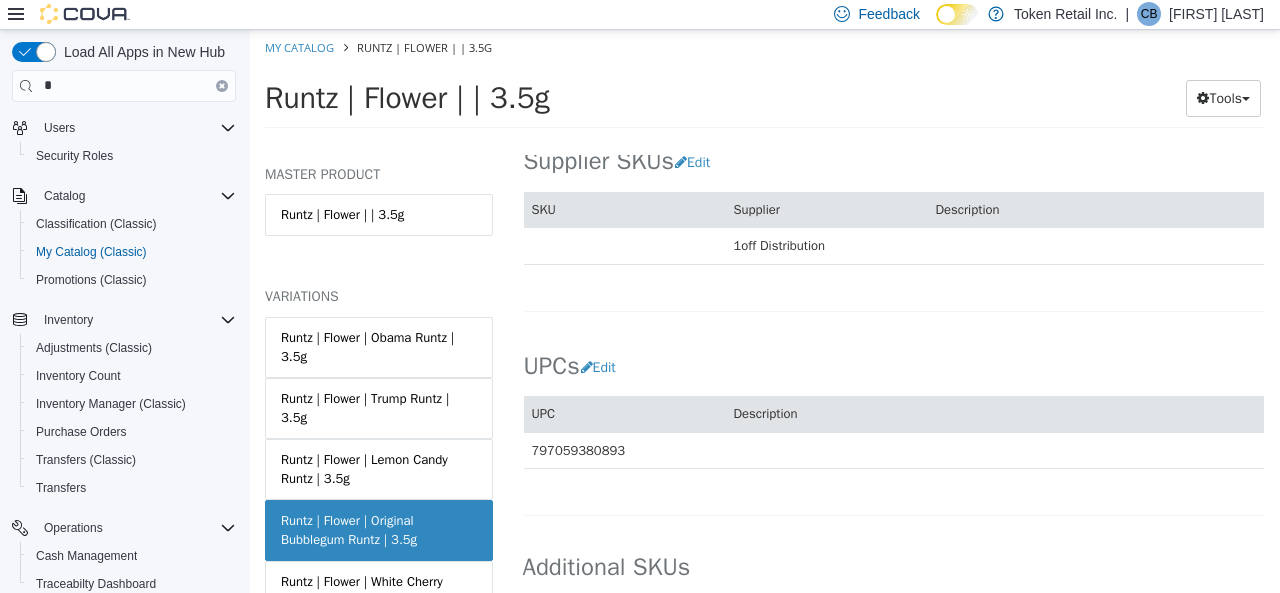 scroll, scrollTop: 1468, scrollLeft: 0, axis: vertical 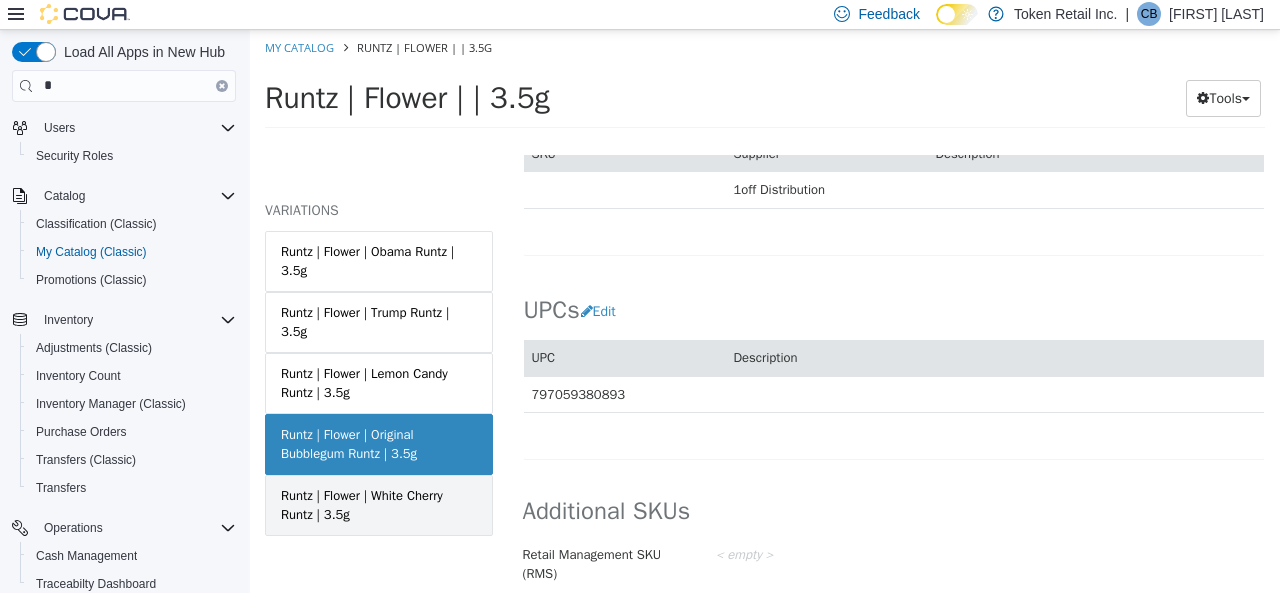 click on "Runtz | Flower | White Cherry Runtz | 3.5g" at bounding box center [379, 504] 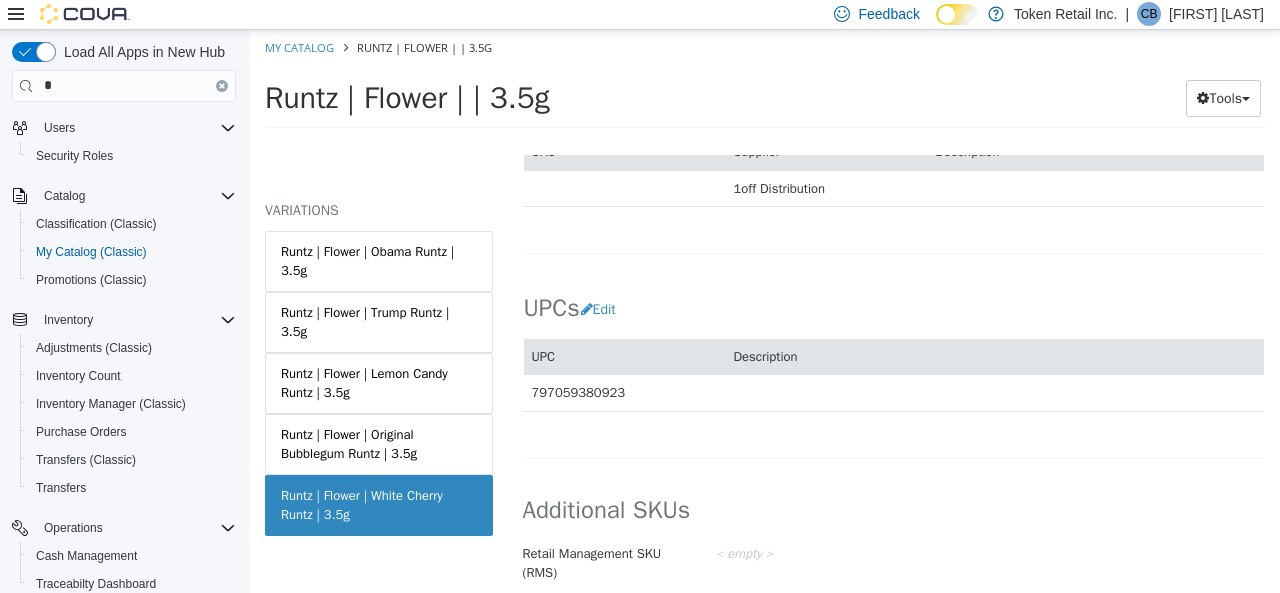 scroll, scrollTop: 1337, scrollLeft: 0, axis: vertical 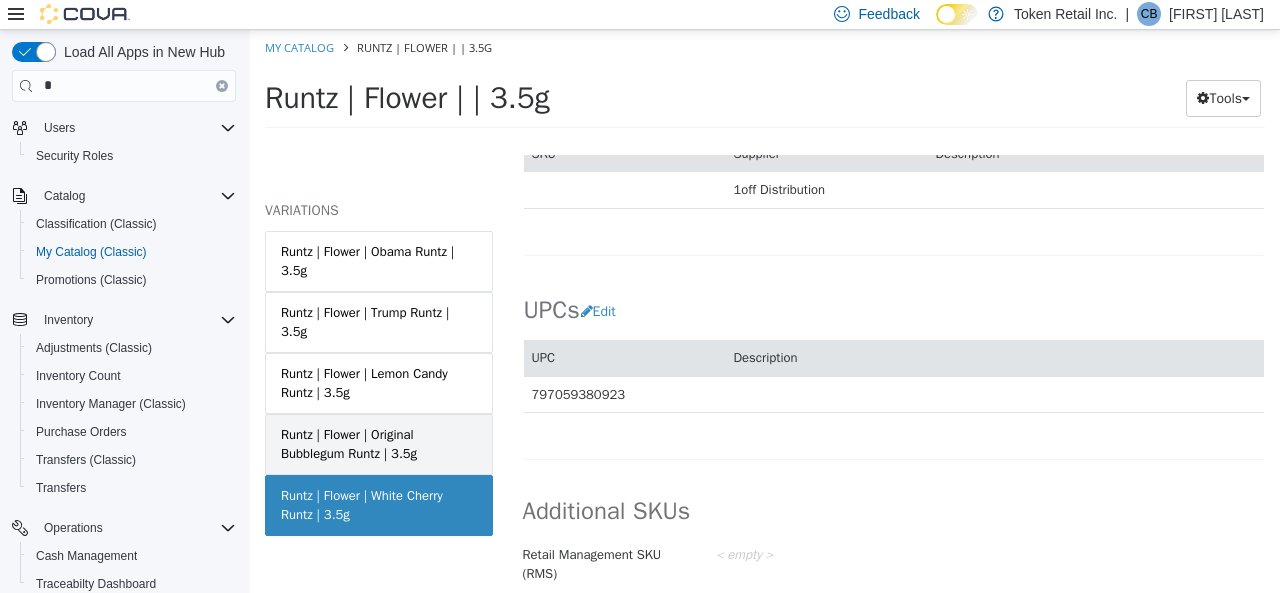 click on "Runtz | Flower | Original Bubblegum Runtz   | 3.5g" at bounding box center [379, 443] 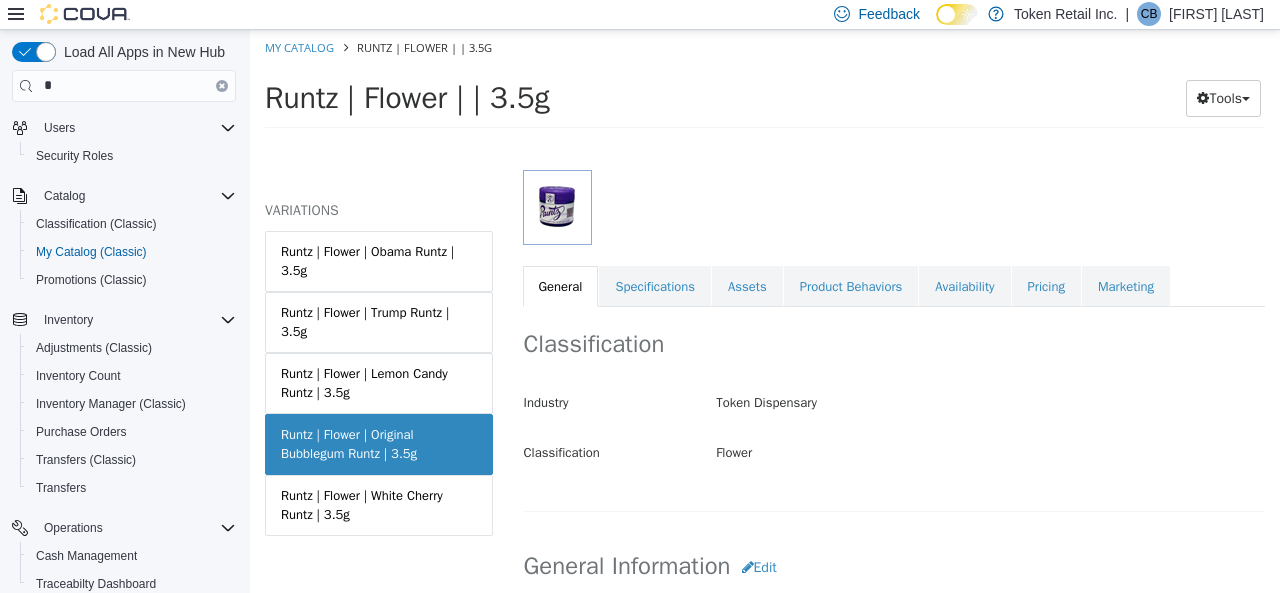 scroll, scrollTop: 249, scrollLeft: 0, axis: vertical 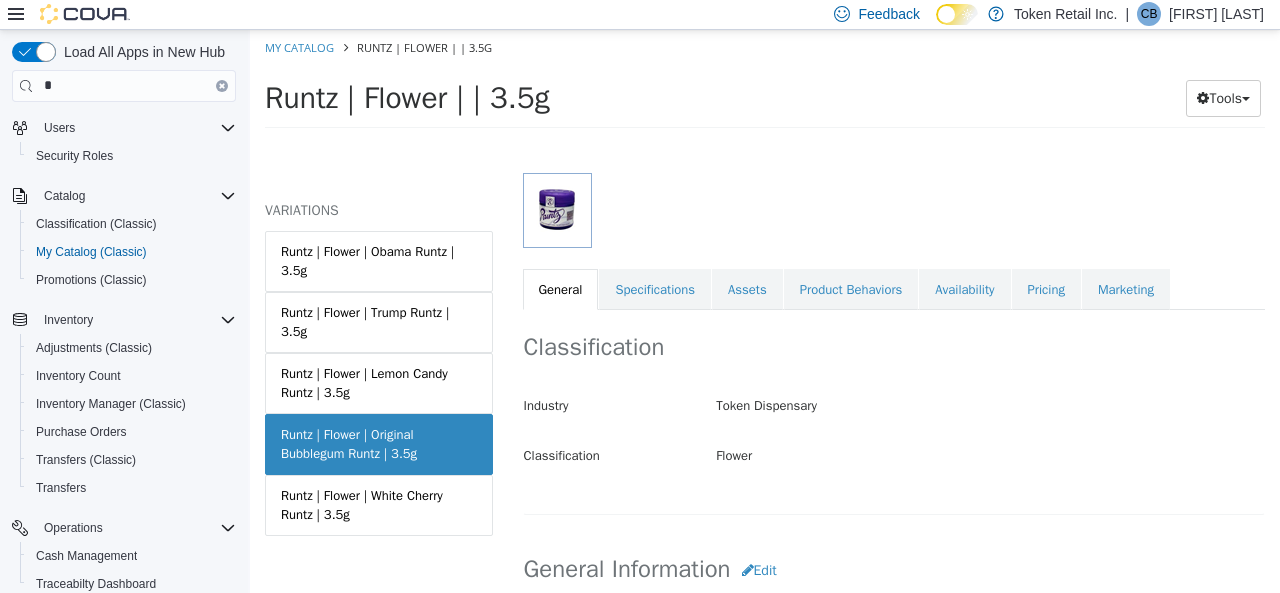 click on "Flower
Runtz | Flower | Original Bubblegum Runtz   | 3.5g
[Variation] Active   CATALOG SKU - 7URNDU1D     English - US                             Last Updated:  July 11, 2025
General Specifications Assets Product Behaviors Availability Pricing
Marketing Classification Industry
Token Dispensary
Classification
Flower
Cancel Save Changes General Information  Edit Product Name
Runtz | Flower | Original Bubblegum Runtz   | 3.5g
Short Description
3.5G
Long Description
Fruity, fun, euphoric and uplifting, Bubblegum Runtz is a very special strain indeed. Delivering a rush of uplifting creativity along with a lasting euphoria, this strain is as famous for its sweet candy-like flavor as its ability to help beat back the negative sensations associated with chronic pain and anxiety.
MSRP
< empty >
Release Date
< empty >
Cancel Save Changes Manufacturer Manufacturer
< empty >
Cancel Save Manufacturer SKUs  Edit SKU Description Cancel Save Supplier SKUs  Edit SKU" at bounding box center [894, 107] 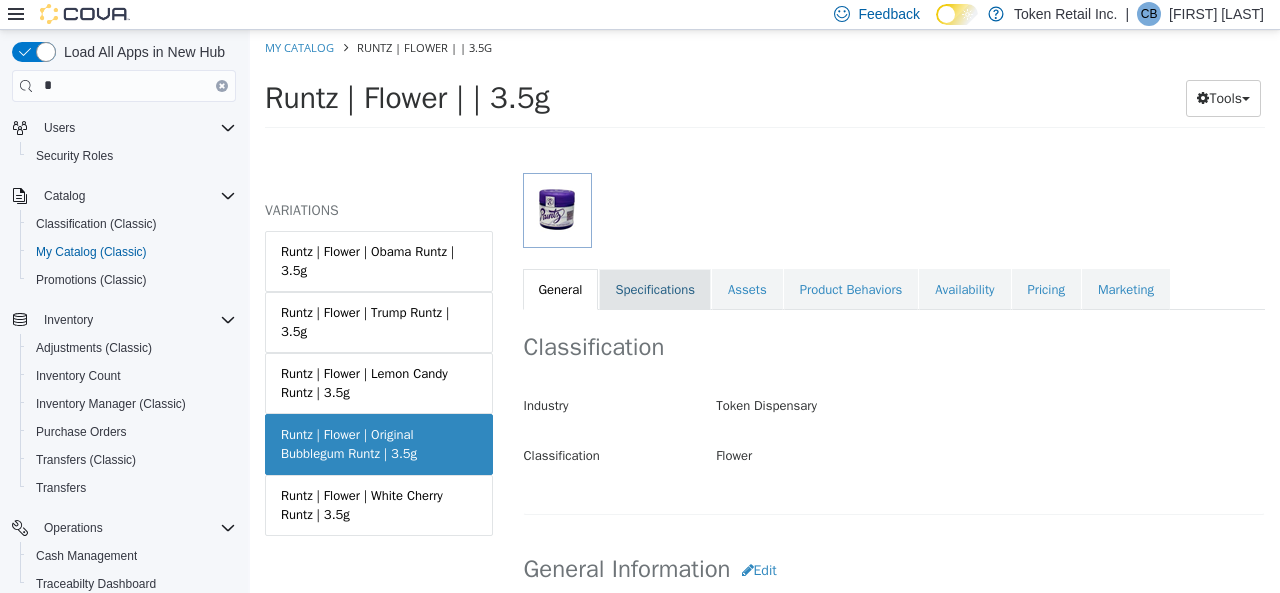 click on "Specifications" at bounding box center (655, 289) 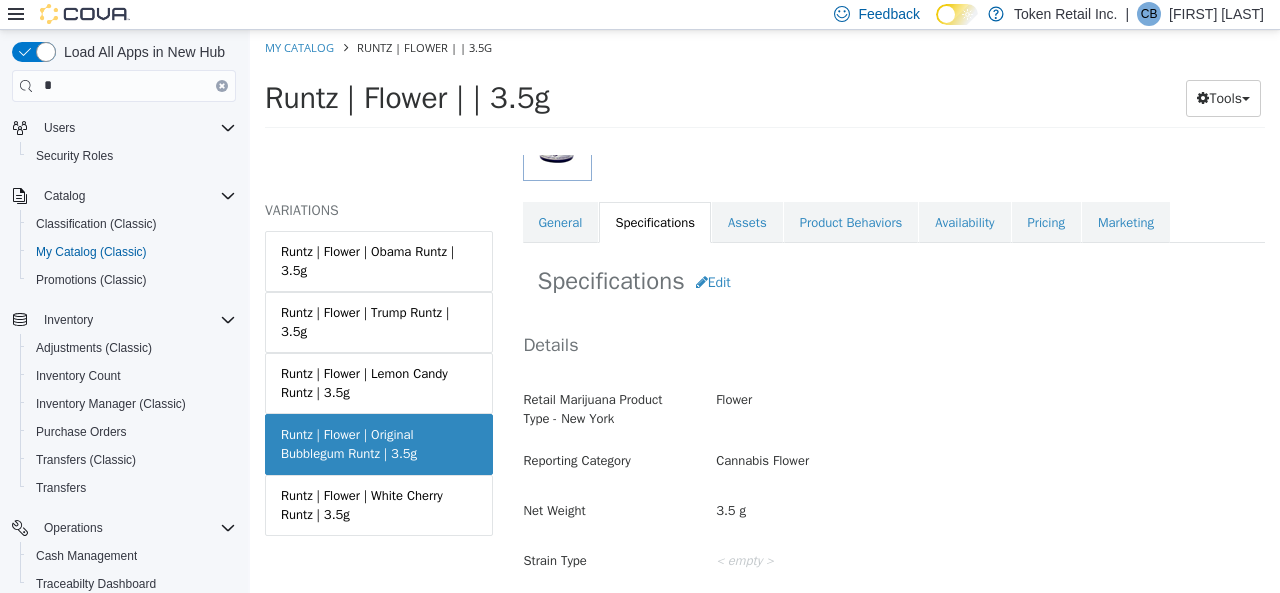 scroll, scrollTop: 196, scrollLeft: 0, axis: vertical 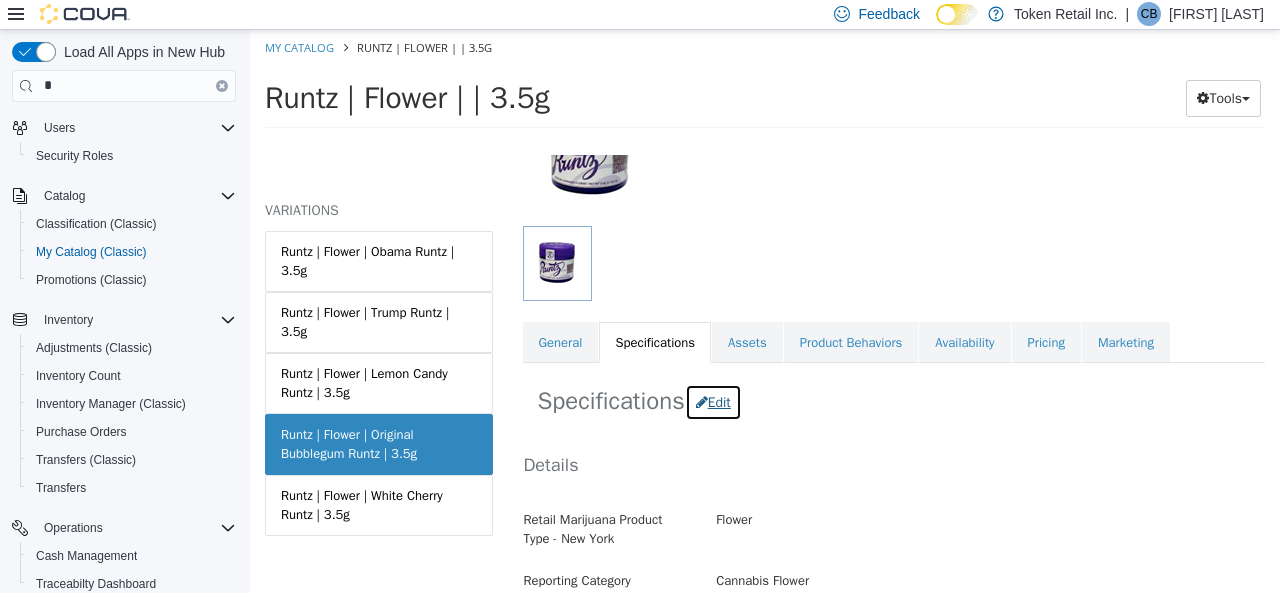 click on "Edit" at bounding box center (713, 401) 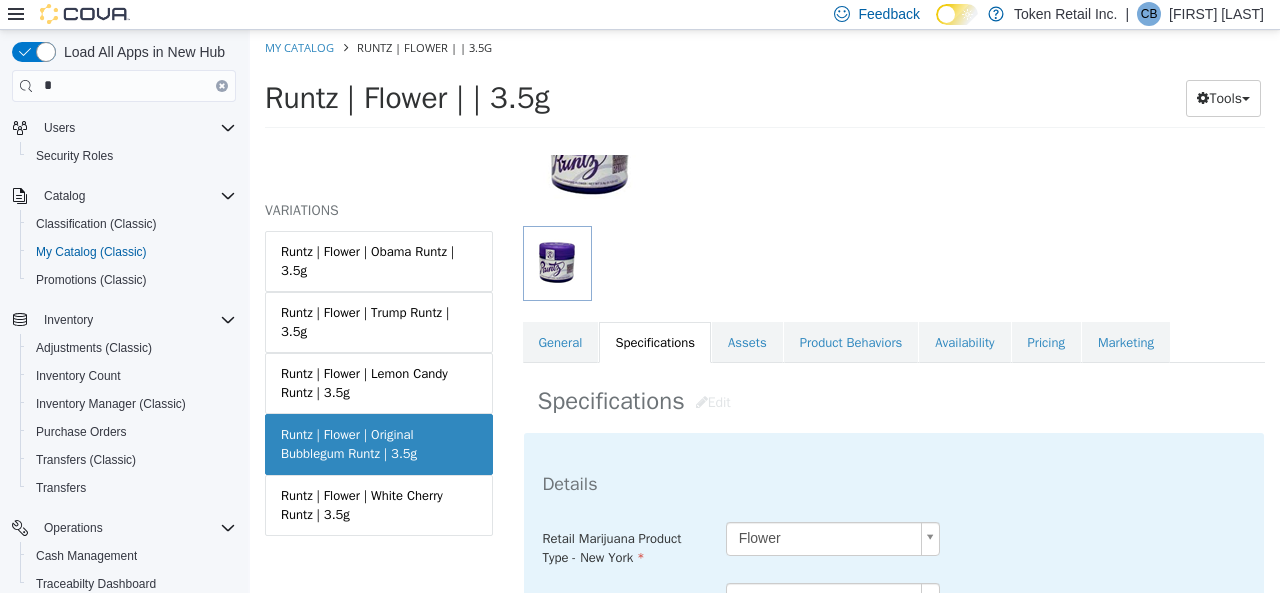 click on "Details" at bounding box center [894, 483] 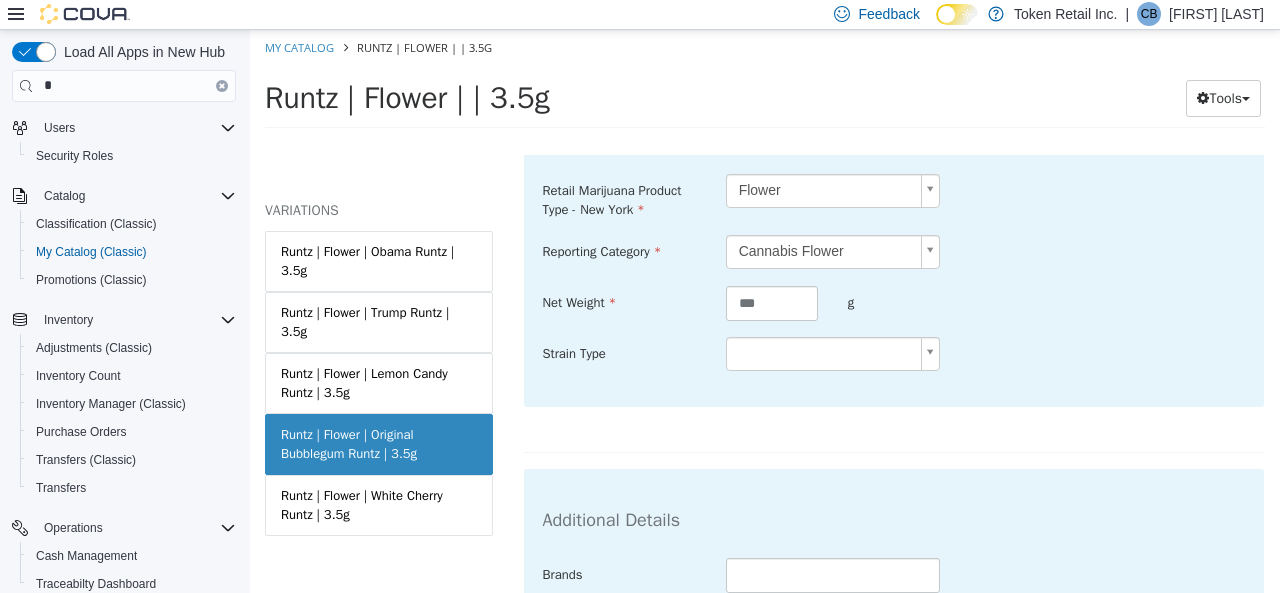 scroll, scrollTop: 556, scrollLeft: 0, axis: vertical 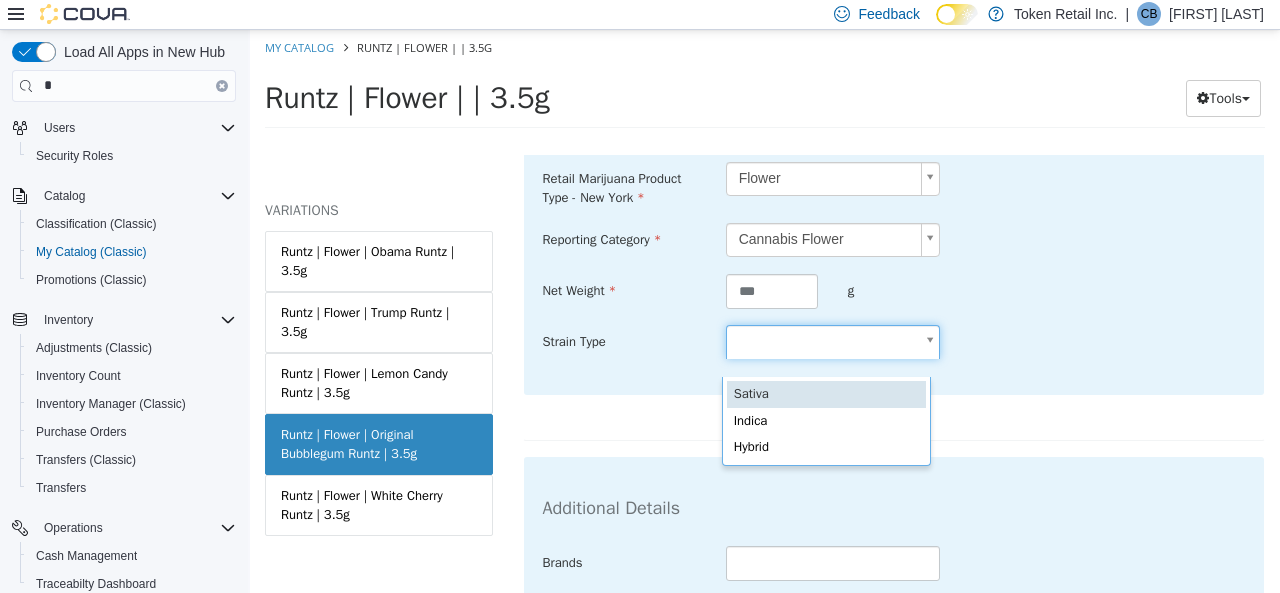 click on "Saving Bulk Changes...
×
All assets have been saved
My Catalog
Runtz | Flower |  | 3.5g
Runtz | Flower |  | 3.5g
Tools  Move Variations
Print Labels
MASTER PRODUCT
Runtz | Flower |  | 3.5g
VARIATIONS
Runtz | Flower | Obama Runtz | 3.5g
Runtz | Flower | Trump Runtz | 3.5g
Runtz | Flower | Lemon Candy Runtz | 3.5g
Runtz | Flower | Original Bubblegum Runtz   | 3.5g
Runtz | Flower | White Cherry Runtz | 3.5g
Flower
Runtz | Flower | Original Bubblegum Runtz   | 3.5g
[Variation] Active   CATALOG SKU - 7URNDU1D     English - US                             Last Updated:  July 11, 2025
General Specifications Assets Product Behaviors Availability Pricing
Marketing Specifications  Edit Details Retail Marijuana Product Type - New York
Flower                             ****** Reporting Category
Cannabis Flower
***" at bounding box center [765, 84] 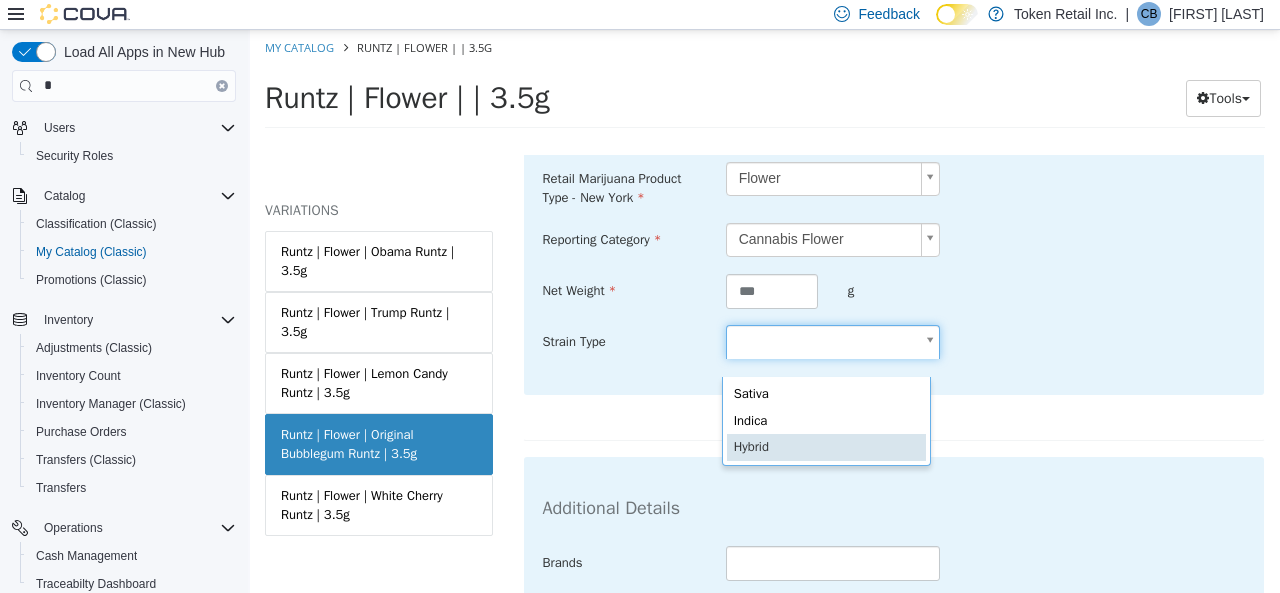 type on "******" 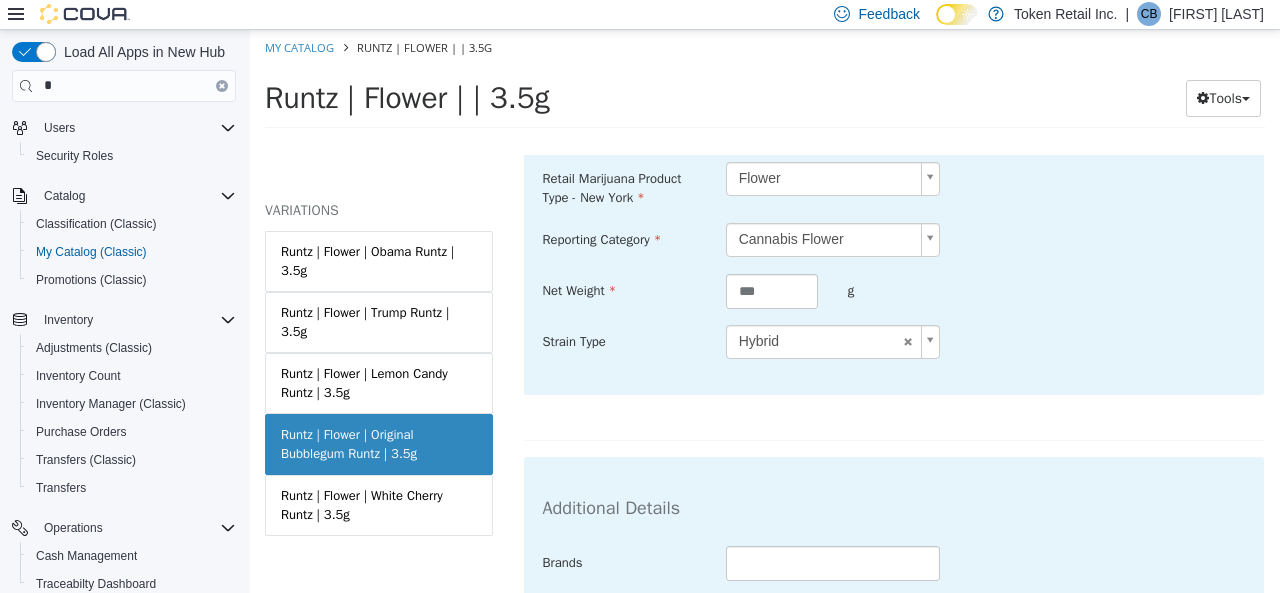 click on "**********" at bounding box center (894, 255) 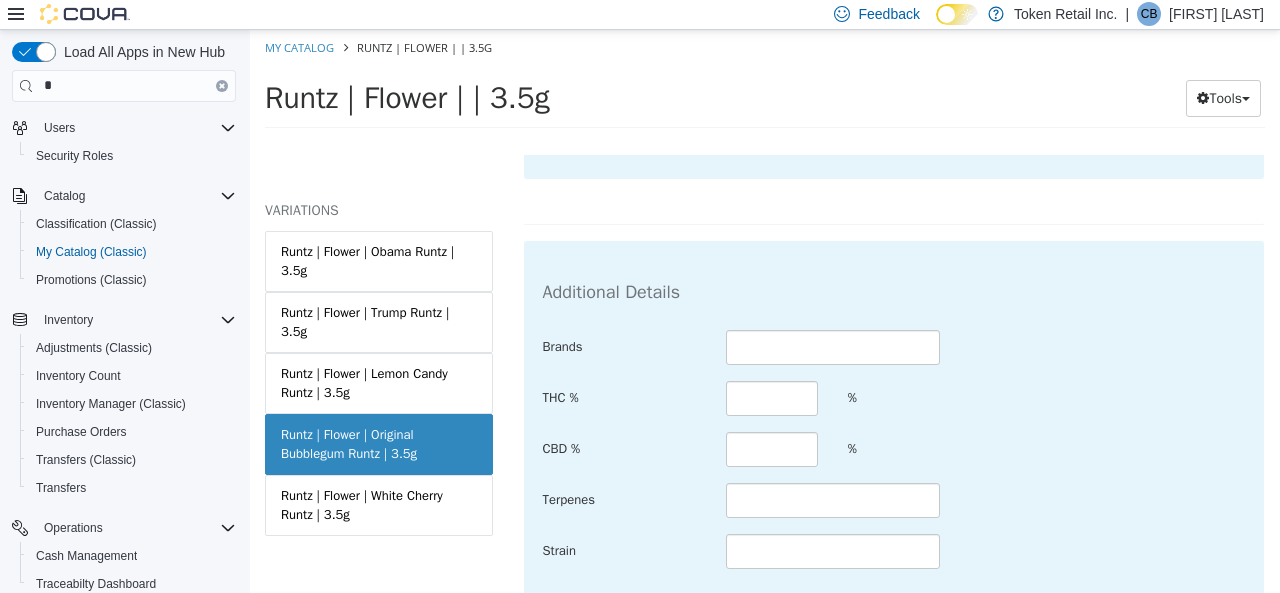 scroll, scrollTop: 796, scrollLeft: 0, axis: vertical 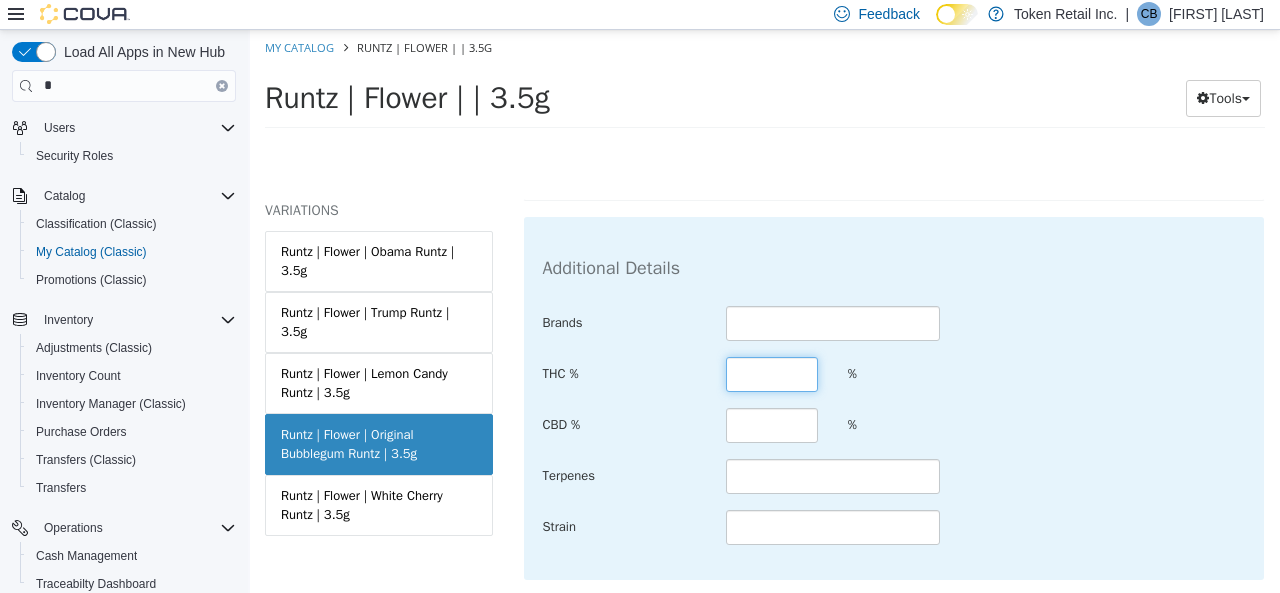click at bounding box center (772, 373) 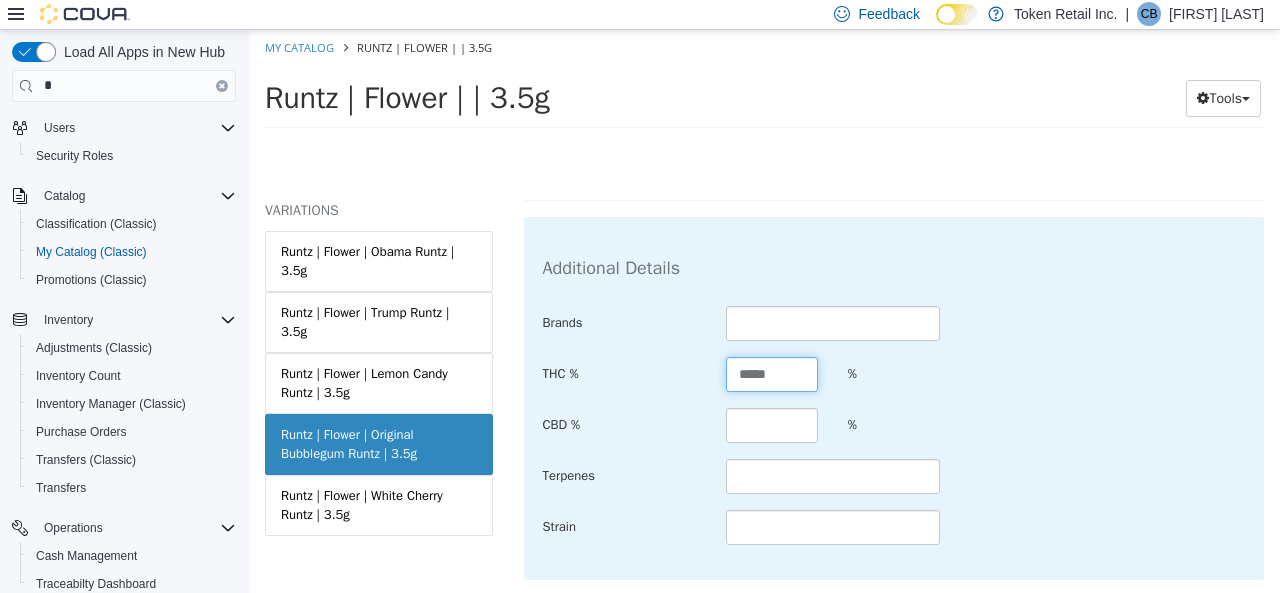 type on "*****" 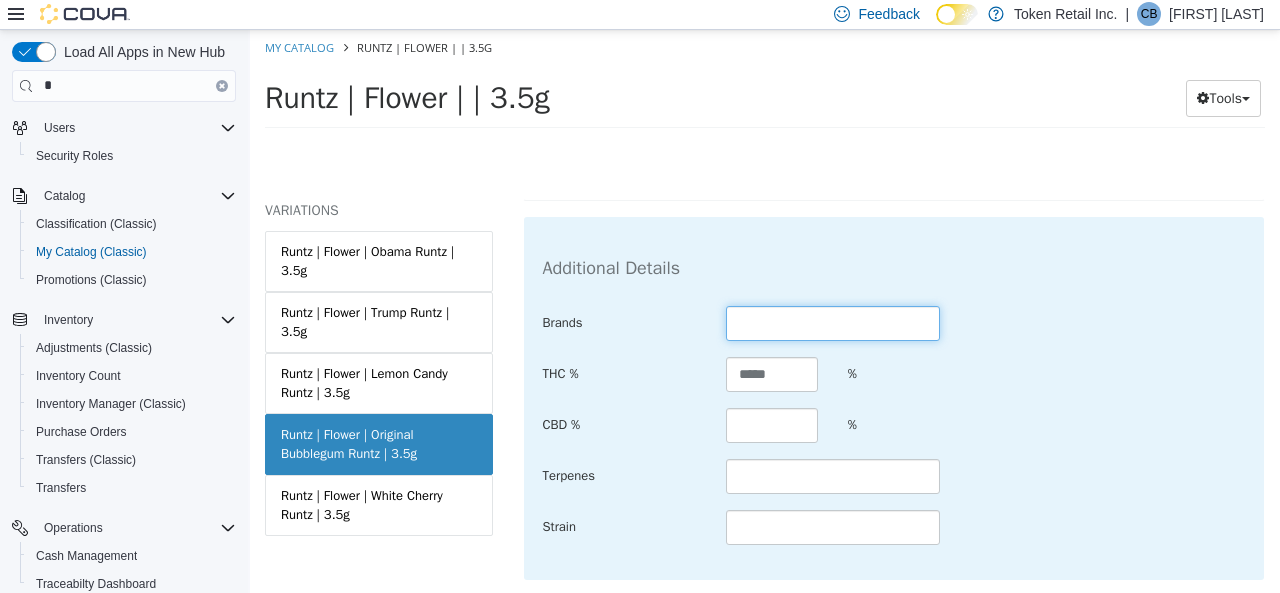 click at bounding box center [833, 322] 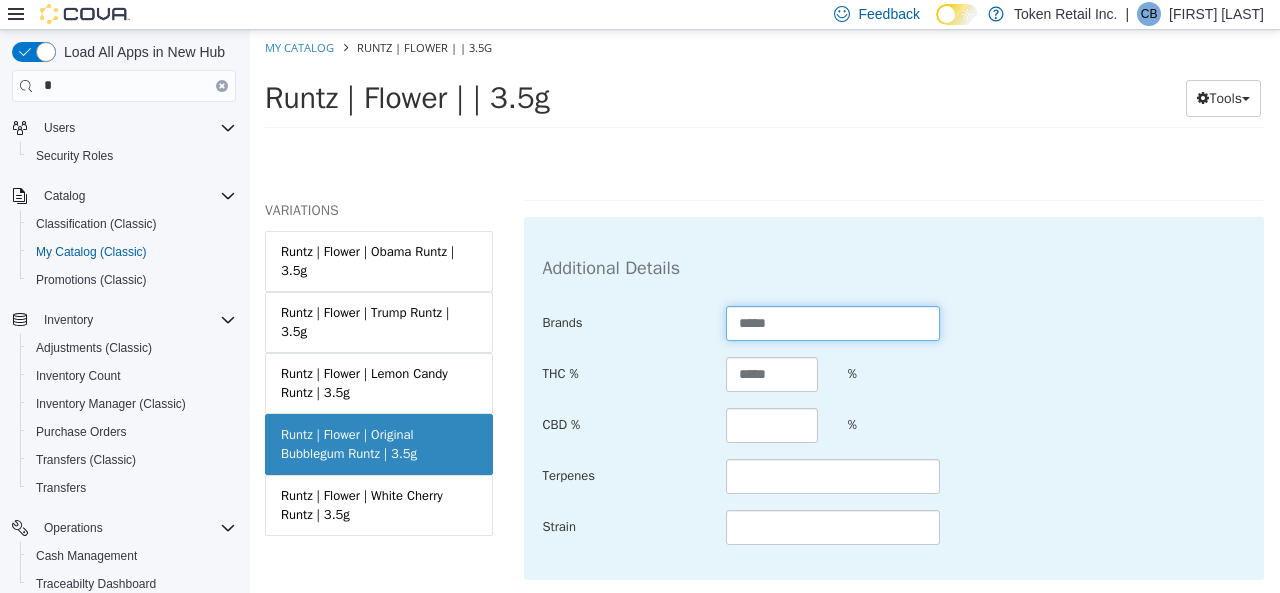 type on "*****" 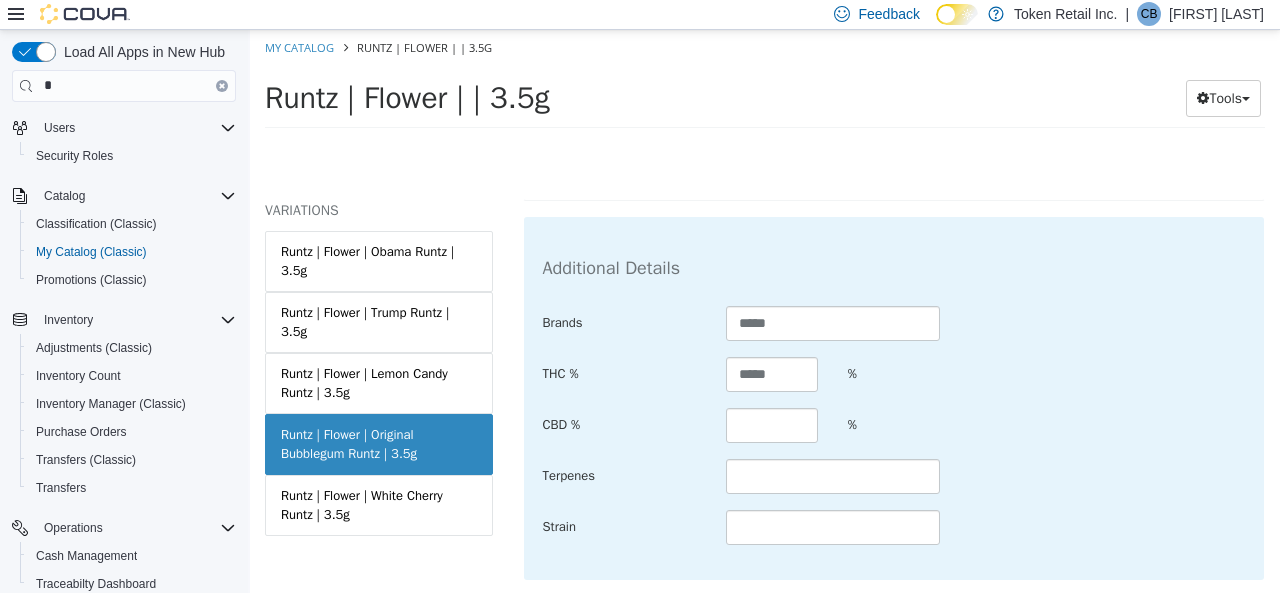 click on "Brands
*****" at bounding box center [894, 323] 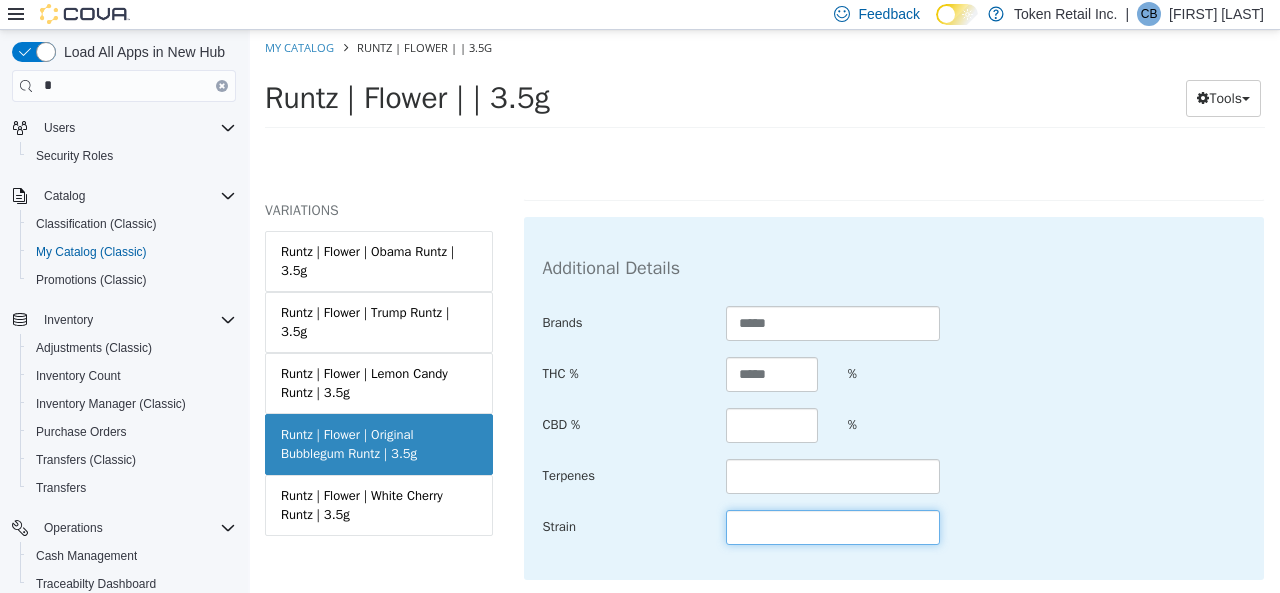 click at bounding box center (833, 526) 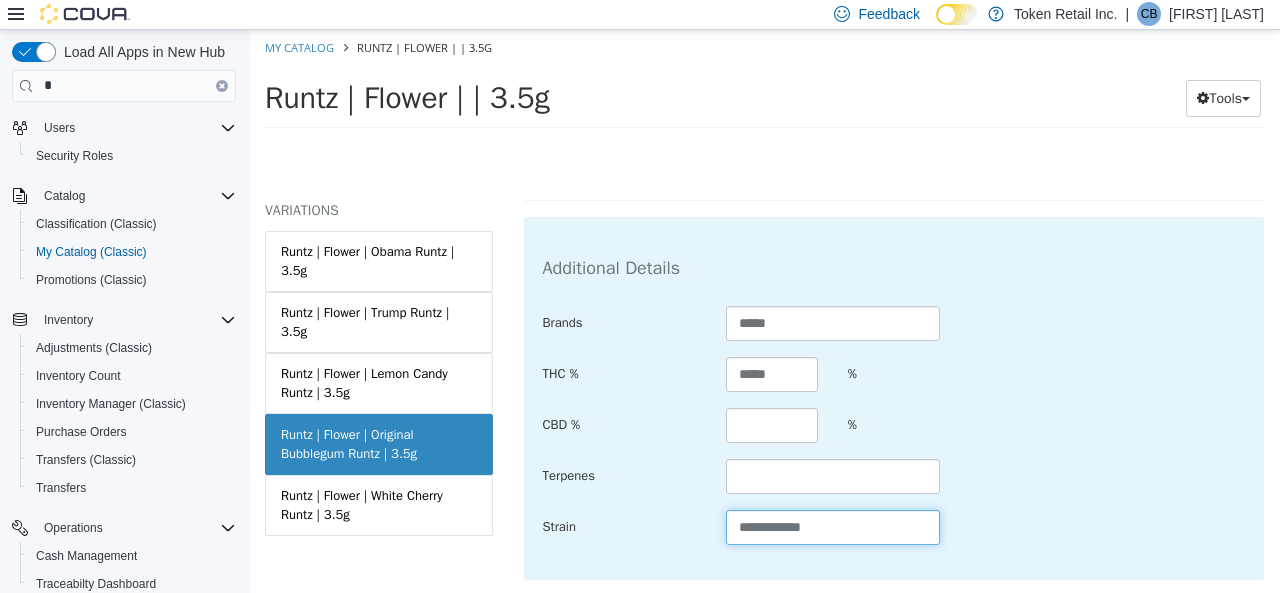 type on "**********" 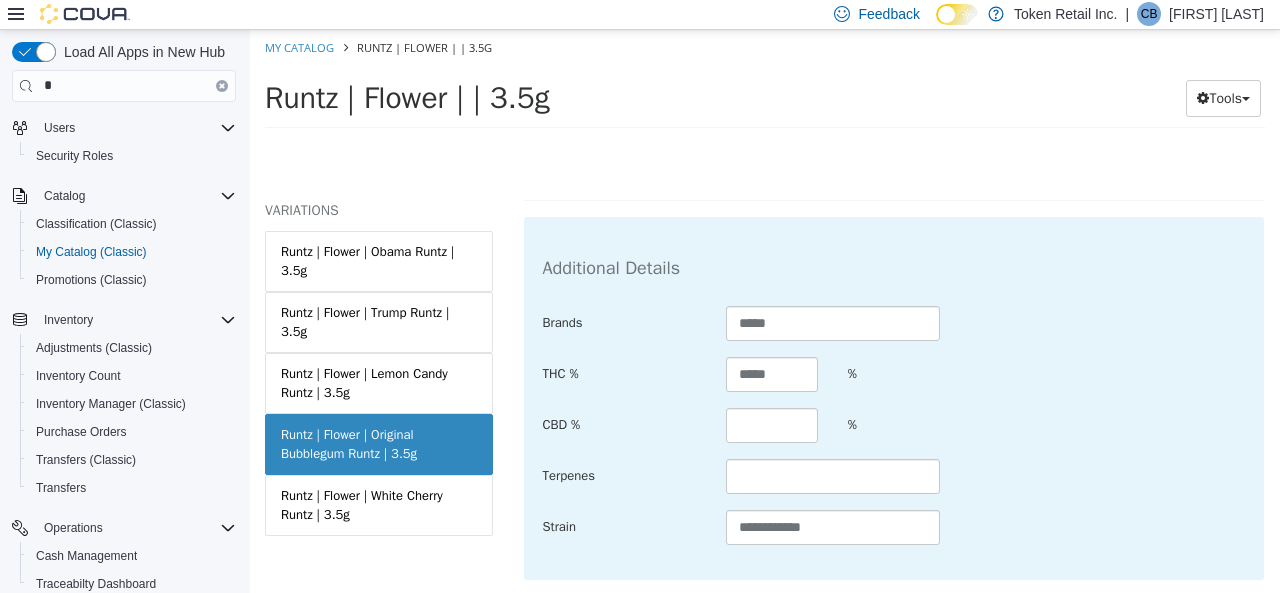 click on "Terpenes" at bounding box center [894, 476] 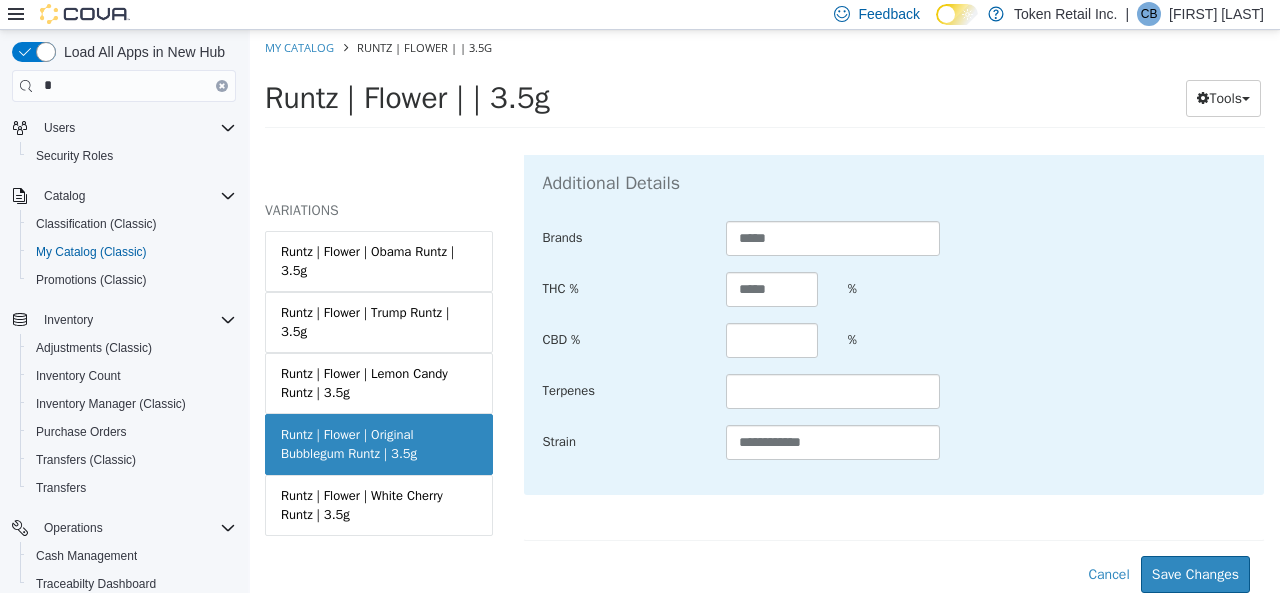 scroll, scrollTop: 896, scrollLeft: 0, axis: vertical 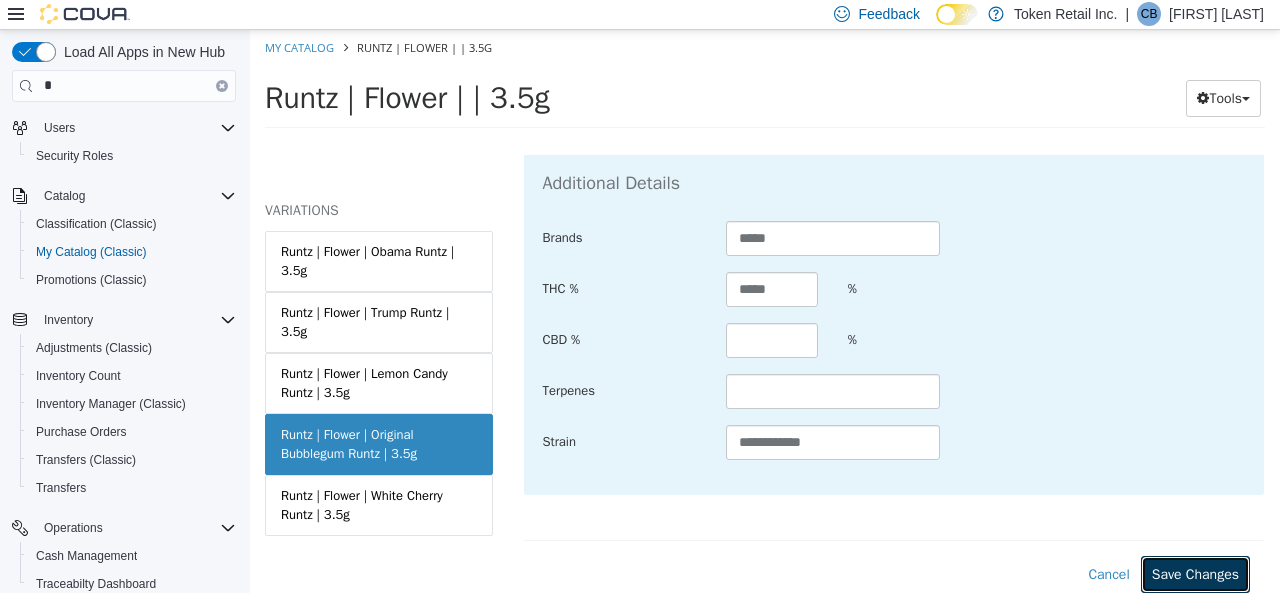 click on "Save Changes" at bounding box center [1195, 573] 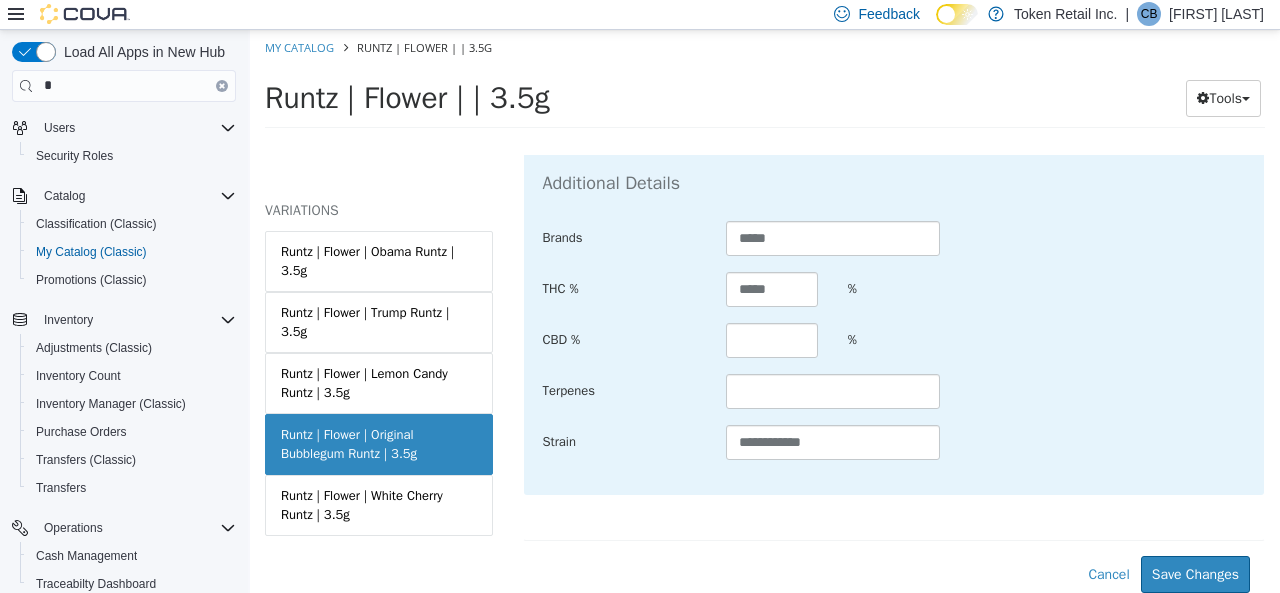 scroll, scrollTop: 716, scrollLeft: 0, axis: vertical 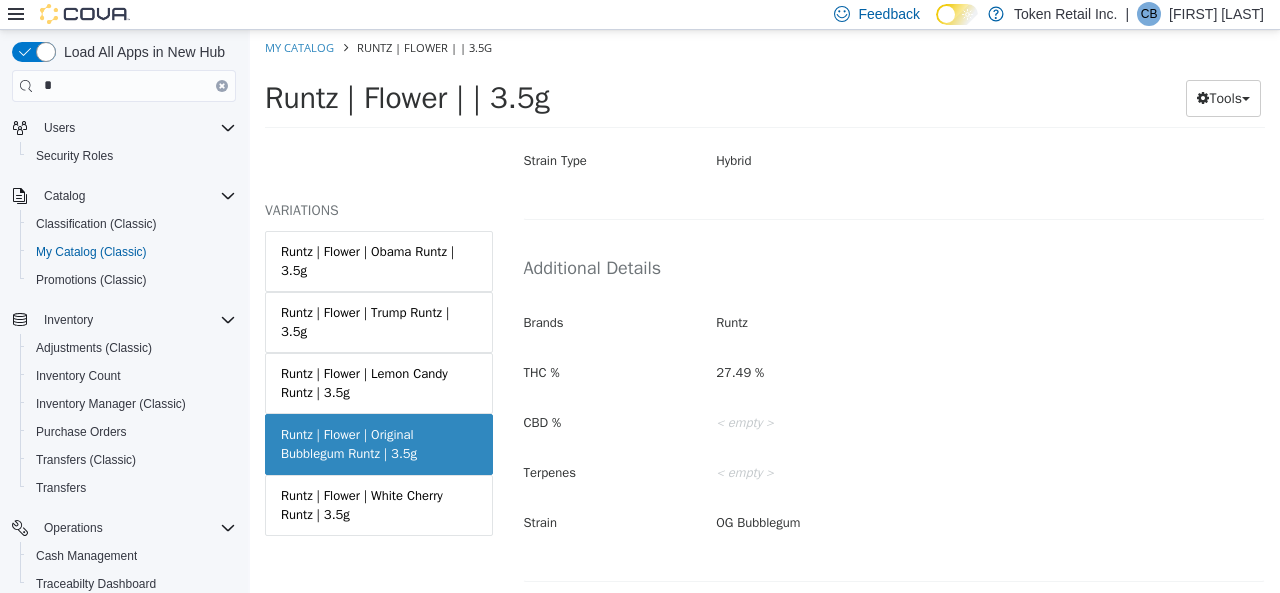click on "< empty >" at bounding box center [990, 422] 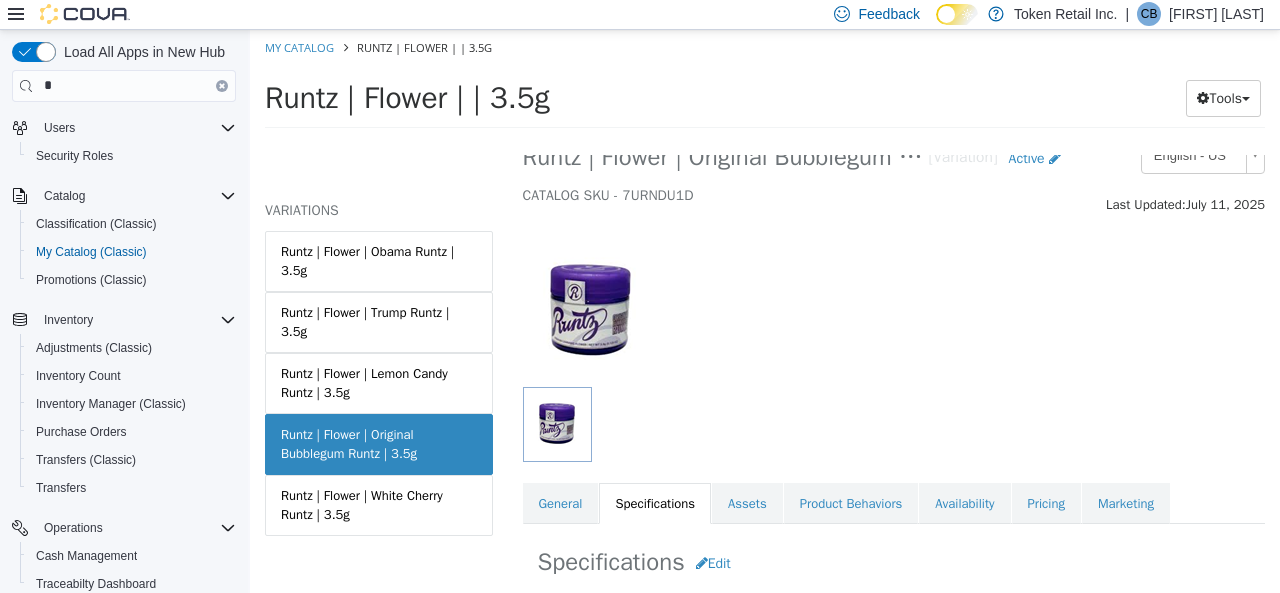 scroll, scrollTop: 0, scrollLeft: 0, axis: both 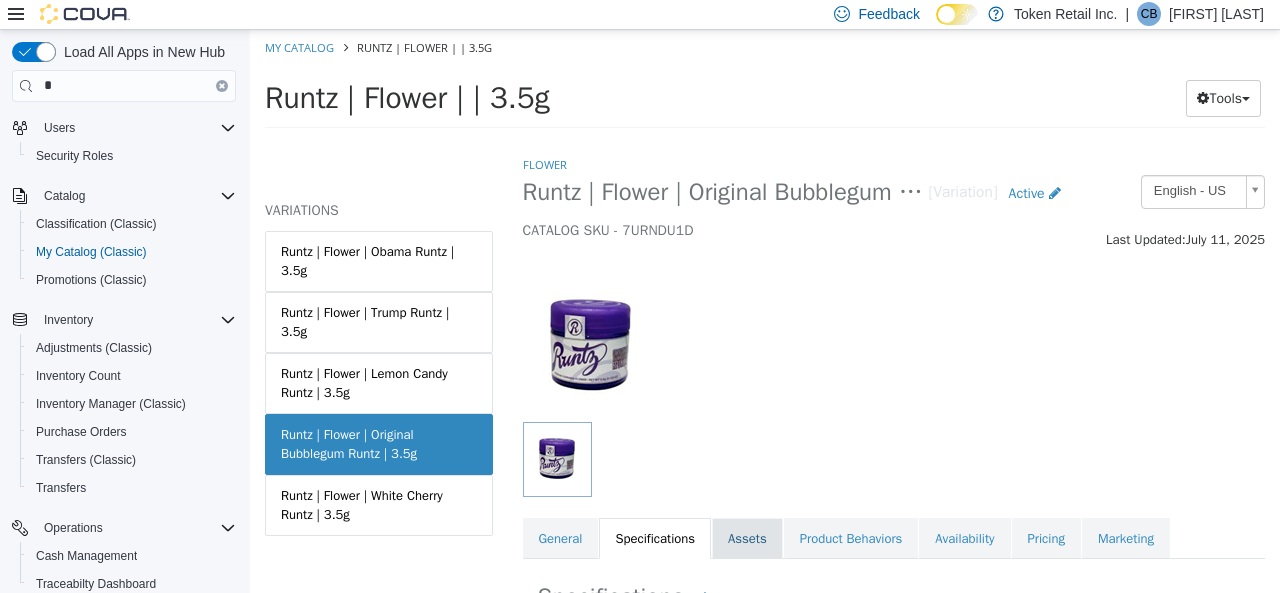 click on "Assets" at bounding box center (747, 538) 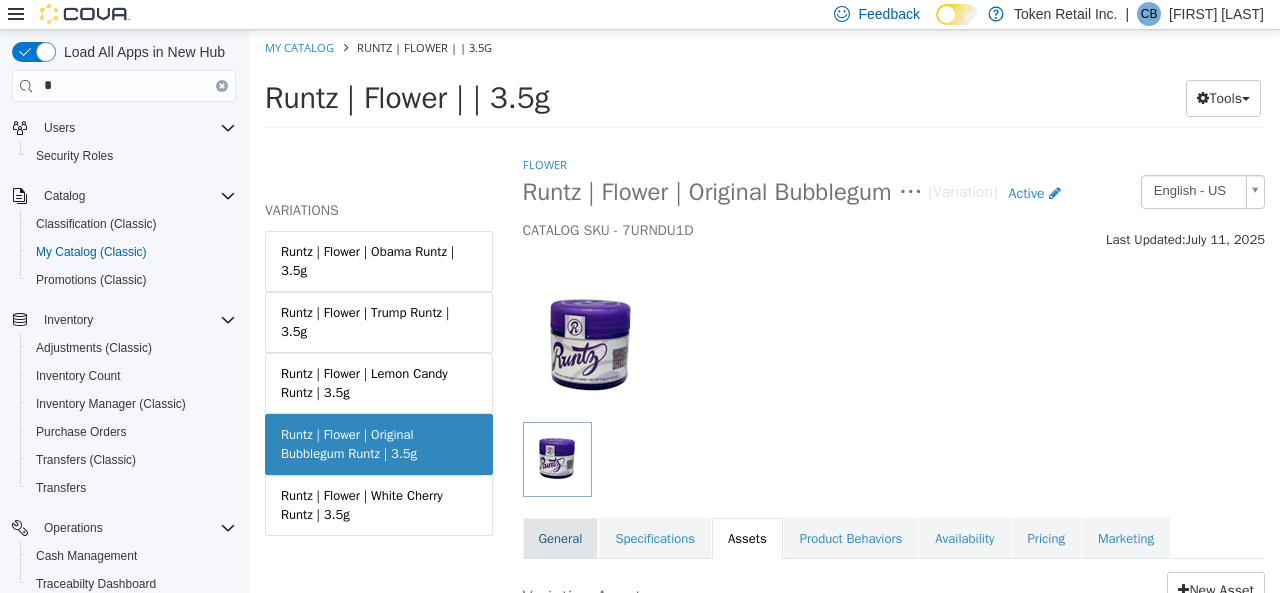 click on "General" at bounding box center (561, 538) 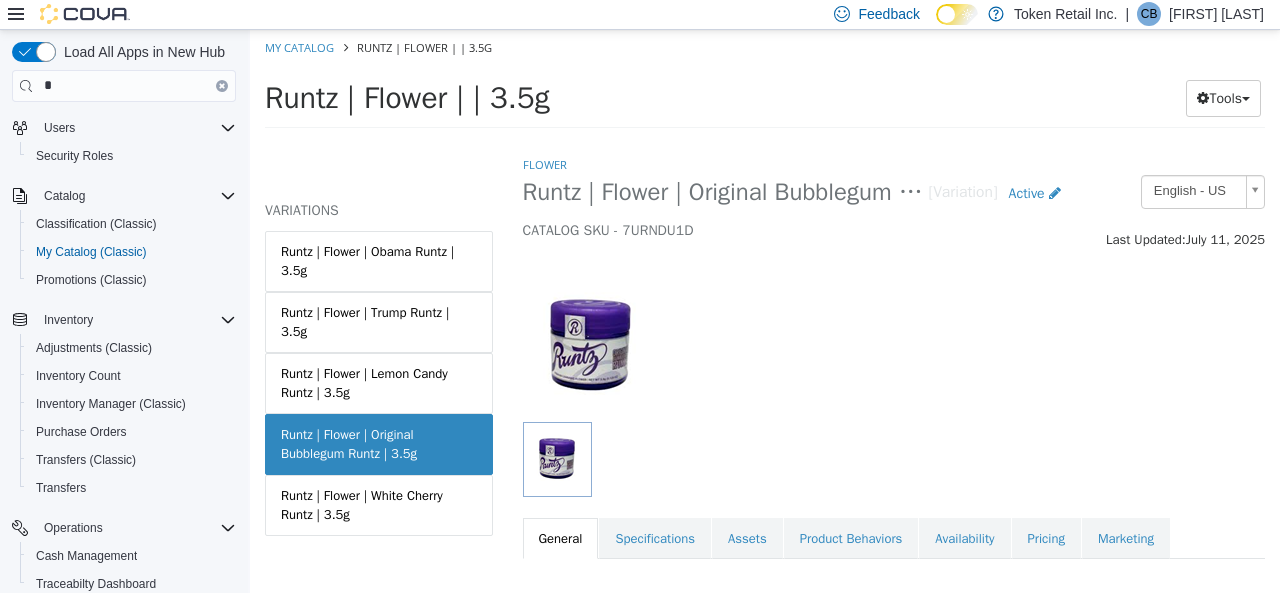click at bounding box center [894, 335] 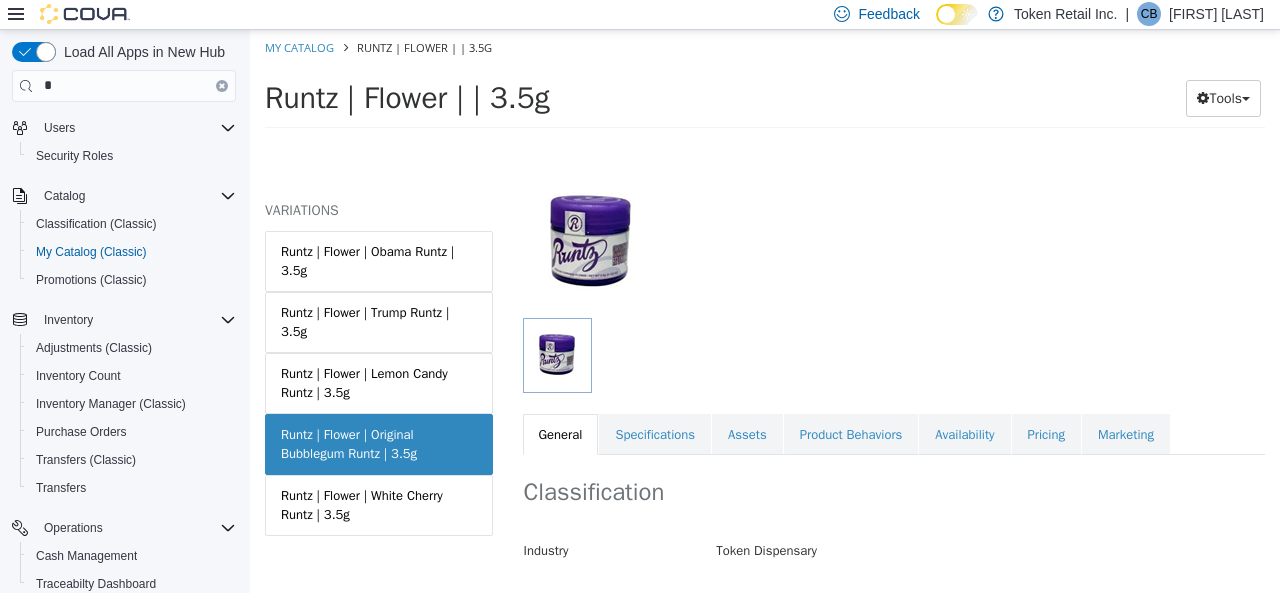 scroll, scrollTop: 0, scrollLeft: 0, axis: both 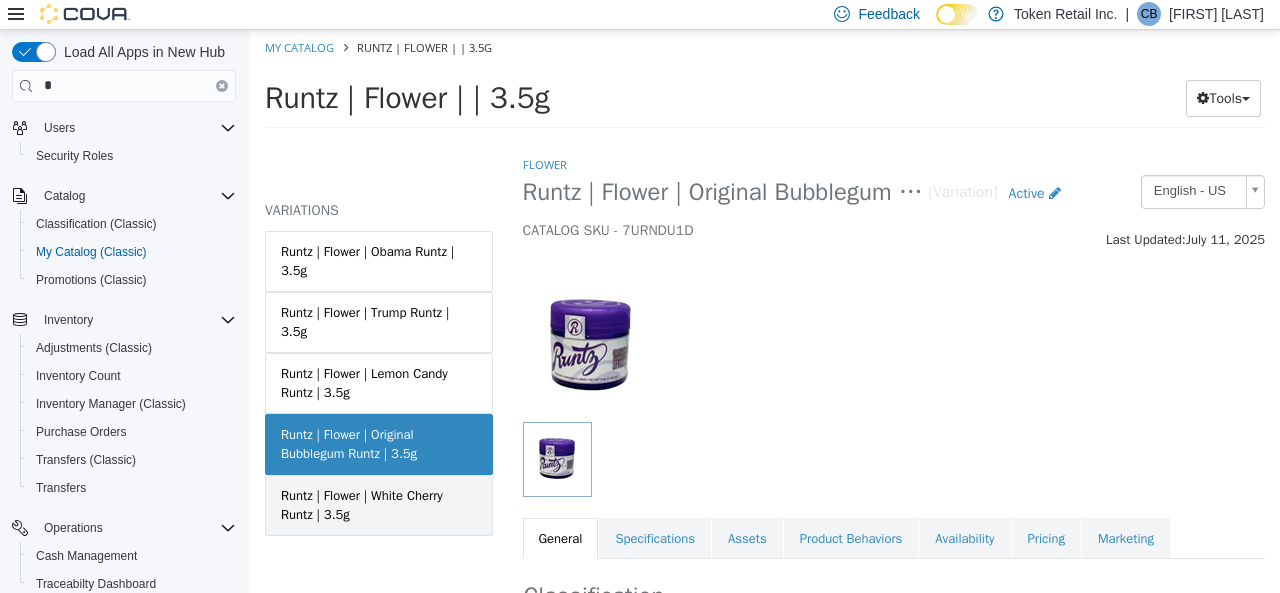 click on "Runtz | Flower | White Cherry Runtz | 3.5g" at bounding box center (379, 504) 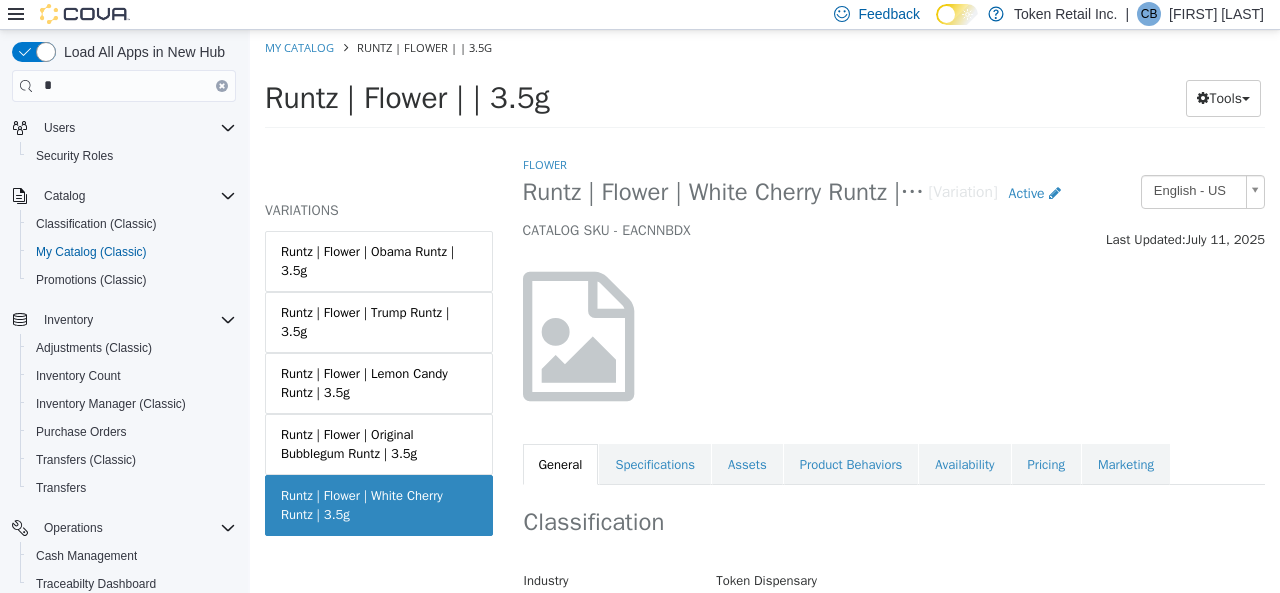 drag, startPoint x: 924, startPoint y: 347, endPoint x: 826, endPoint y: 319, distance: 101.92154 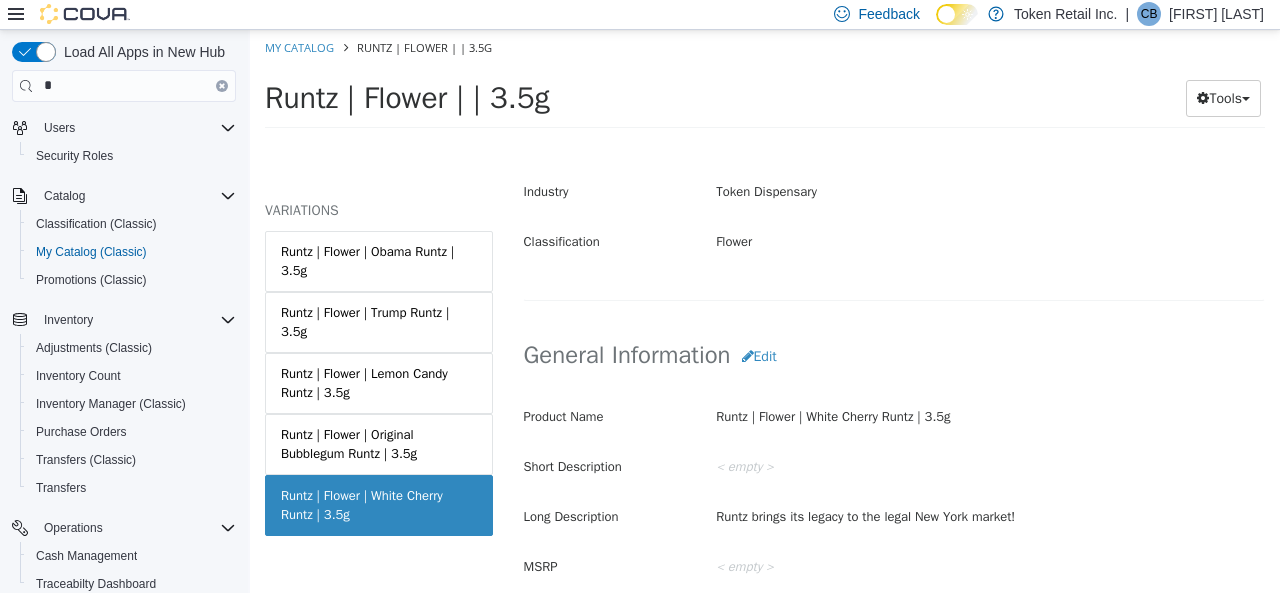 scroll, scrollTop: 400, scrollLeft: 0, axis: vertical 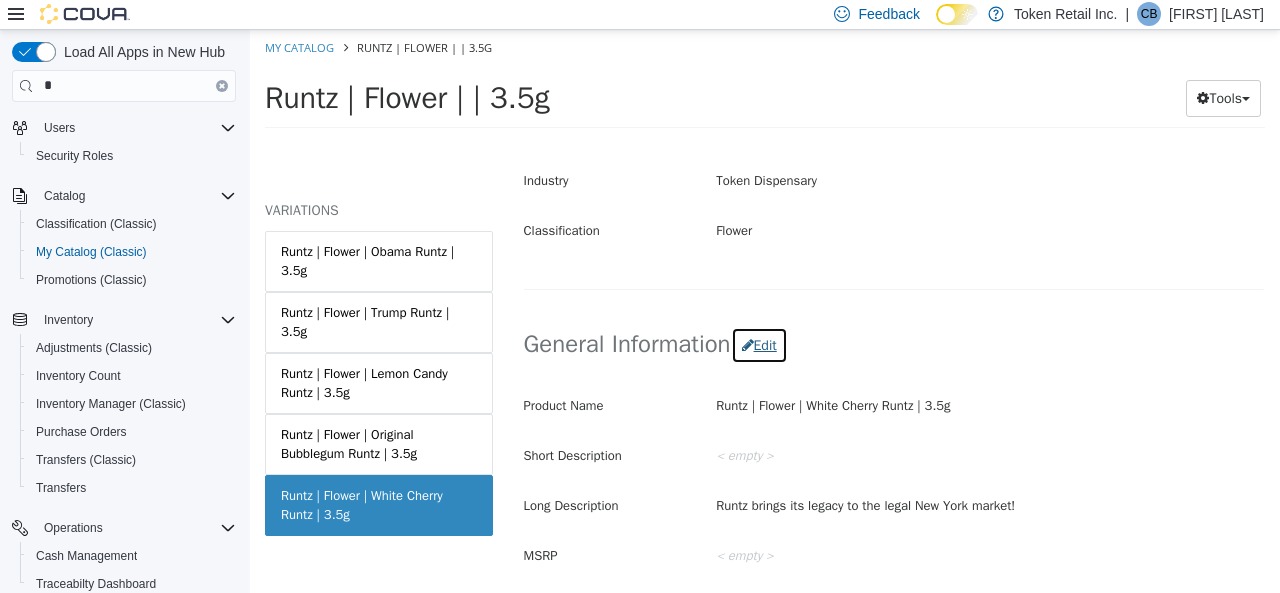 click on "Edit" at bounding box center (759, 344) 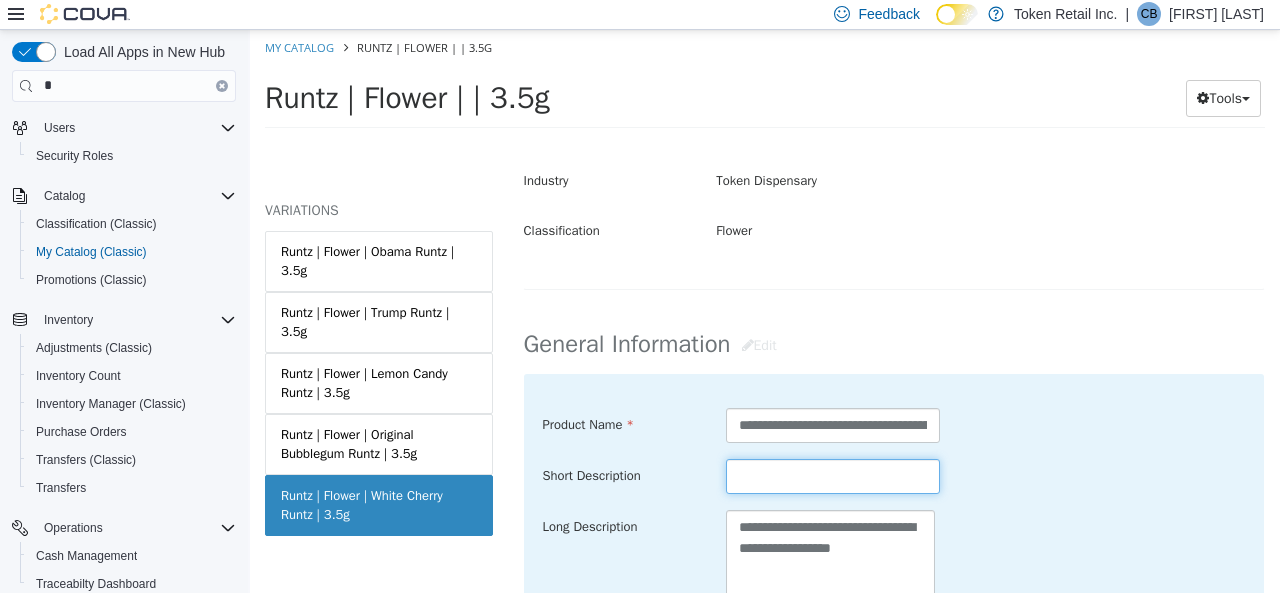 click at bounding box center (833, 475) 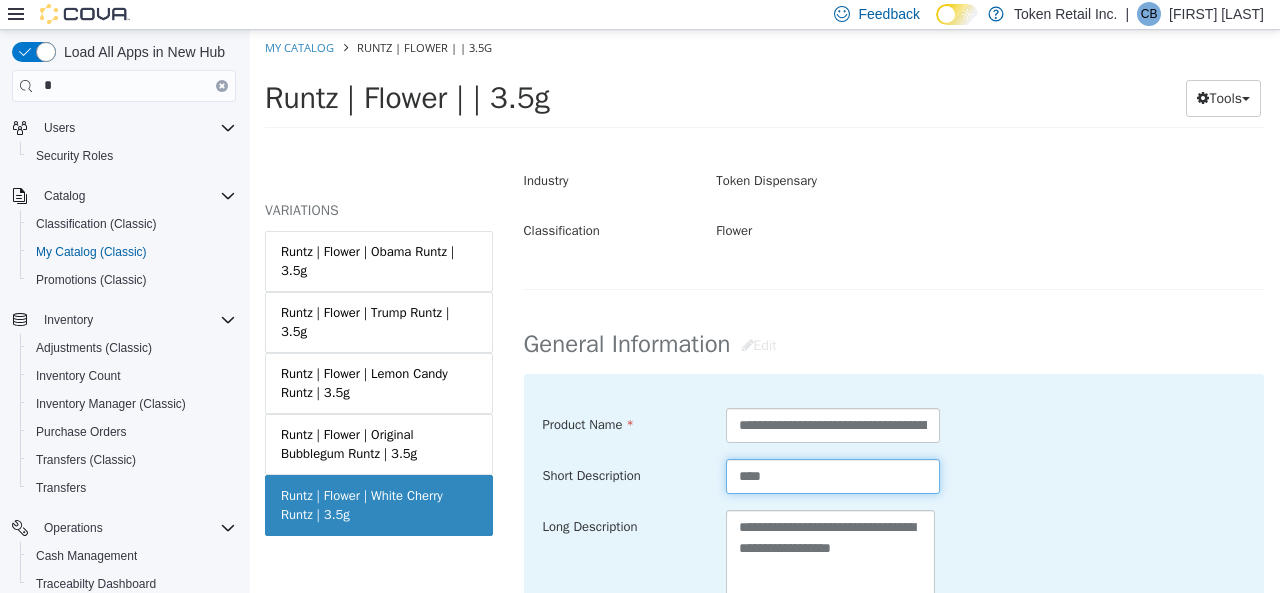 type on "****" 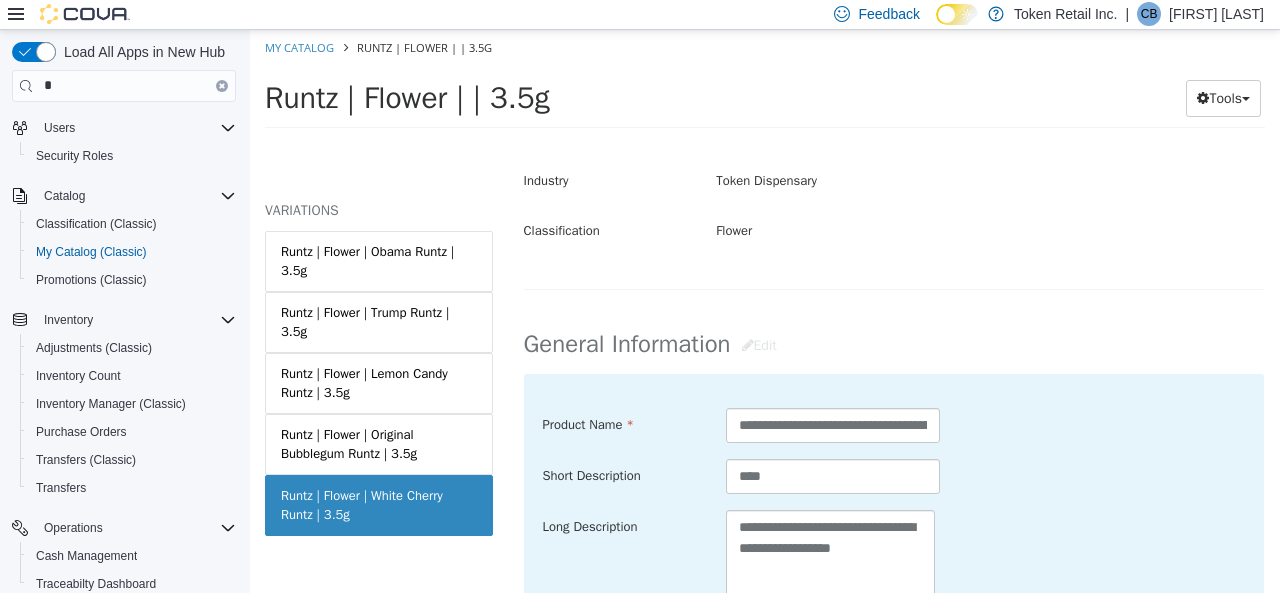 click on "**********" at bounding box center [894, 621] 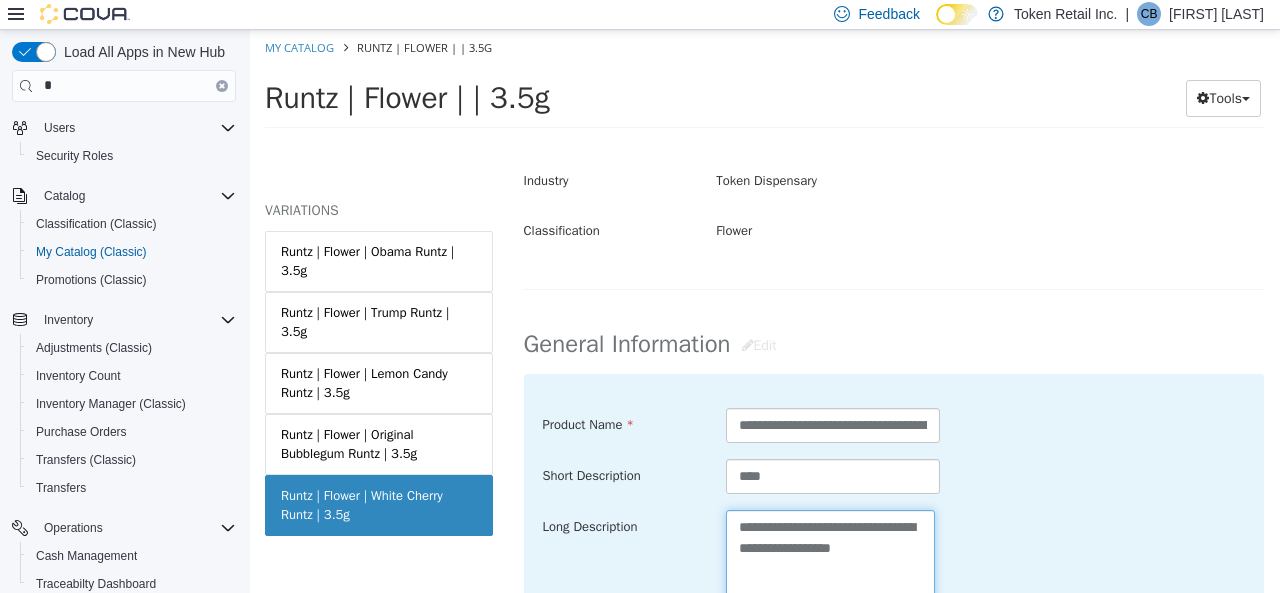 drag, startPoint x: 910, startPoint y: 548, endPoint x: 744, endPoint y: 496, distance: 173.95401 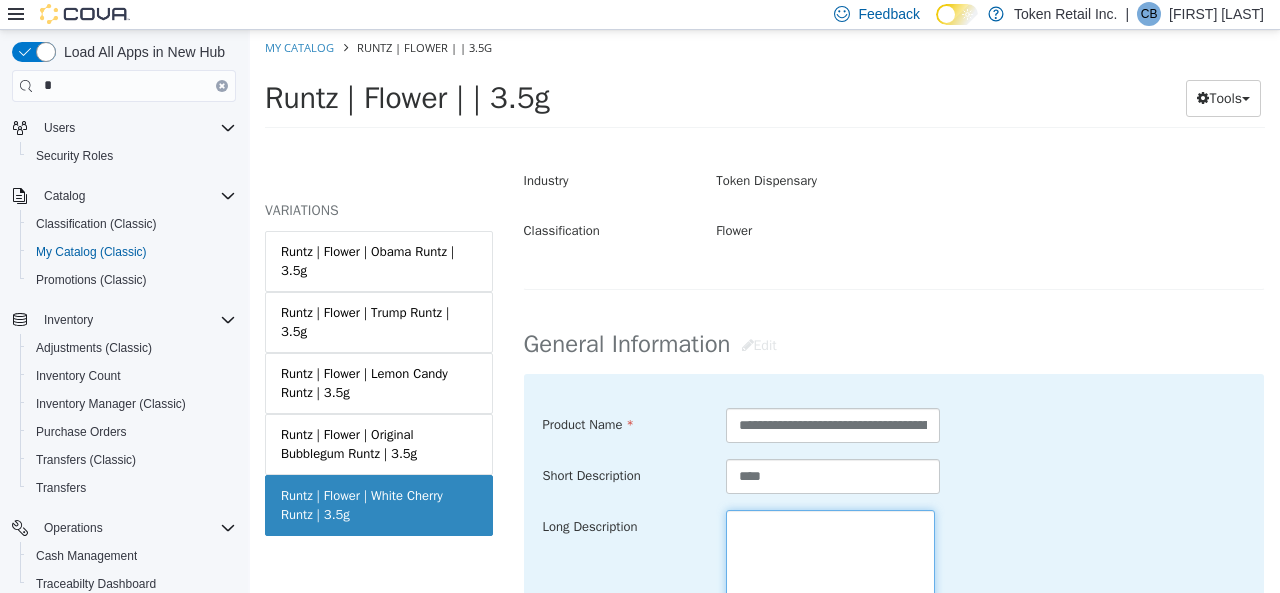 paste on "**********" 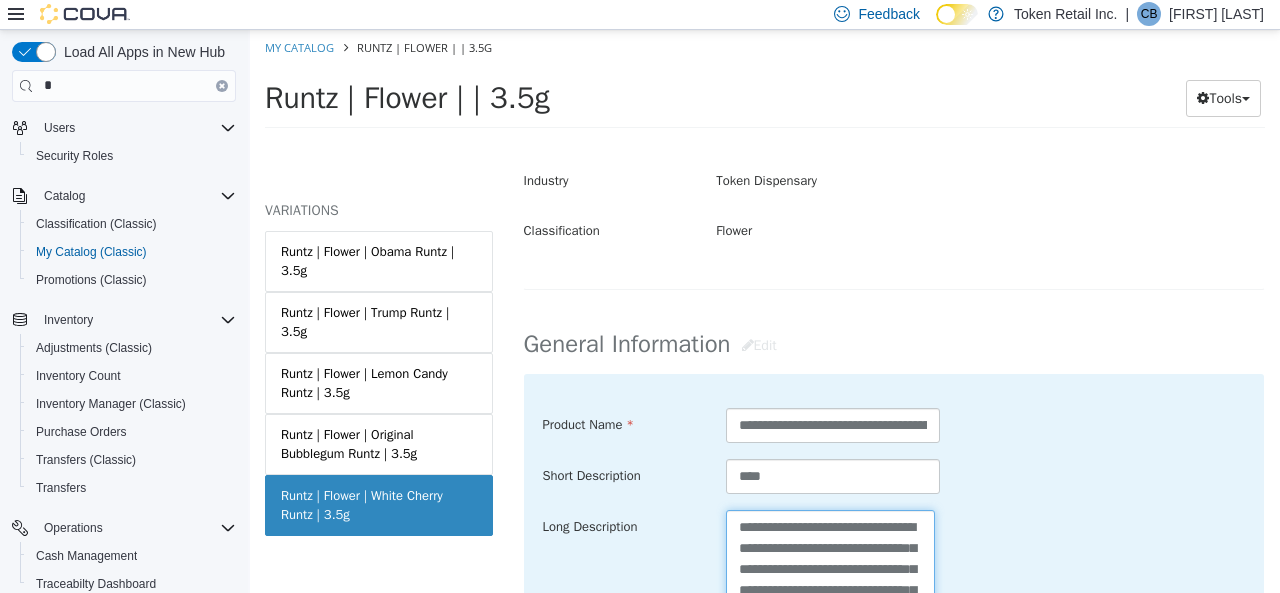 scroll, scrollTop: 392, scrollLeft: 0, axis: vertical 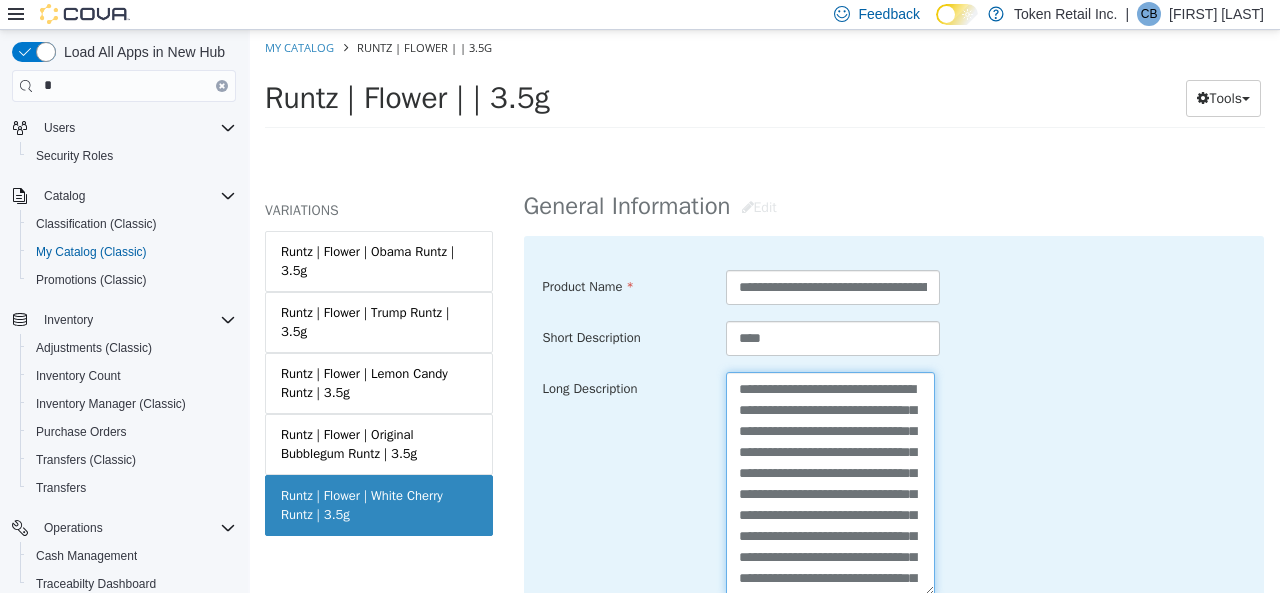 type on "**********" 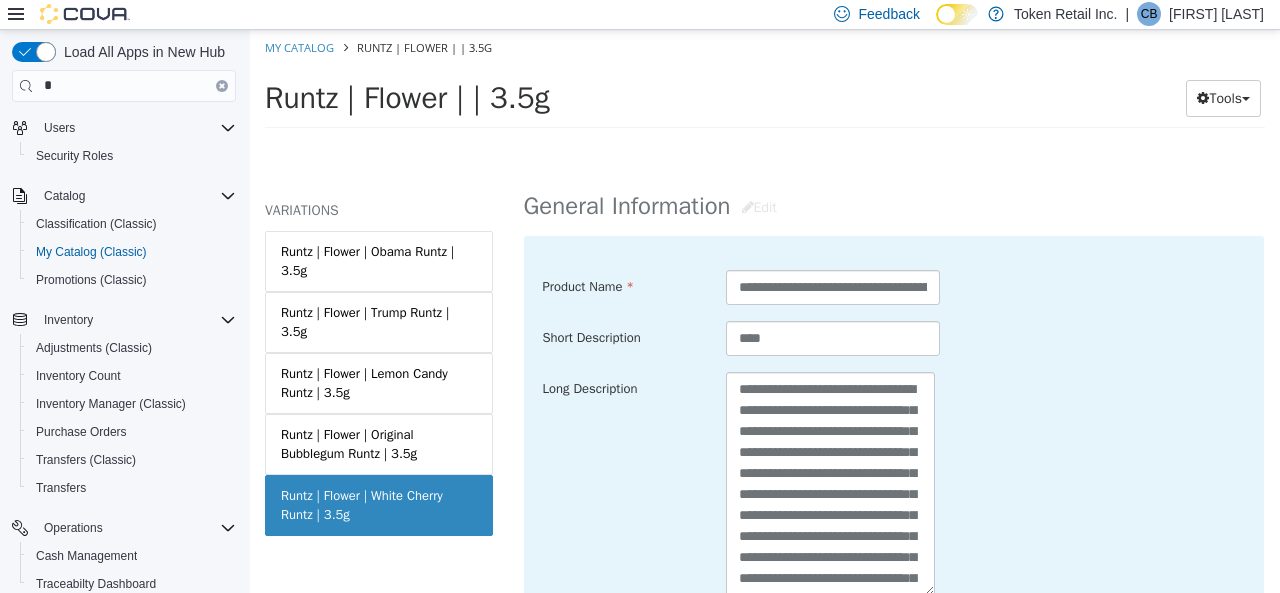 click on "**********" at bounding box center (894, 483) 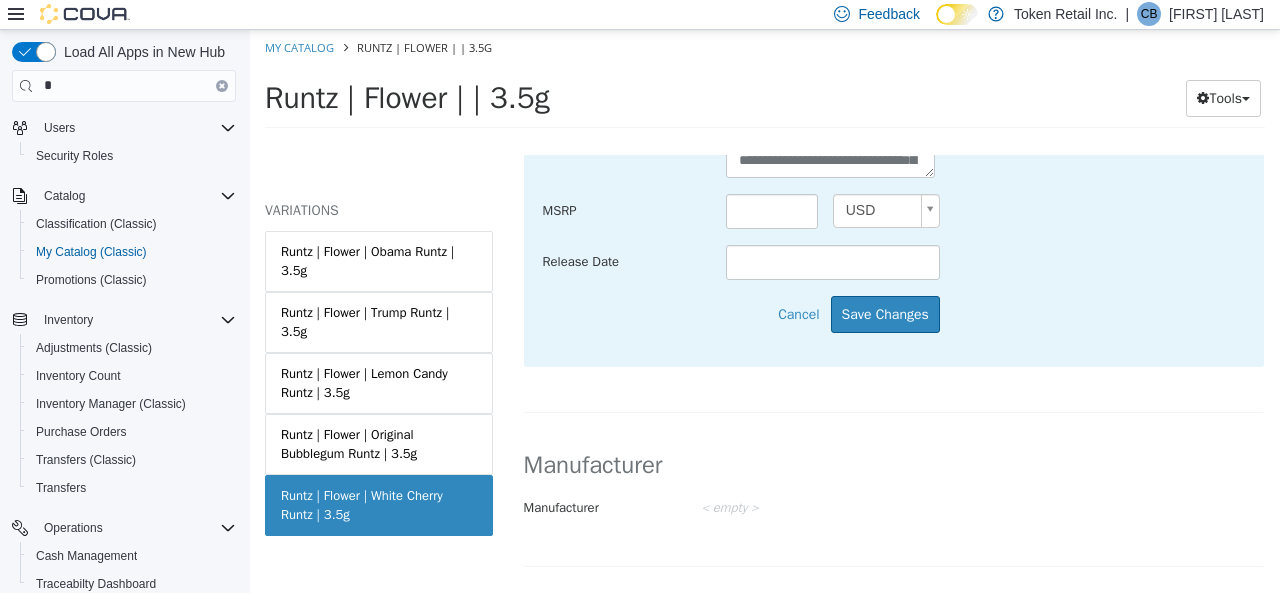 scroll, scrollTop: 1056, scrollLeft: 0, axis: vertical 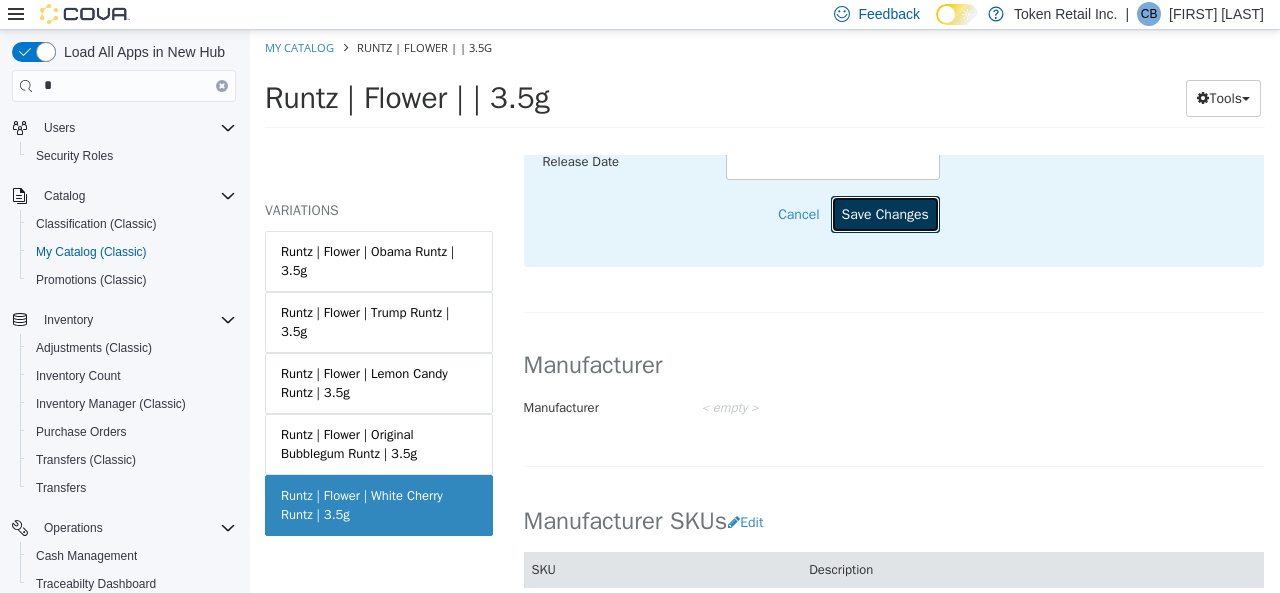 click on "Save Changes" at bounding box center [885, 213] 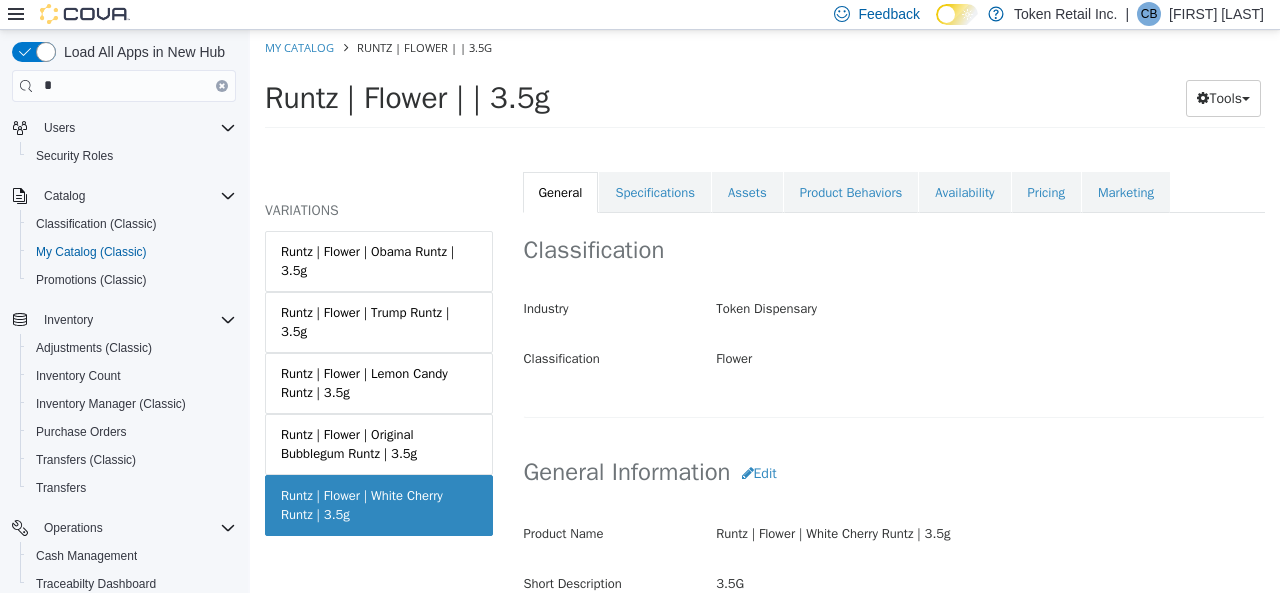 scroll, scrollTop: 268, scrollLeft: 0, axis: vertical 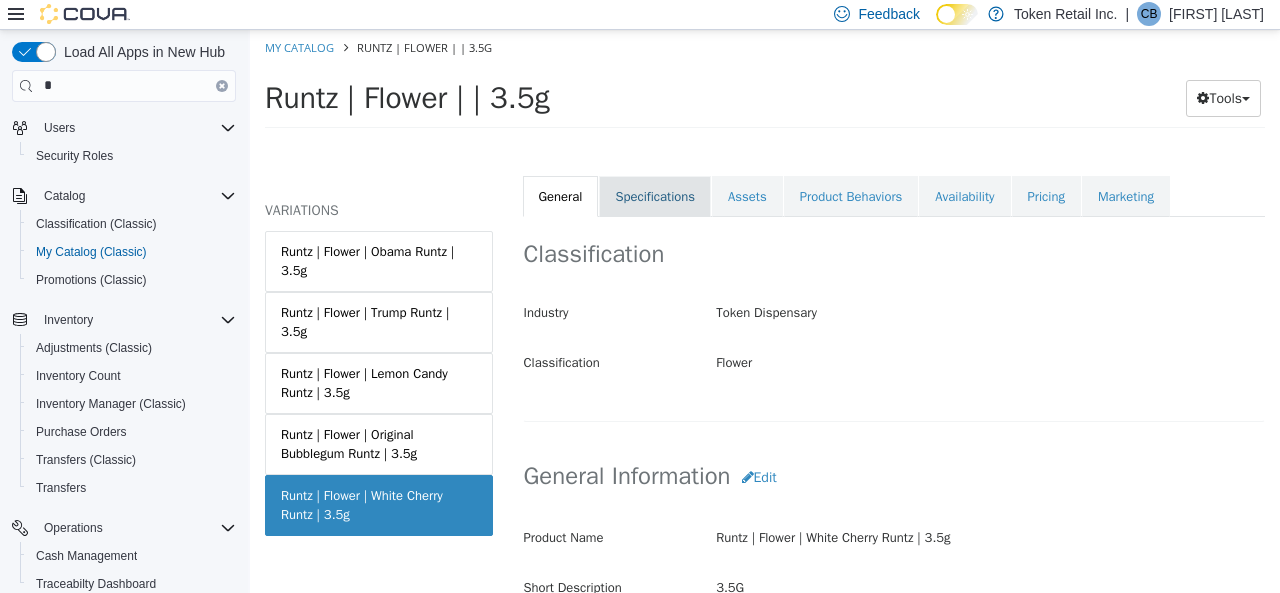 click on "Specifications" at bounding box center (655, 196) 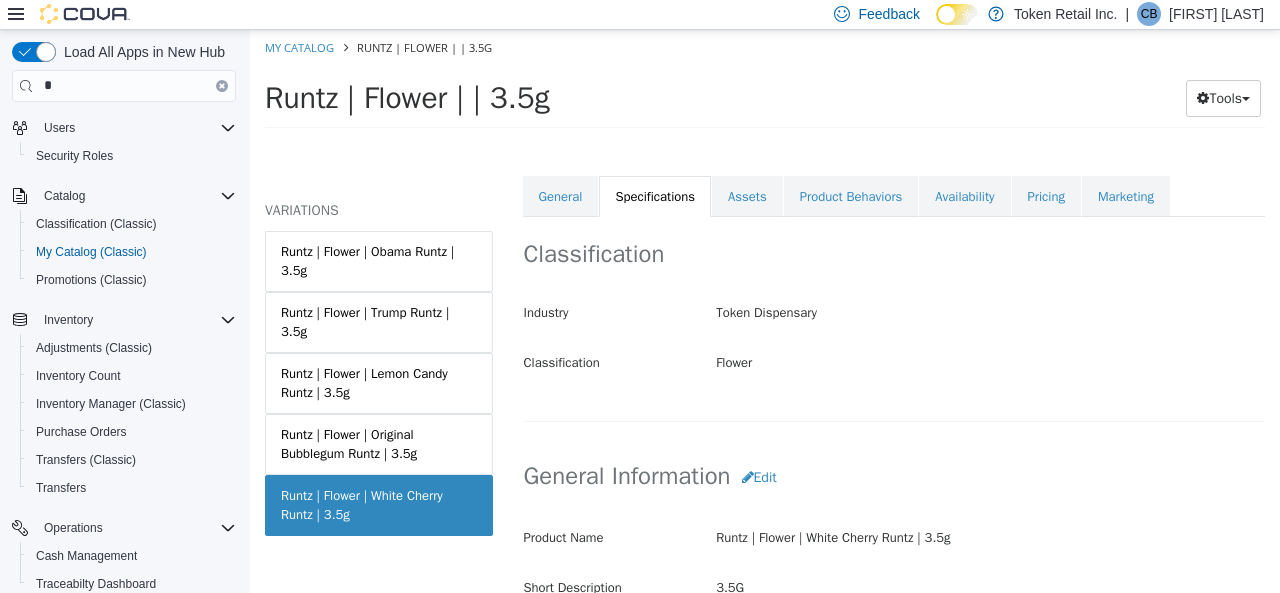 scroll, scrollTop: 266, scrollLeft: 0, axis: vertical 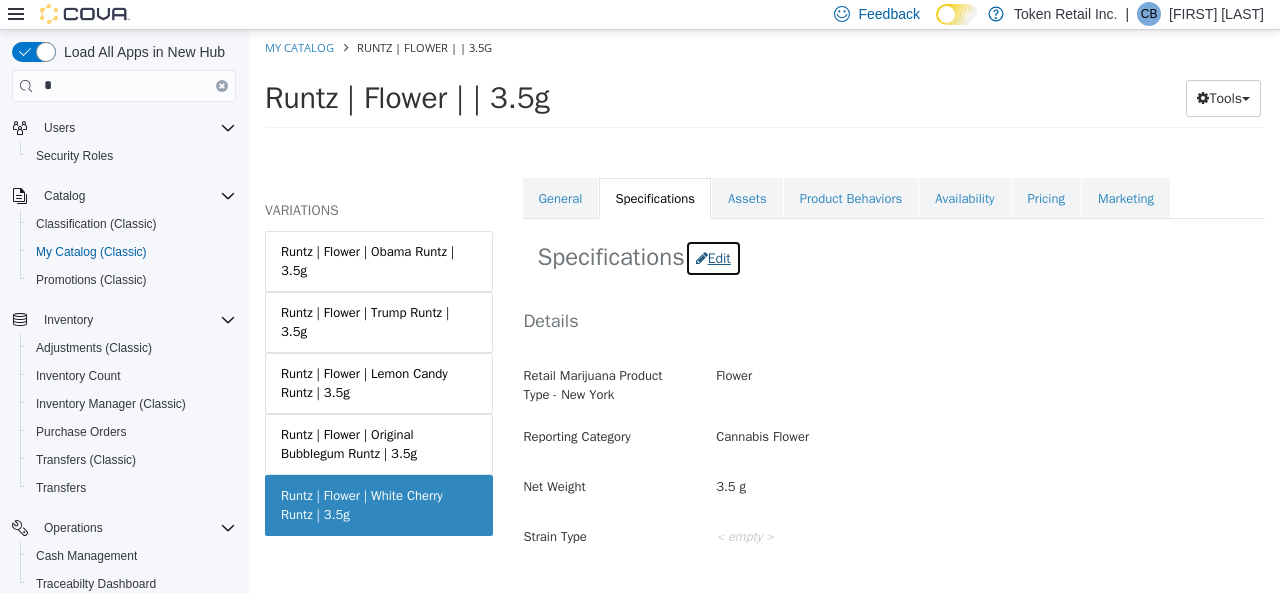 click on "Edit" at bounding box center [713, 257] 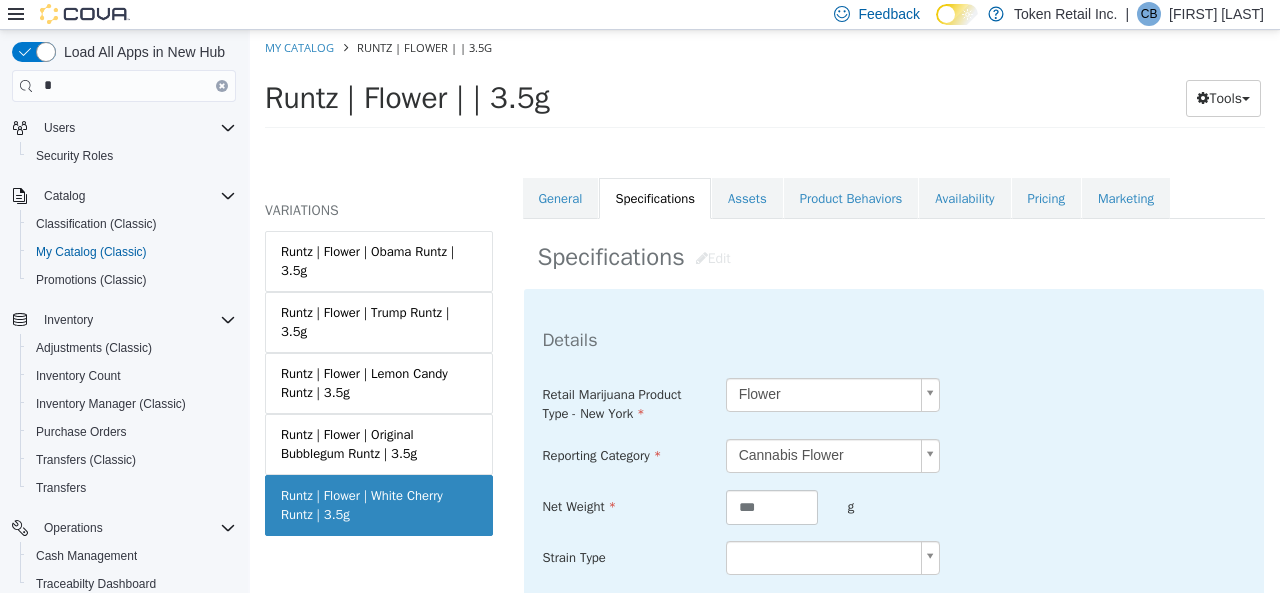 click on "Saving Bulk Changes...
×
All assets have been saved
My Catalog
Runtz | Flower |  | 3.5g
Runtz | Flower |  | 3.5g
Tools  Move Variations
Print Labels
MASTER PRODUCT
Runtz | Flower |  | 3.5g
VARIATIONS
Runtz | Flower | Obama Runtz | 3.5g
Runtz | Flower | Trump Runtz | 3.5g
Runtz | Flower | Lemon Candy Runtz | 3.5g
Runtz | Flower | Original Bubblegum Runtz   | 3.5g
Runtz | Flower | White Cherry Runtz | 3.5g
Flower
Runtz | Flower | White Cherry Runtz | 3.5g
[Variation] Active   CATALOG SKU - EACNNBDX     English - US                             Last Updated:  July 11, 2025
General Specifications Assets Product Behaviors Availability Pricing
Marketing Specifications  Edit Details Retail Marijuana Product Type - New York
Flower                             ****** Reporting Category
Cannabis Flower                             Net Weight" at bounding box center [765, 84] 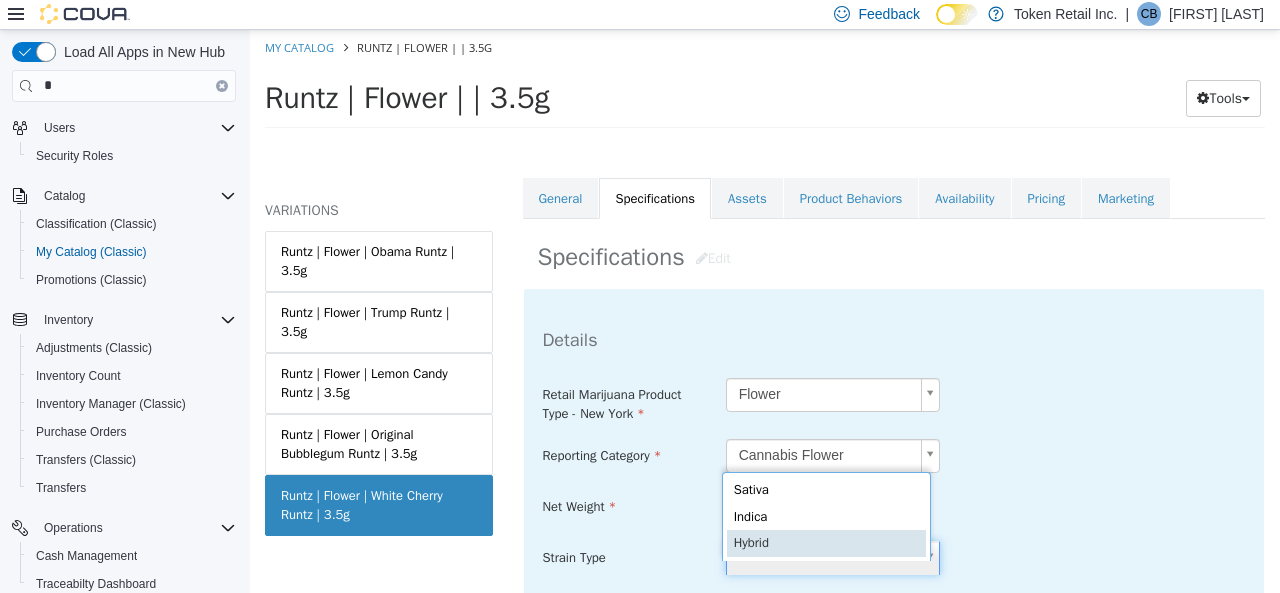 scroll, scrollTop: 4, scrollLeft: 5, axis: both 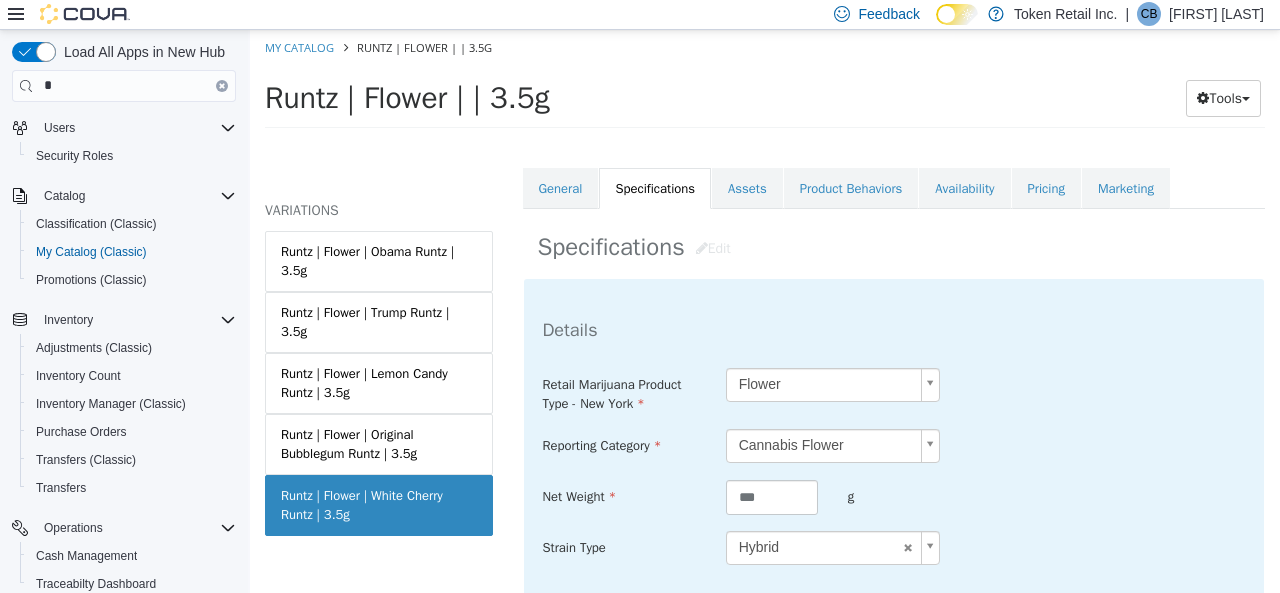 click on "Retail Marijuana Product Type - New York
Flower                             ******" at bounding box center [894, 390] 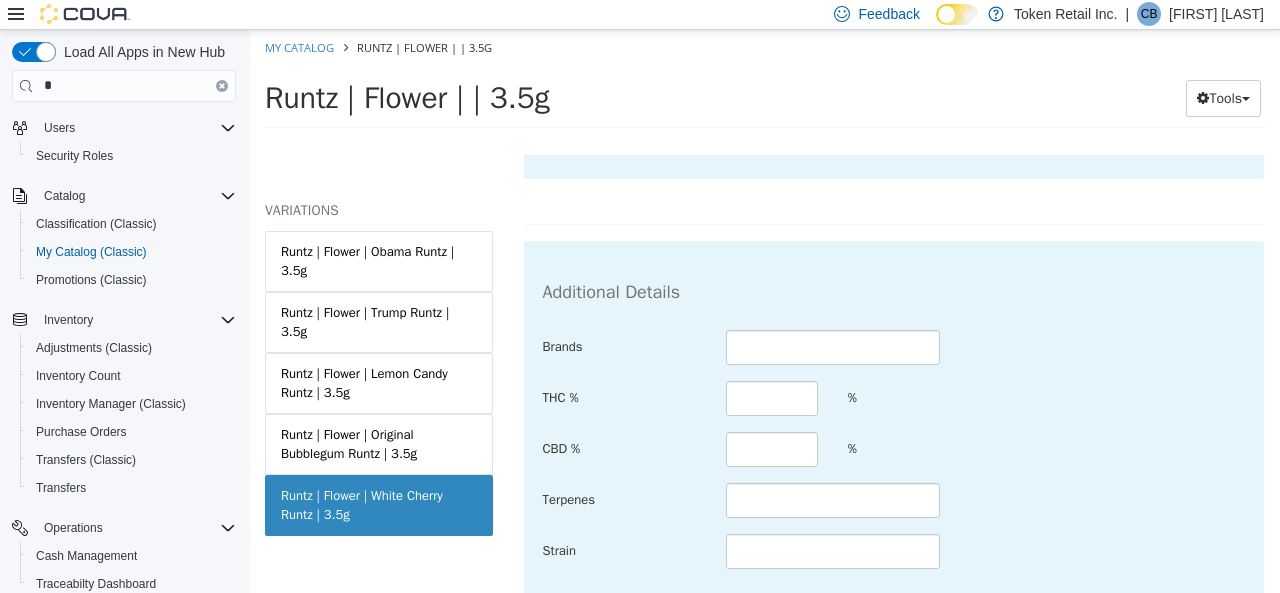 scroll, scrollTop: 740, scrollLeft: 0, axis: vertical 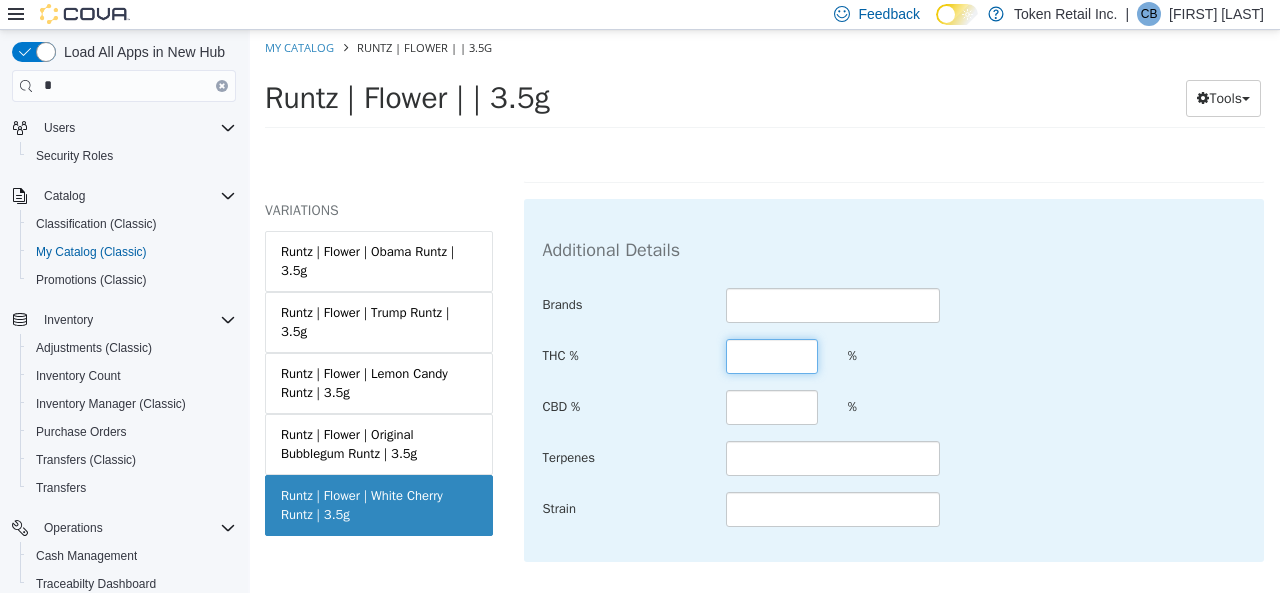 click at bounding box center [772, 355] 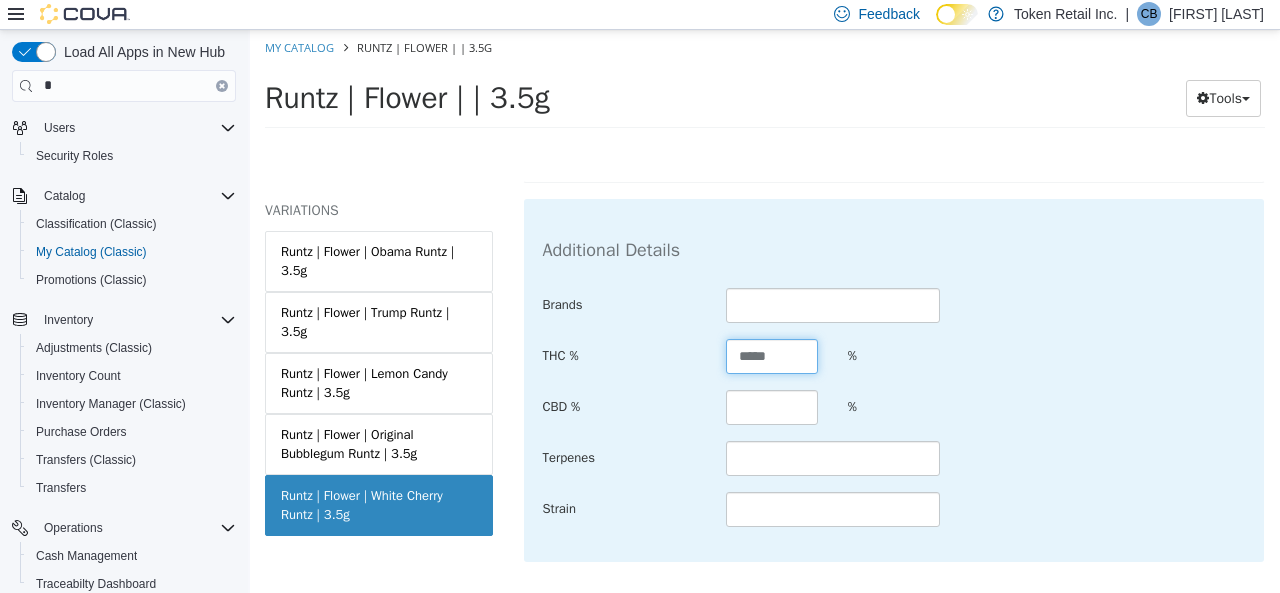 type on "*****" 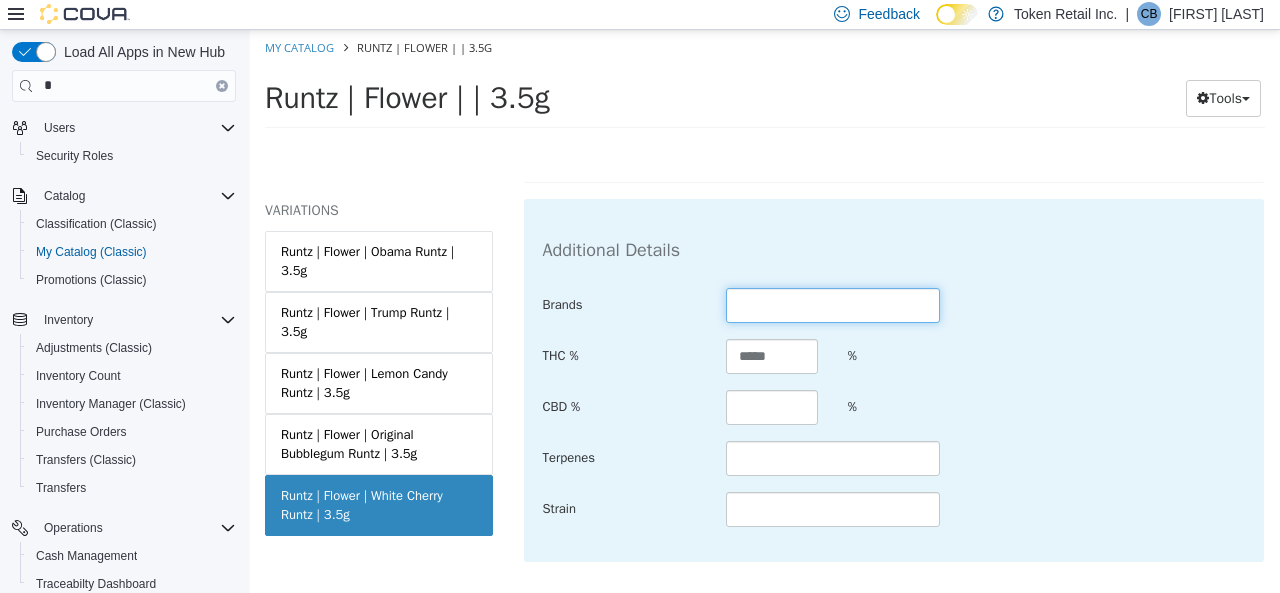 click at bounding box center [833, 304] 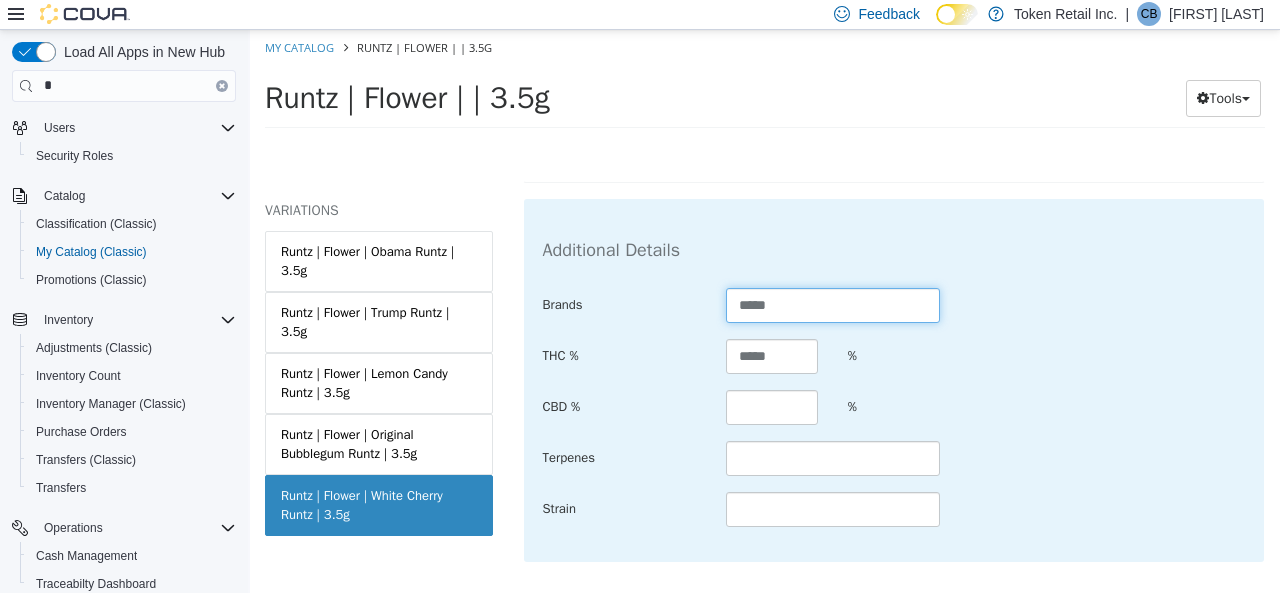 type on "*****" 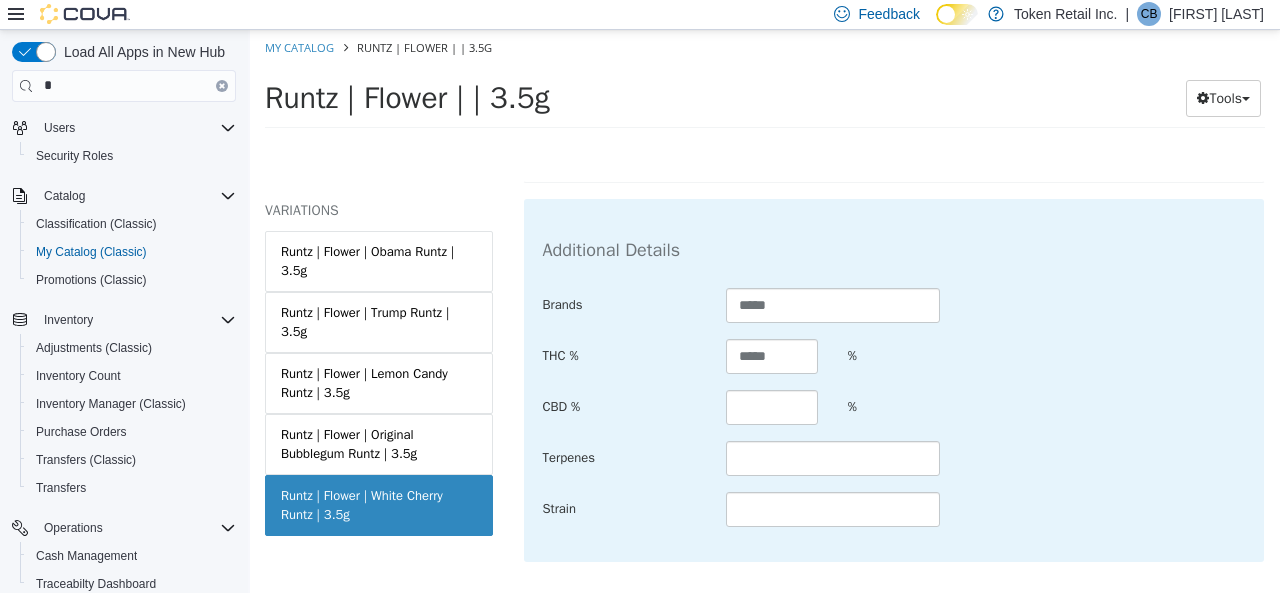 click on "Additional Details" at bounding box center [894, 249] 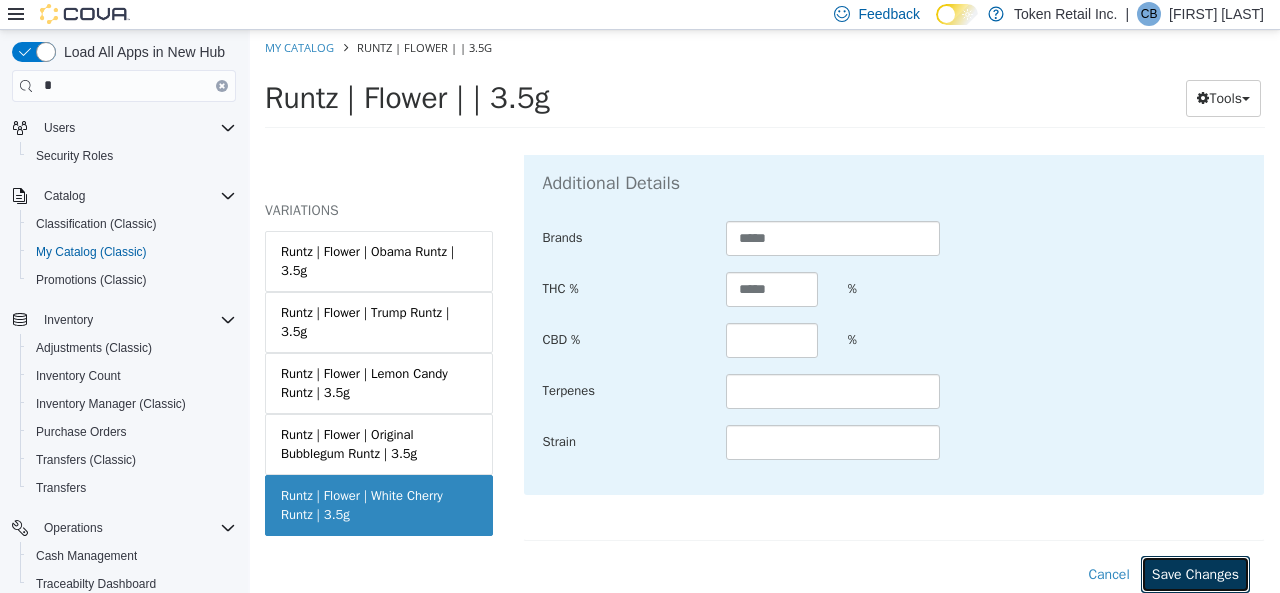 click on "Save Changes" at bounding box center (1195, 573) 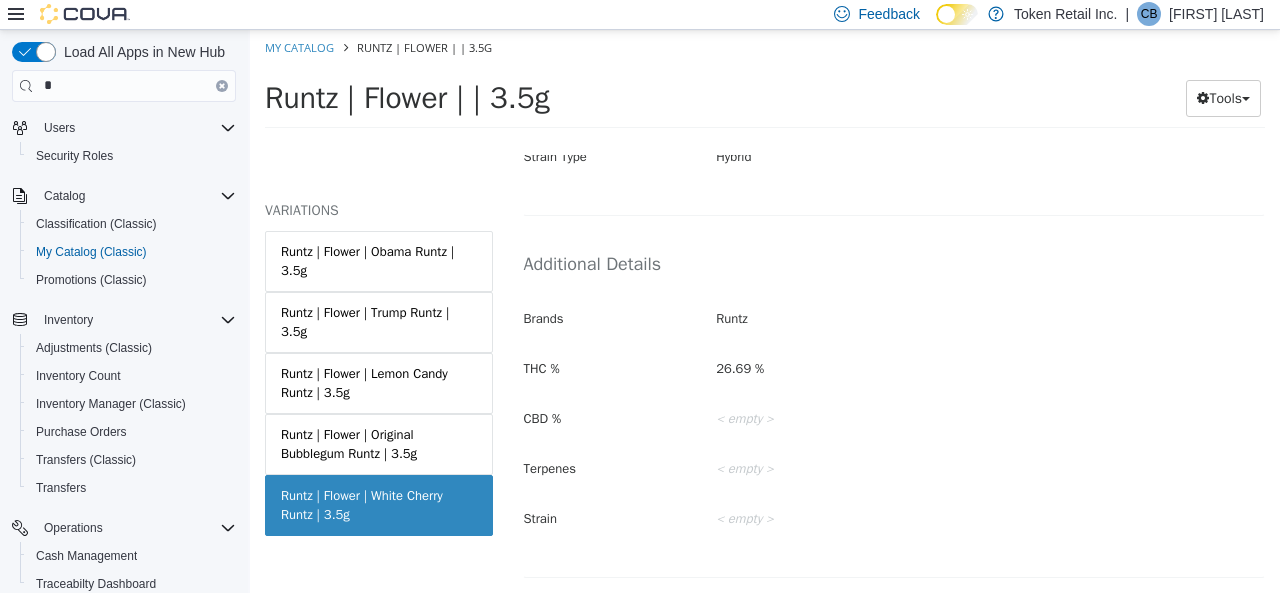 scroll, scrollTop: 642, scrollLeft: 0, axis: vertical 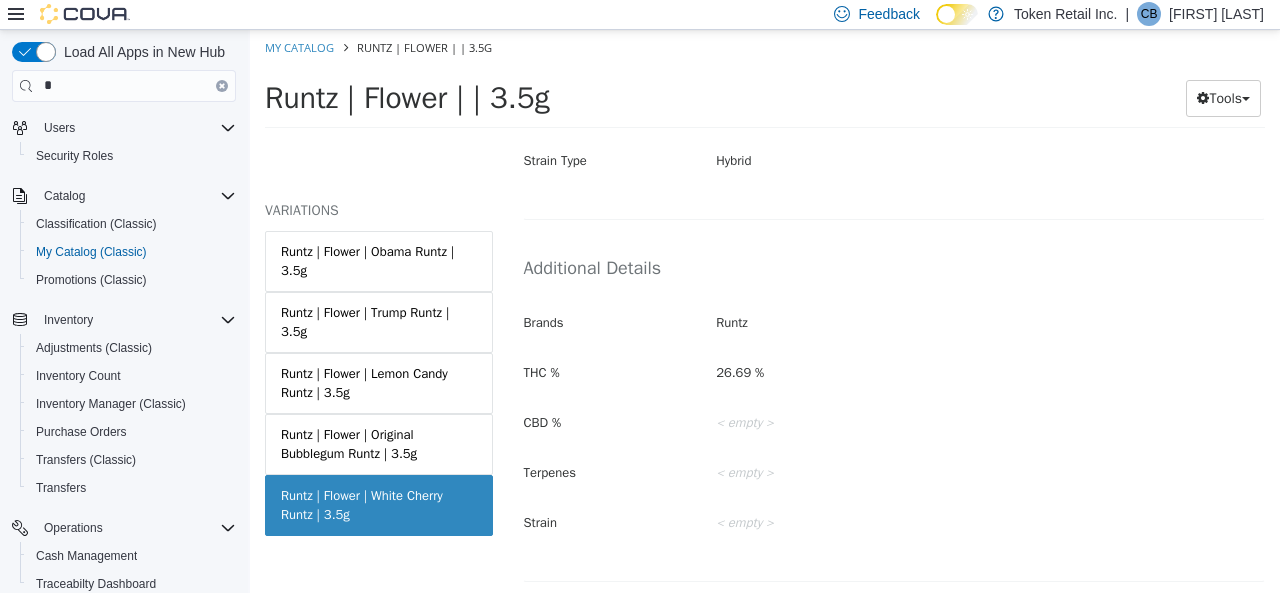 click on "Runtz" at bounding box center [990, 322] 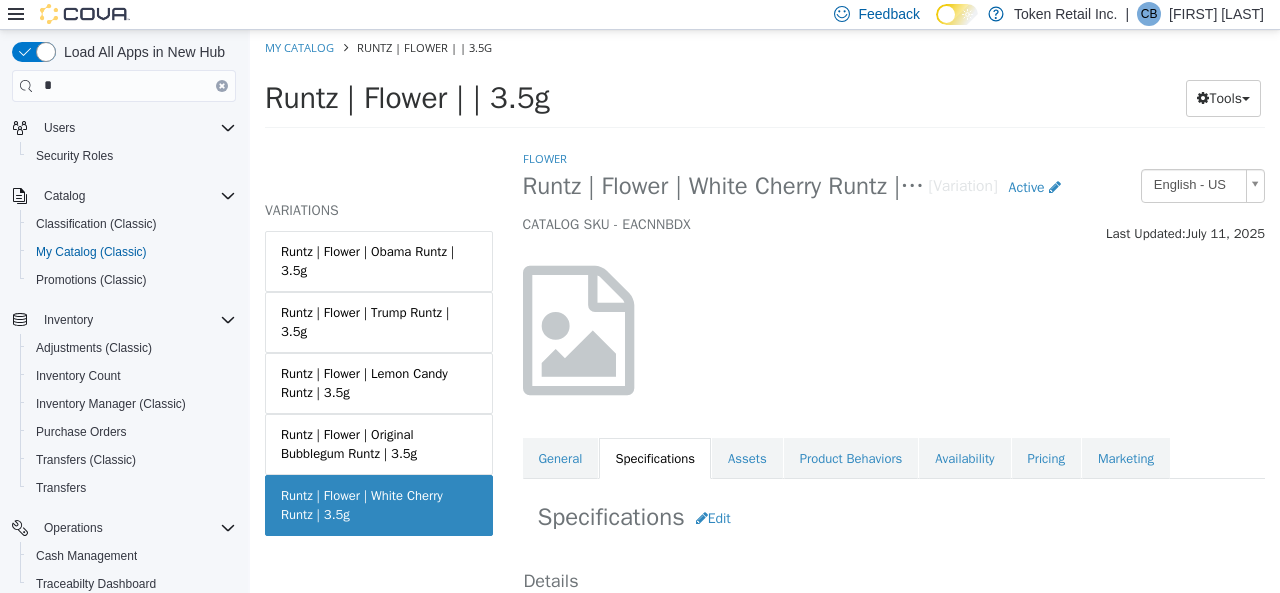 scroll, scrollTop: 0, scrollLeft: 0, axis: both 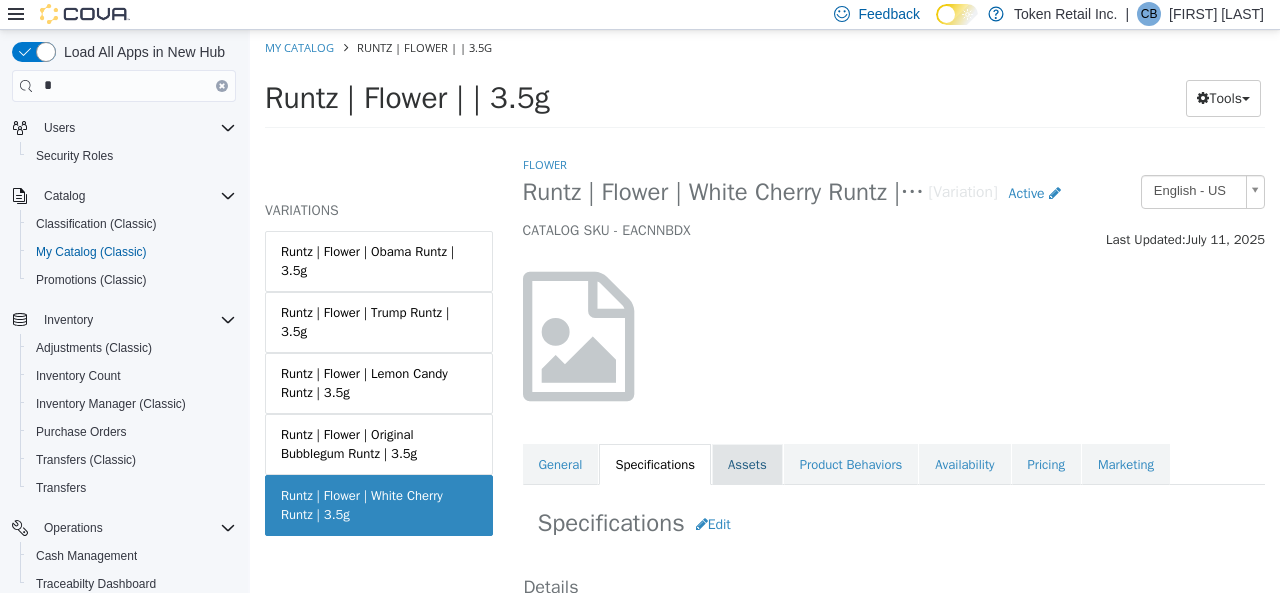 click on "Assets" at bounding box center (747, 464) 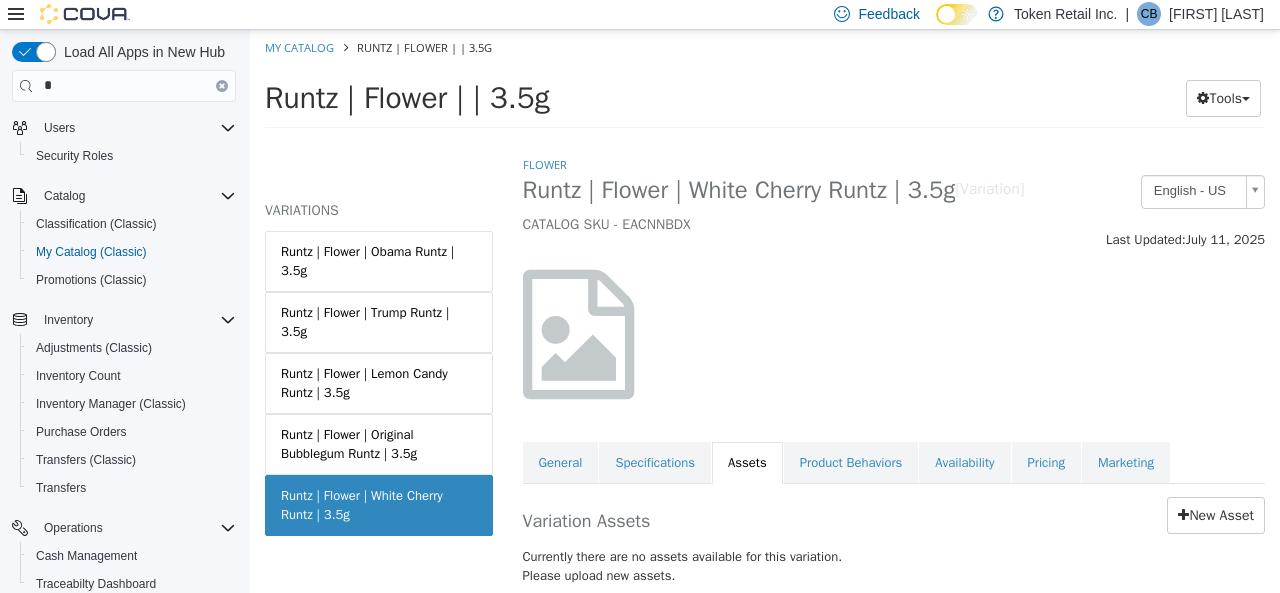 scroll, scrollTop: 60, scrollLeft: 0, axis: vertical 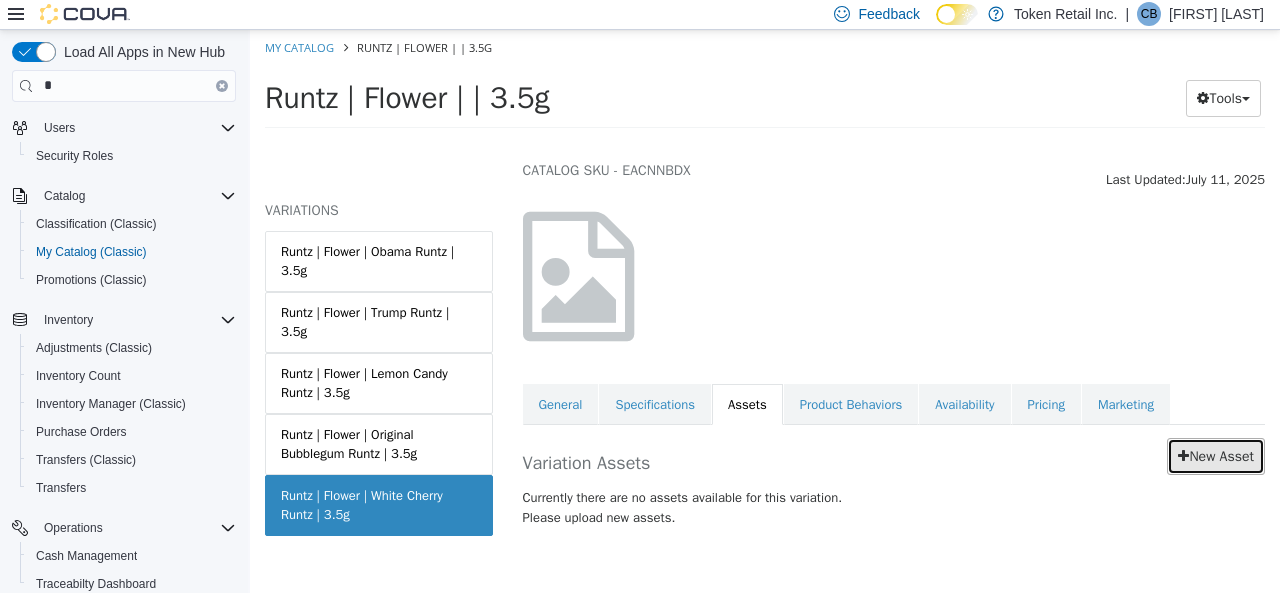 click on "New Asset" at bounding box center [1216, 455] 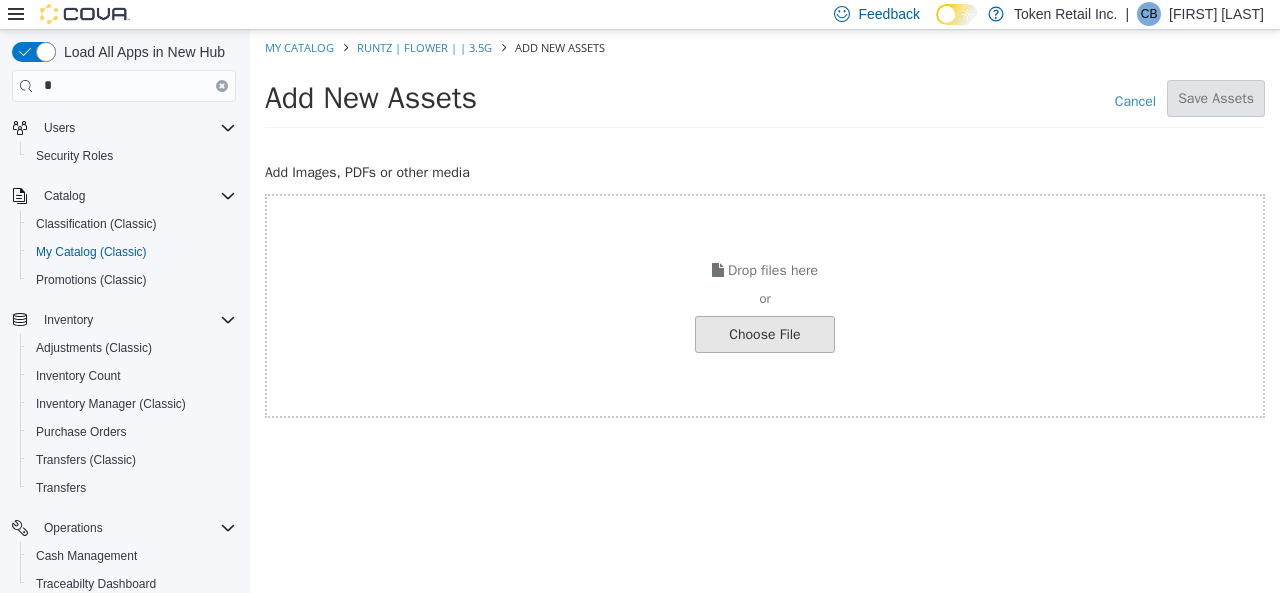 click at bounding box center [-282, 333] 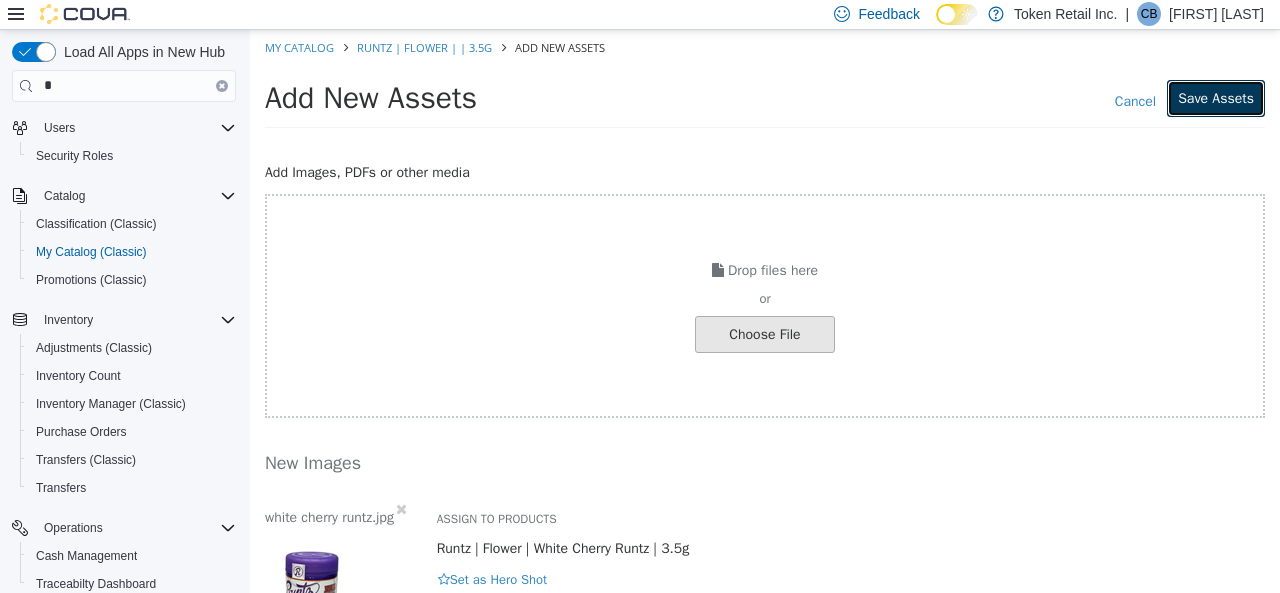 click on "Save Assets" at bounding box center (1216, 97) 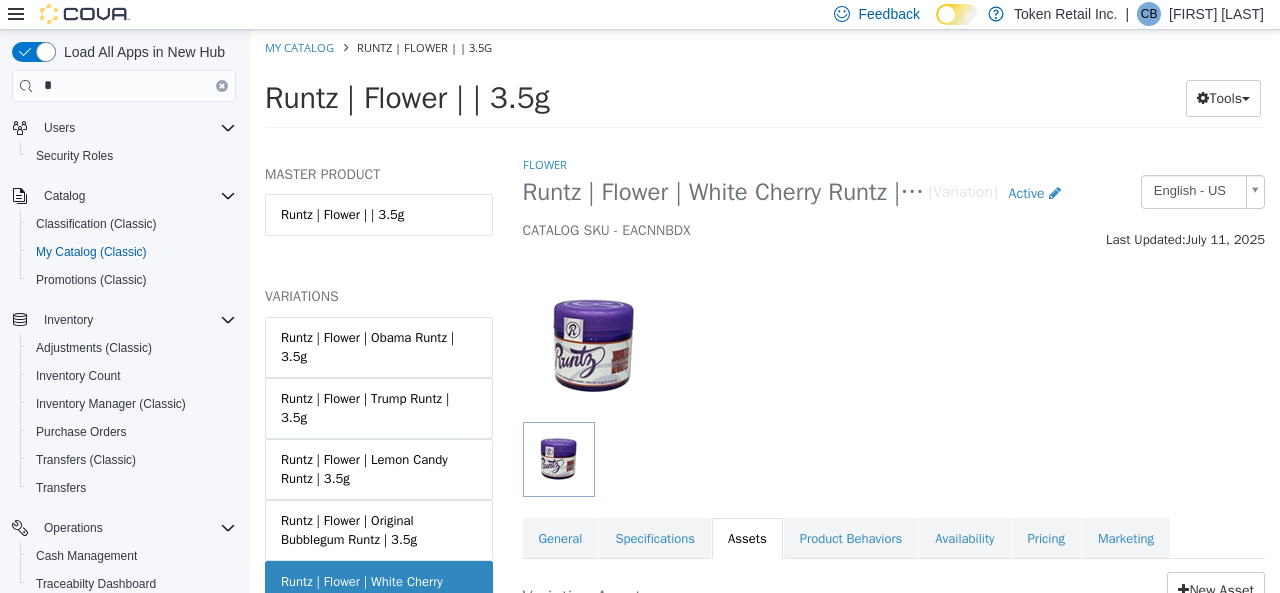 click at bounding box center [894, 335] 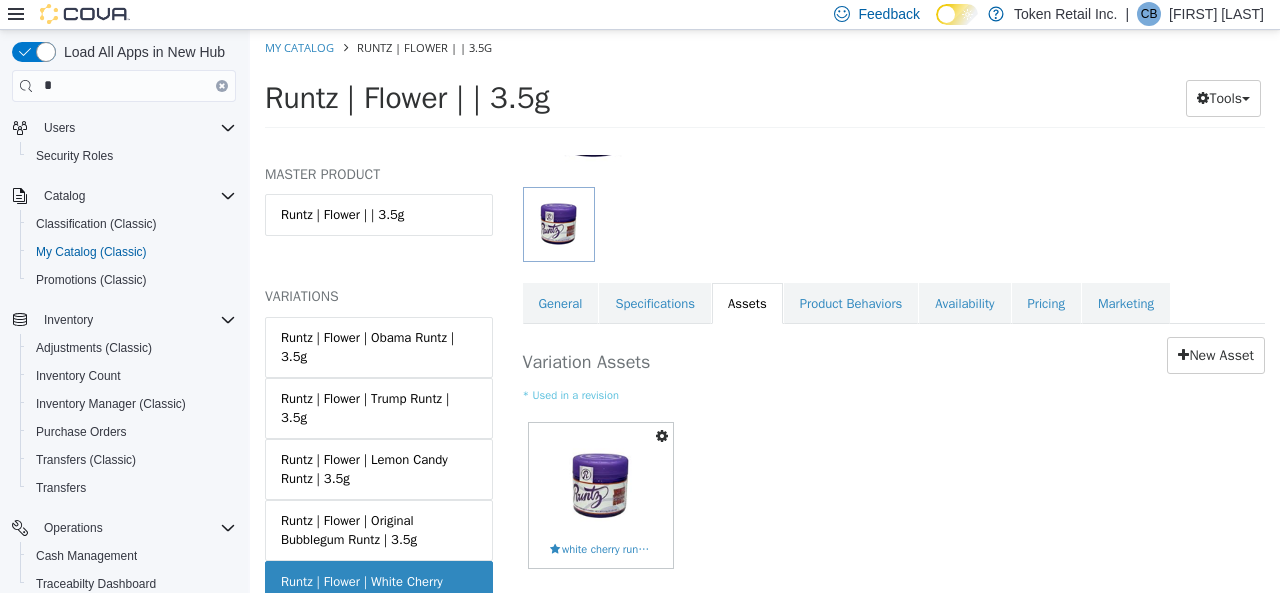 scroll, scrollTop: 297, scrollLeft: 0, axis: vertical 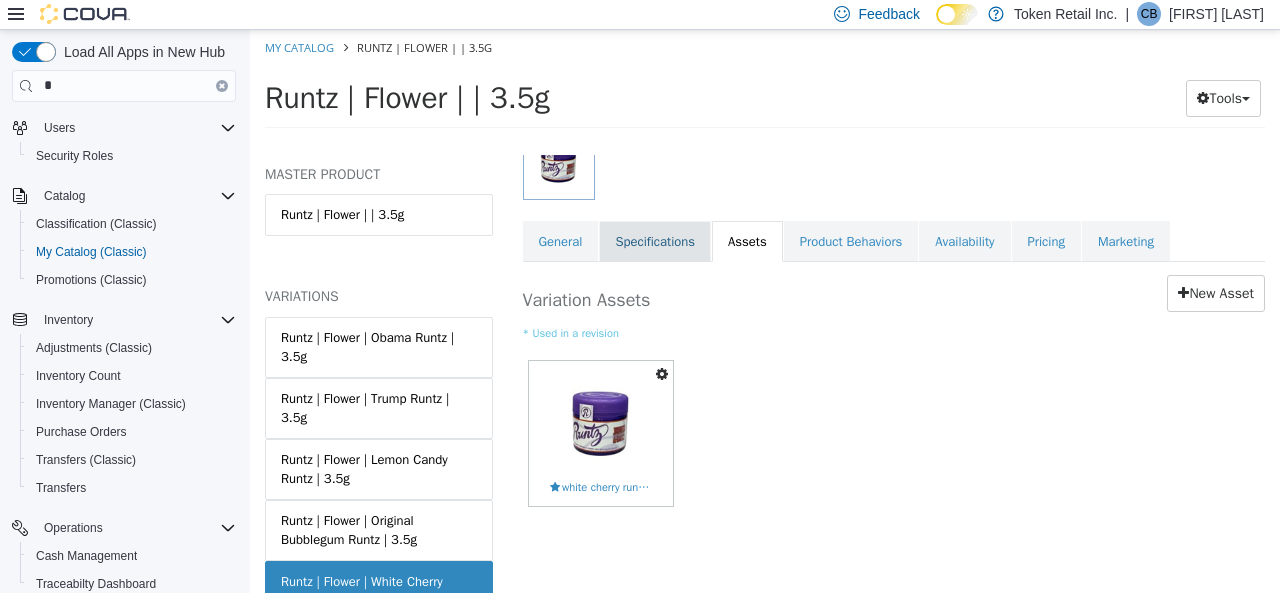 click on "Specifications" at bounding box center [655, 241] 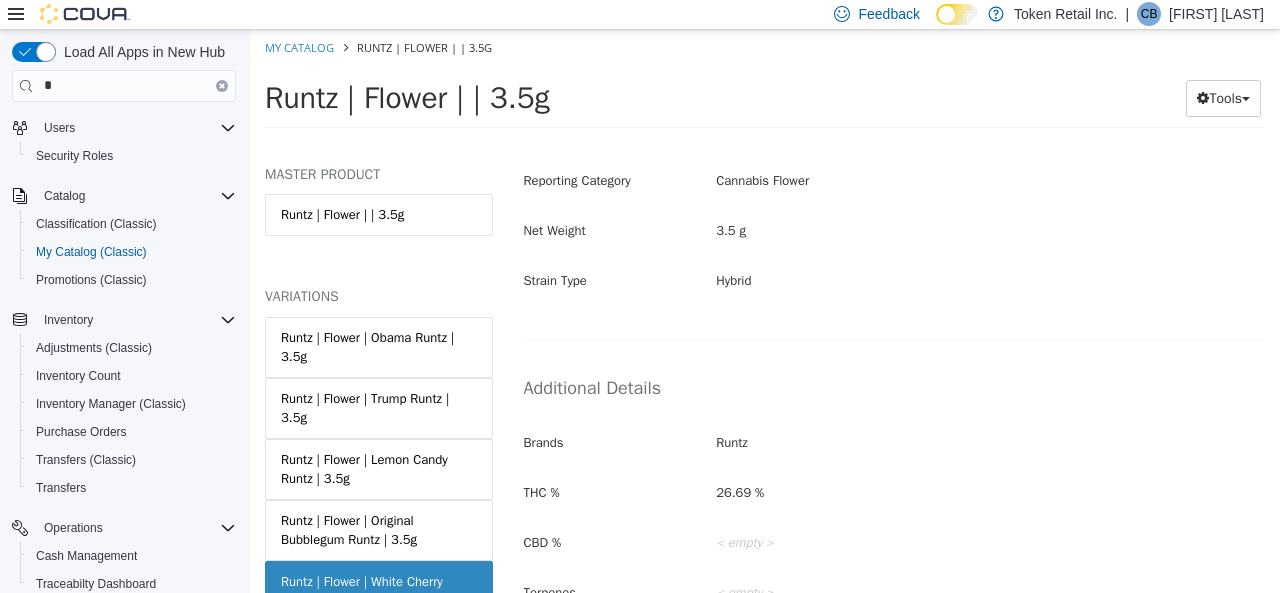 scroll, scrollTop: 716, scrollLeft: 0, axis: vertical 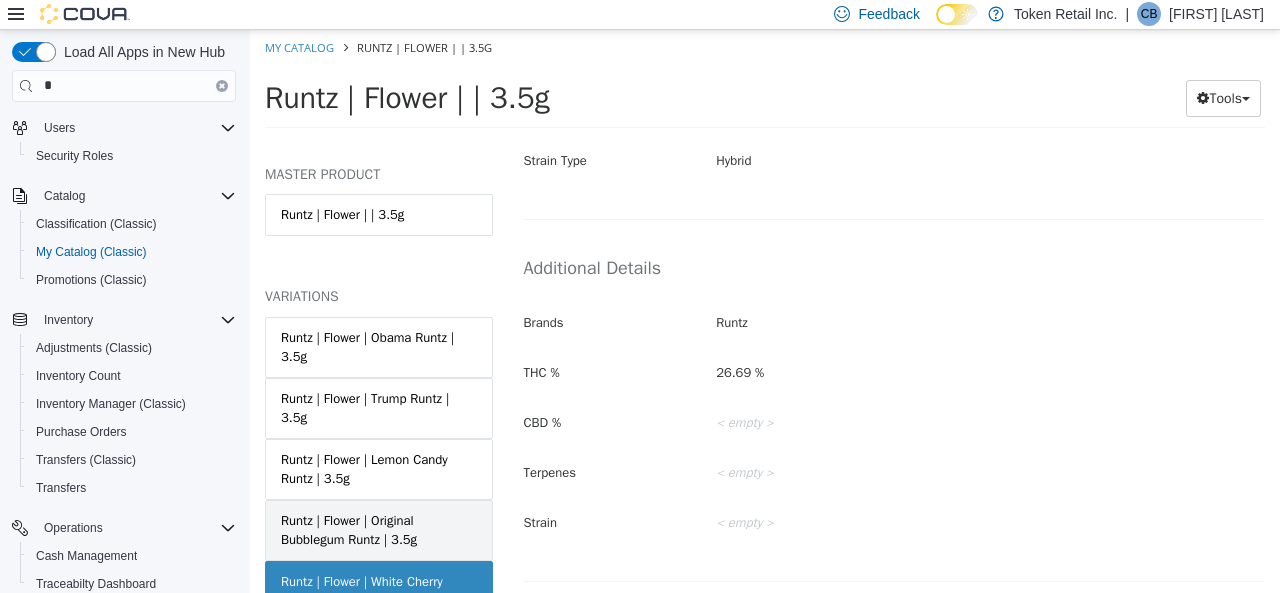 click on "Runtz | Flower | Original Bubblegum Runtz   | 3.5g" at bounding box center [379, 529] 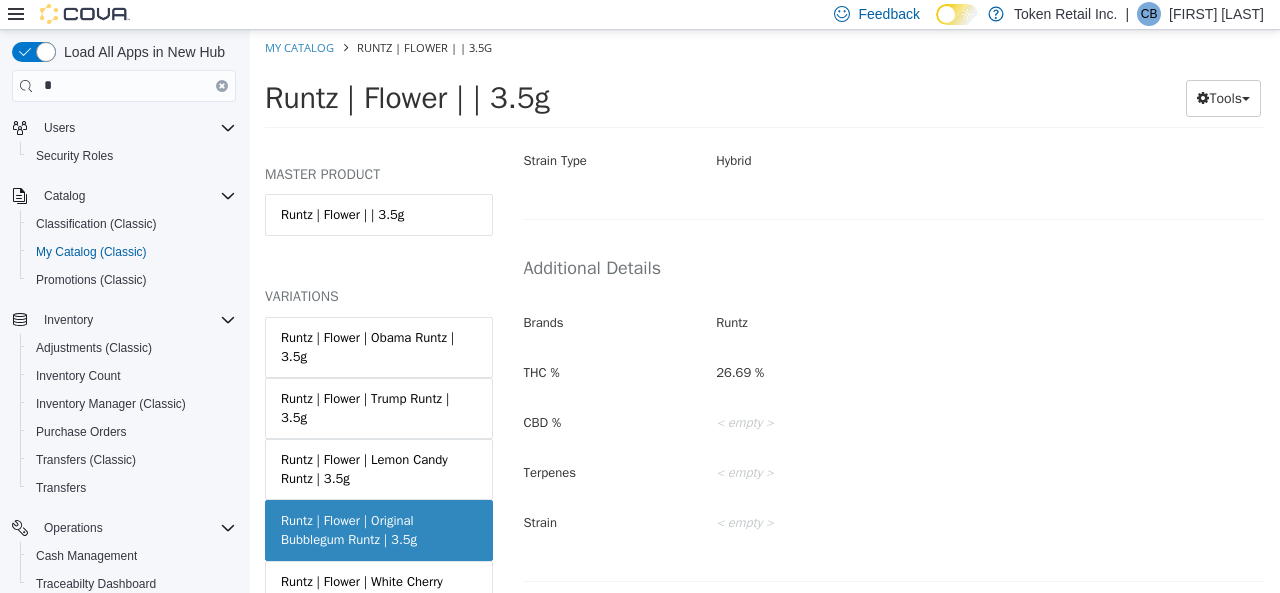 scroll, scrollTop: 714, scrollLeft: 0, axis: vertical 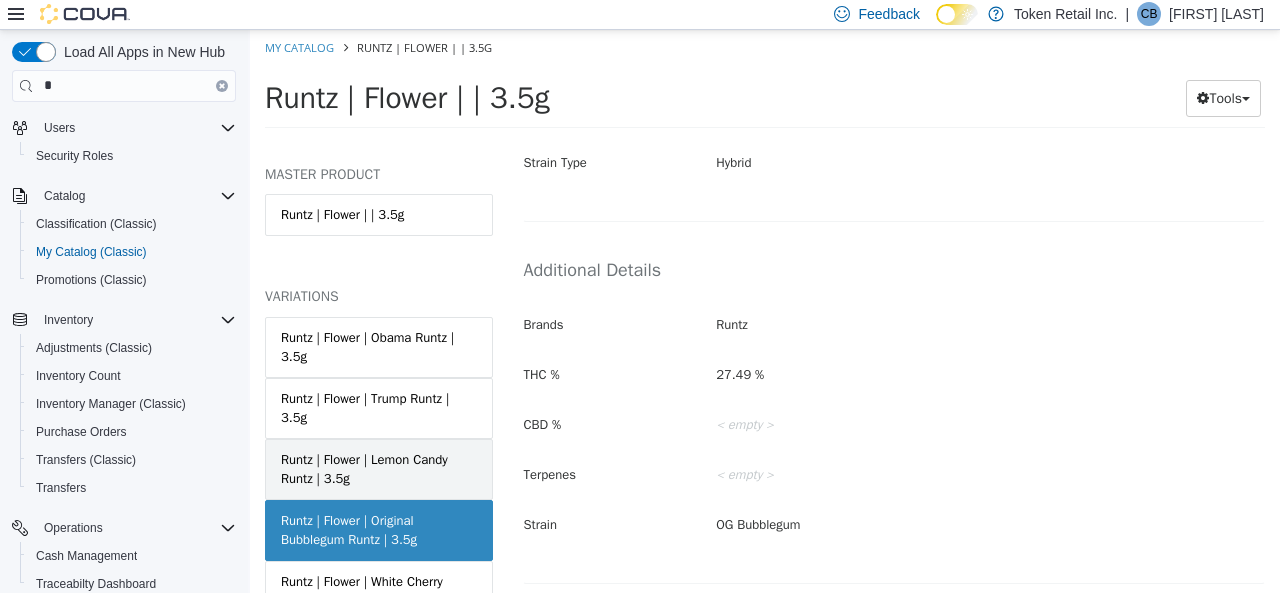 click on "Runtz | Flower | Lemon Candy Runtz | 3.5g" at bounding box center (379, 468) 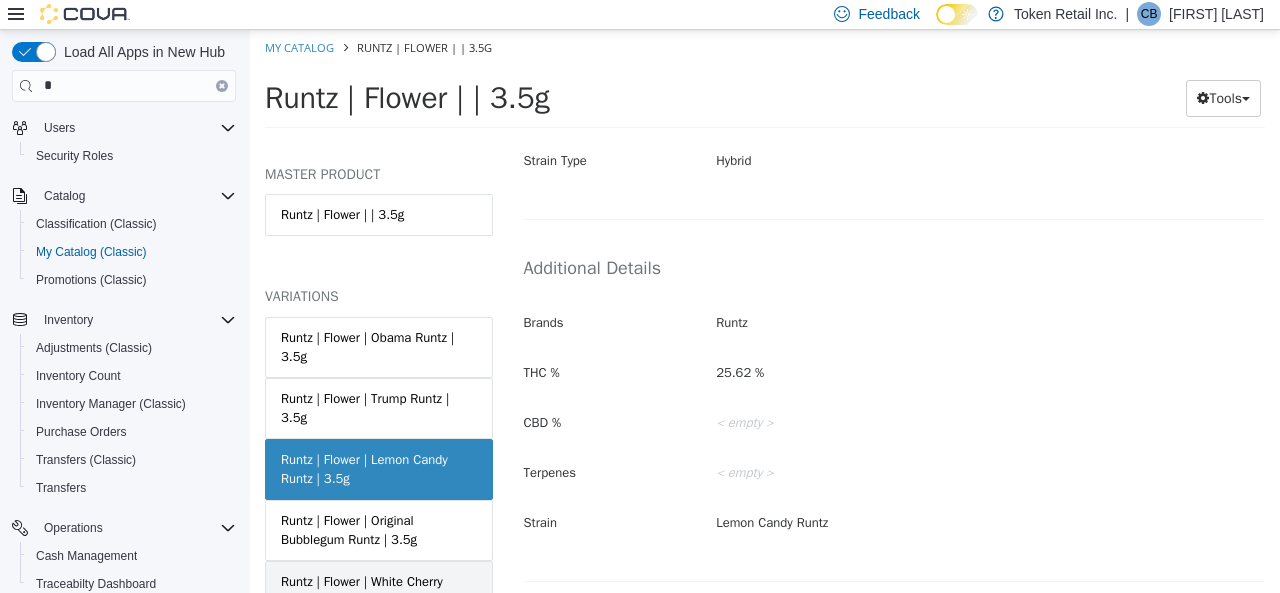 click on "Runtz | Flower | White Cherry Runtz | 3.5g" at bounding box center (379, 590) 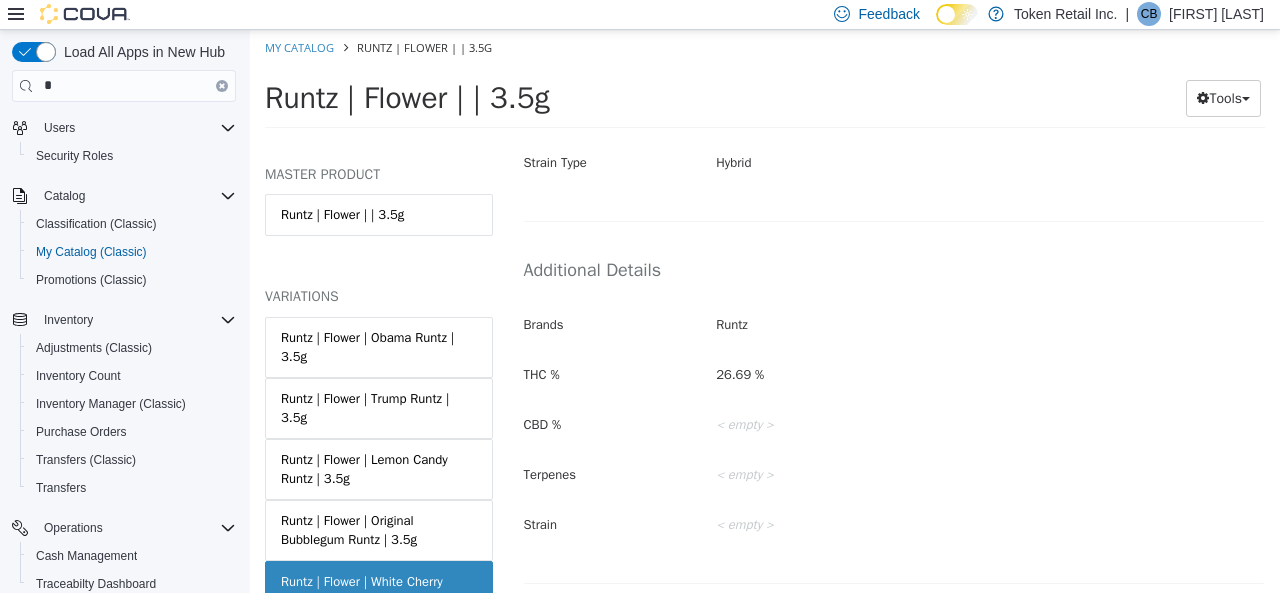 click on "Additional Details" at bounding box center (894, 269) 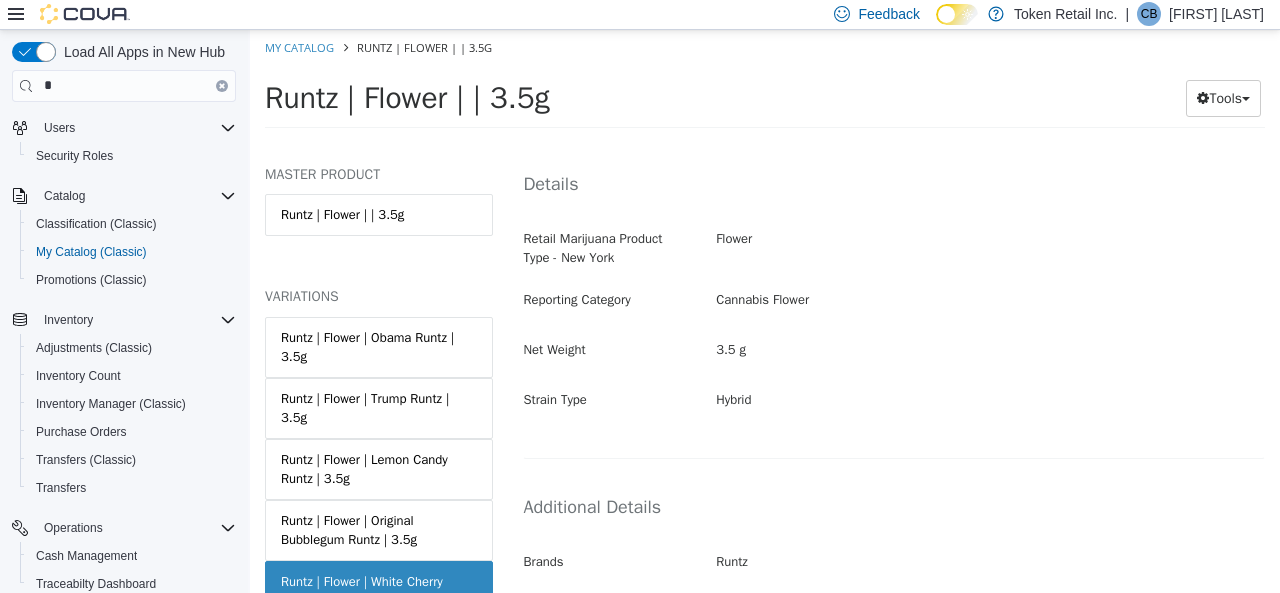 scroll, scrollTop: 354, scrollLeft: 0, axis: vertical 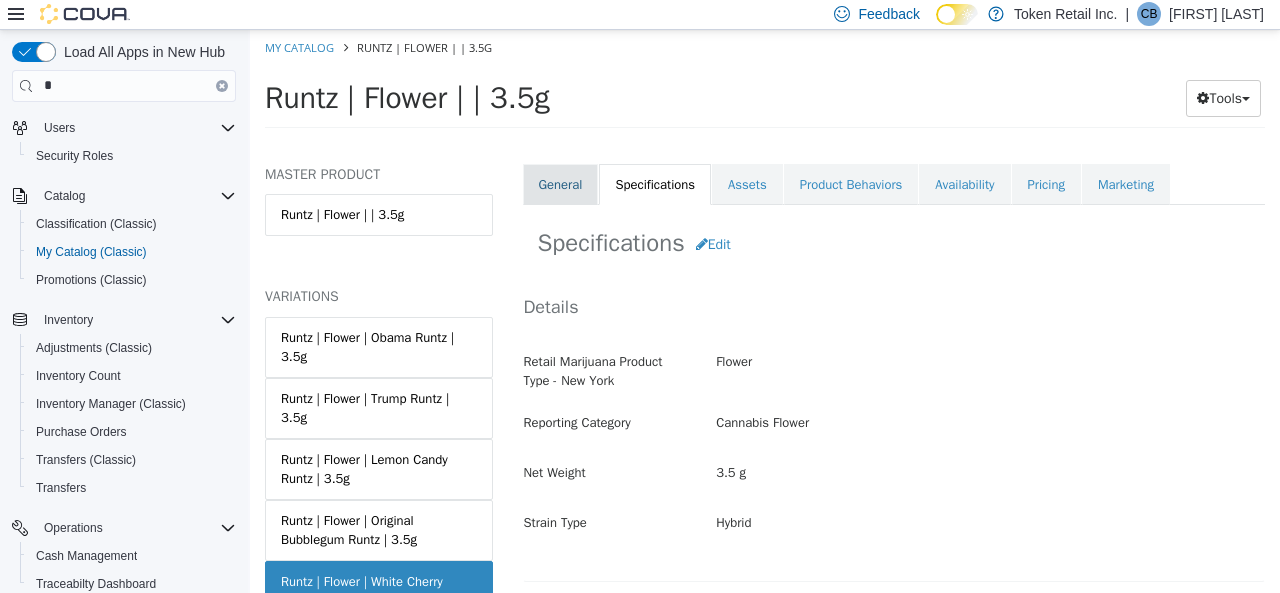 click on "General" at bounding box center [561, 184] 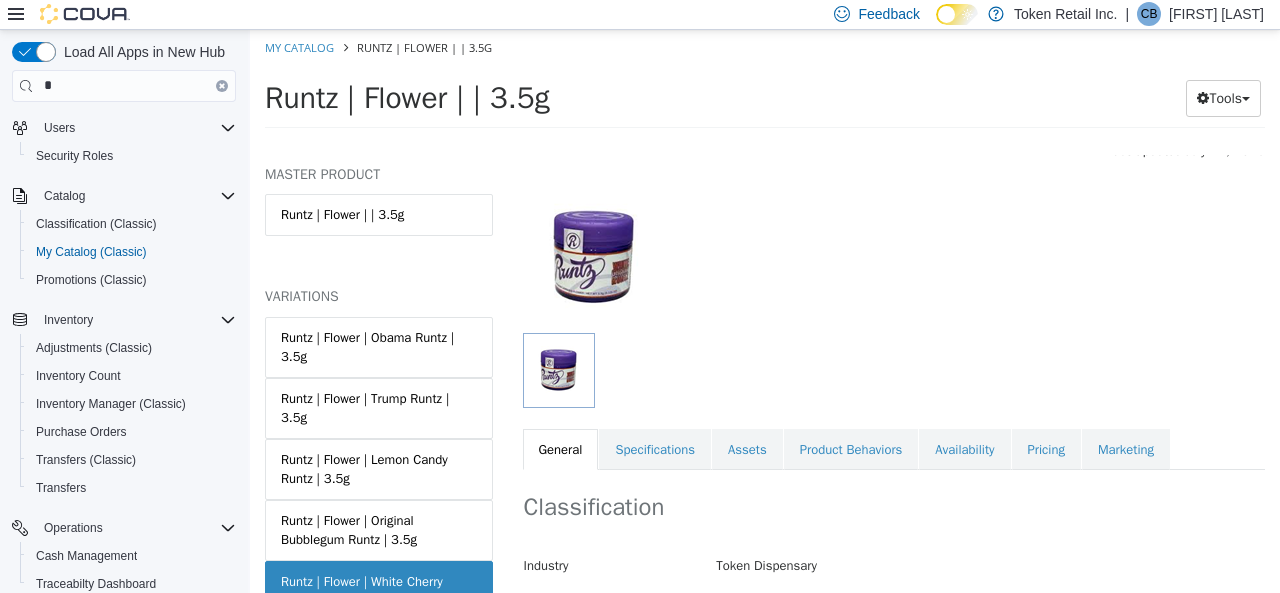scroll, scrollTop: 0, scrollLeft: 0, axis: both 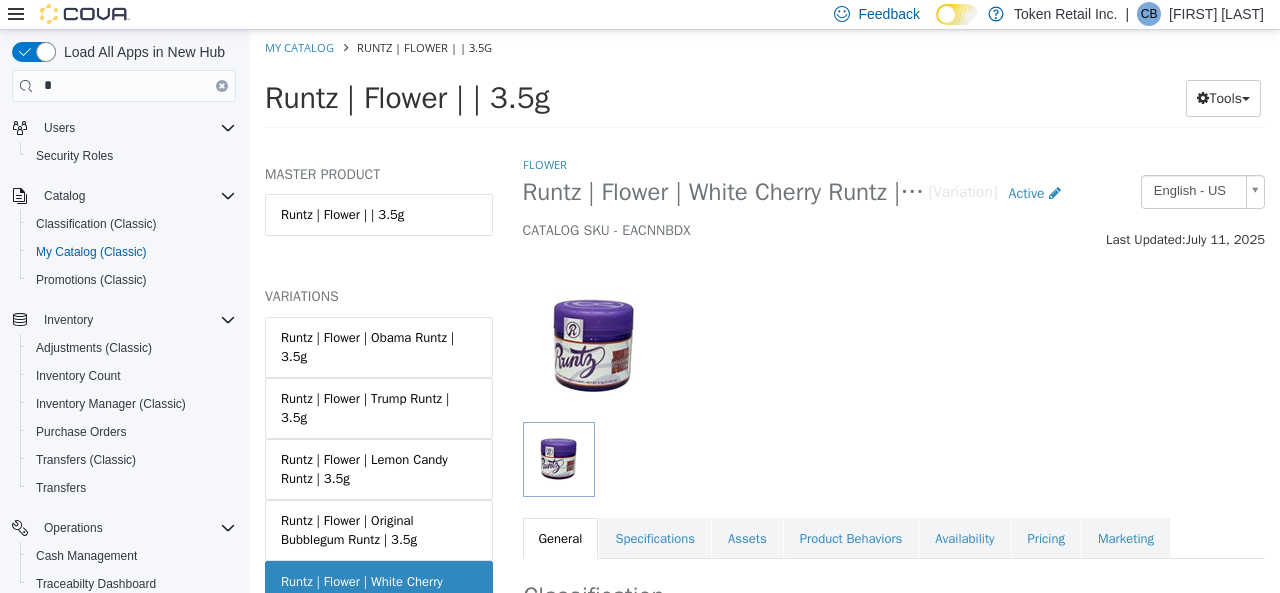 click at bounding box center [894, 335] 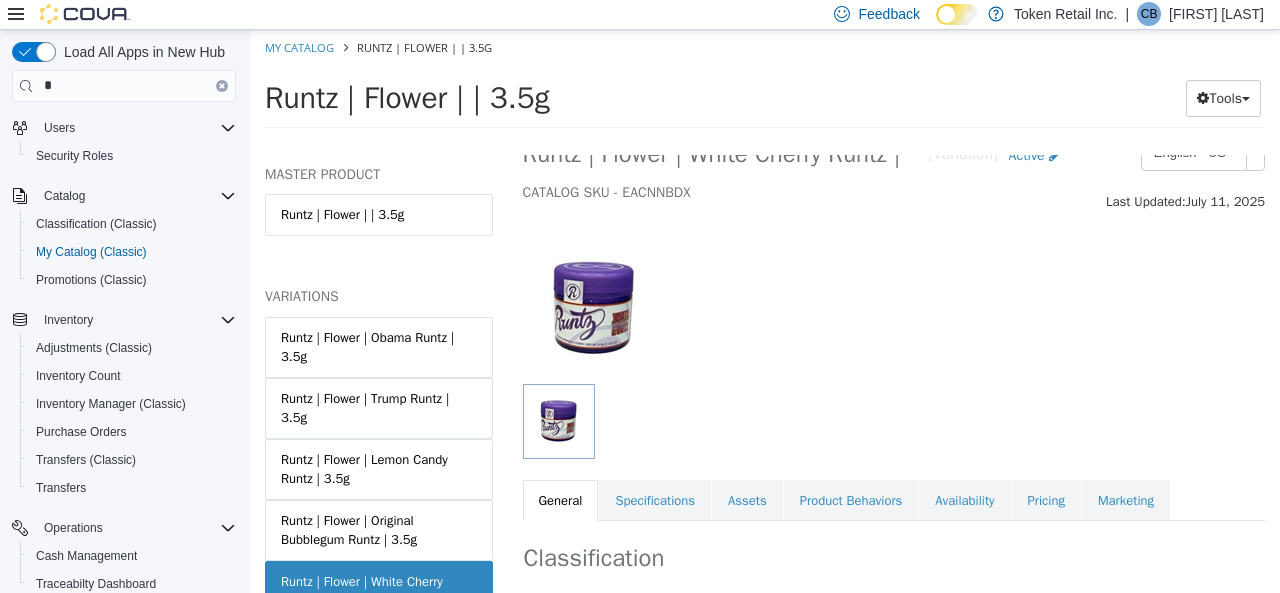 scroll, scrollTop: 0, scrollLeft: 0, axis: both 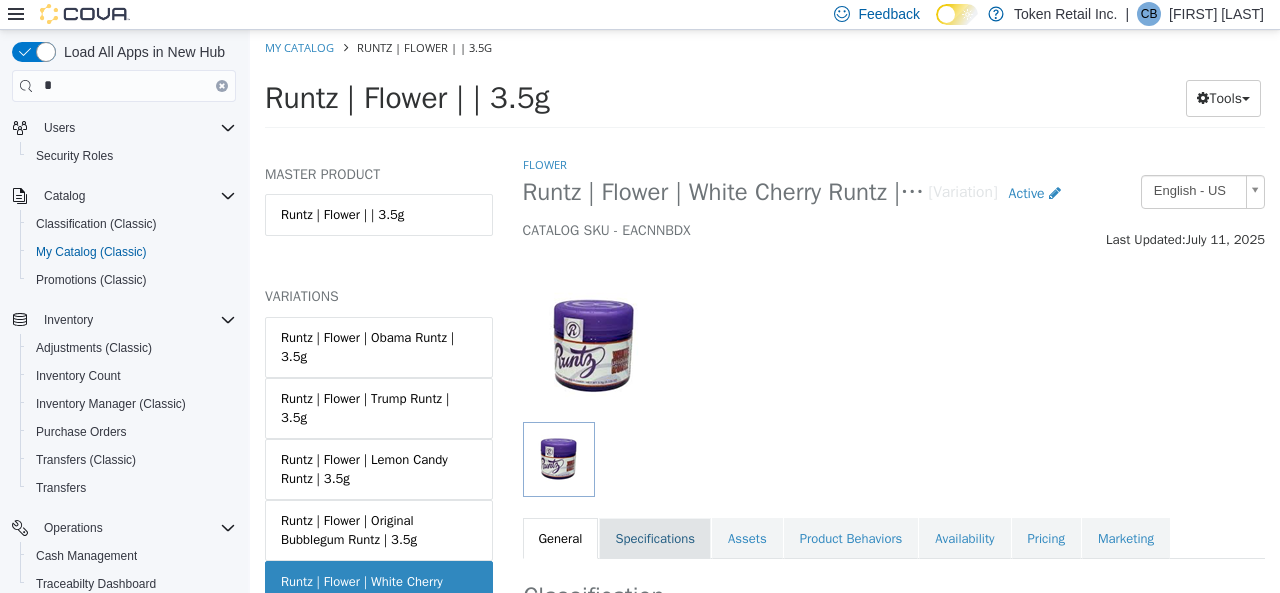 click on "Specifications" at bounding box center [655, 538] 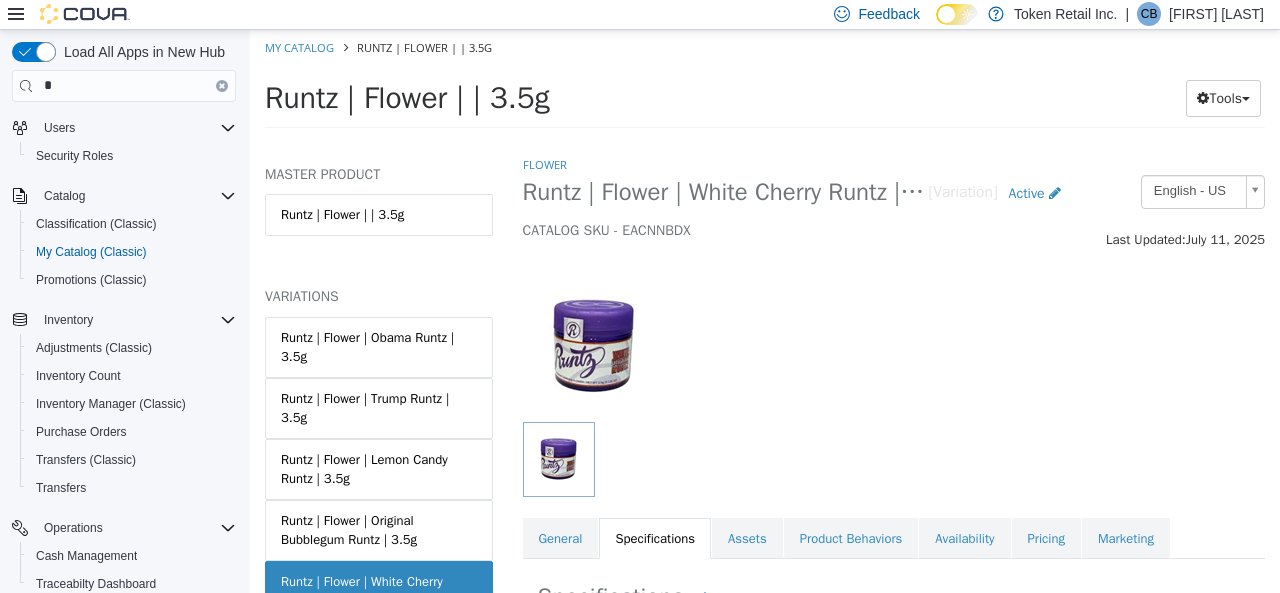 click at bounding box center (894, 335) 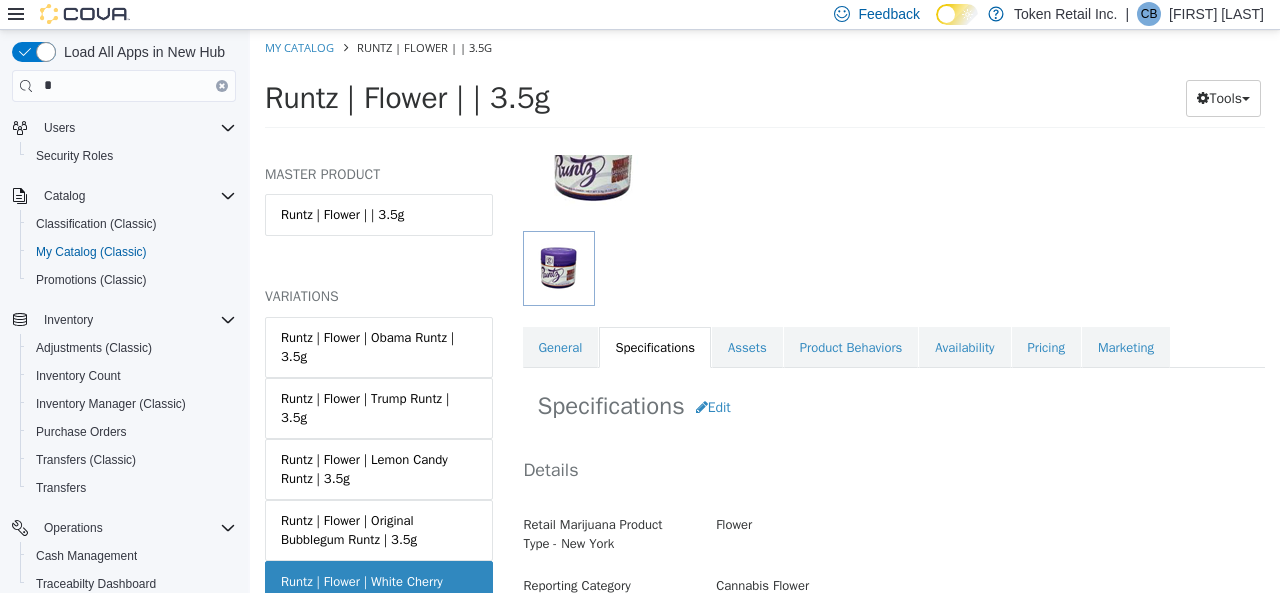 scroll, scrollTop: 0, scrollLeft: 0, axis: both 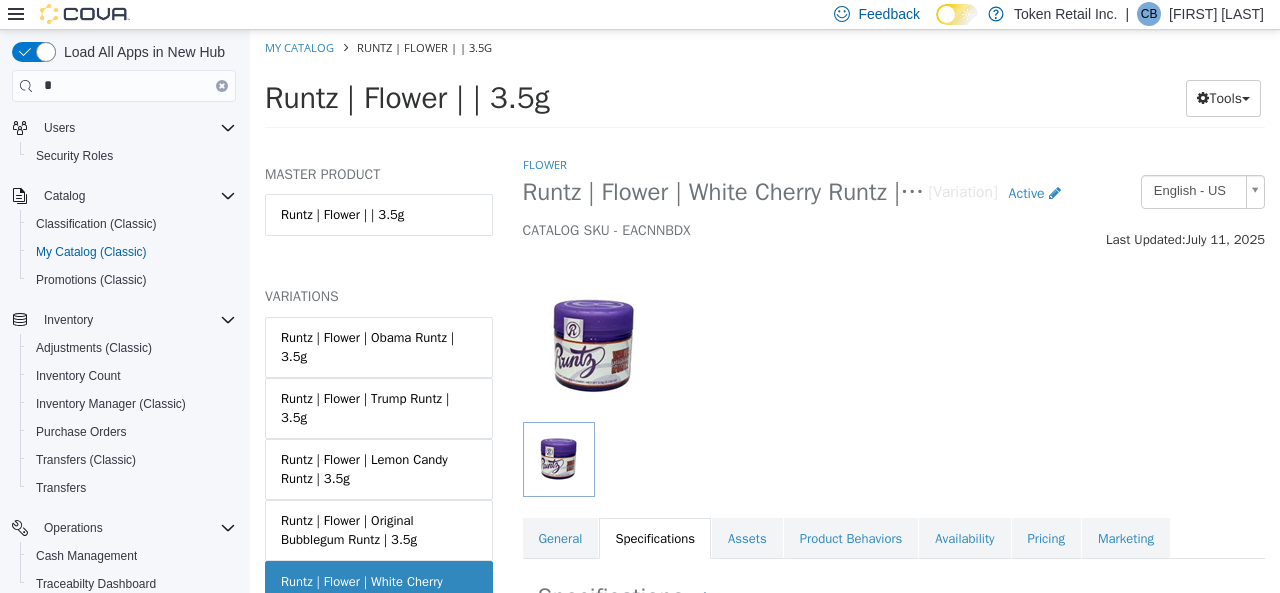 click on "My Catalog
Runtz | Flower |  | 3.5g" at bounding box center (765, 47) 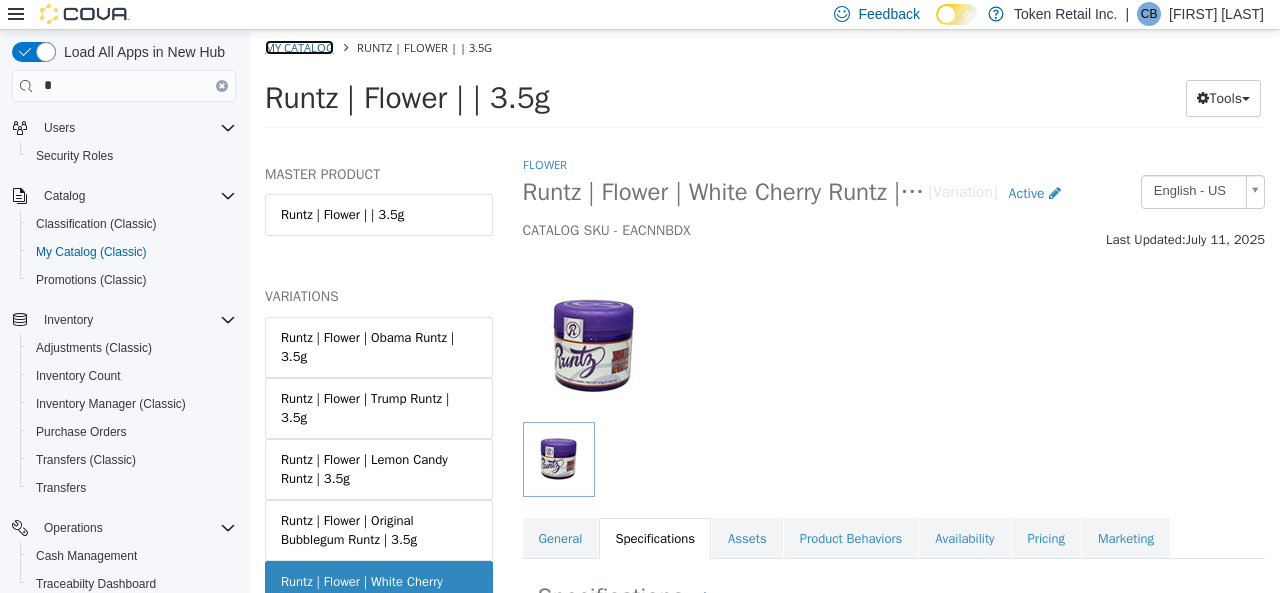 click on "My Catalog" at bounding box center (299, 46) 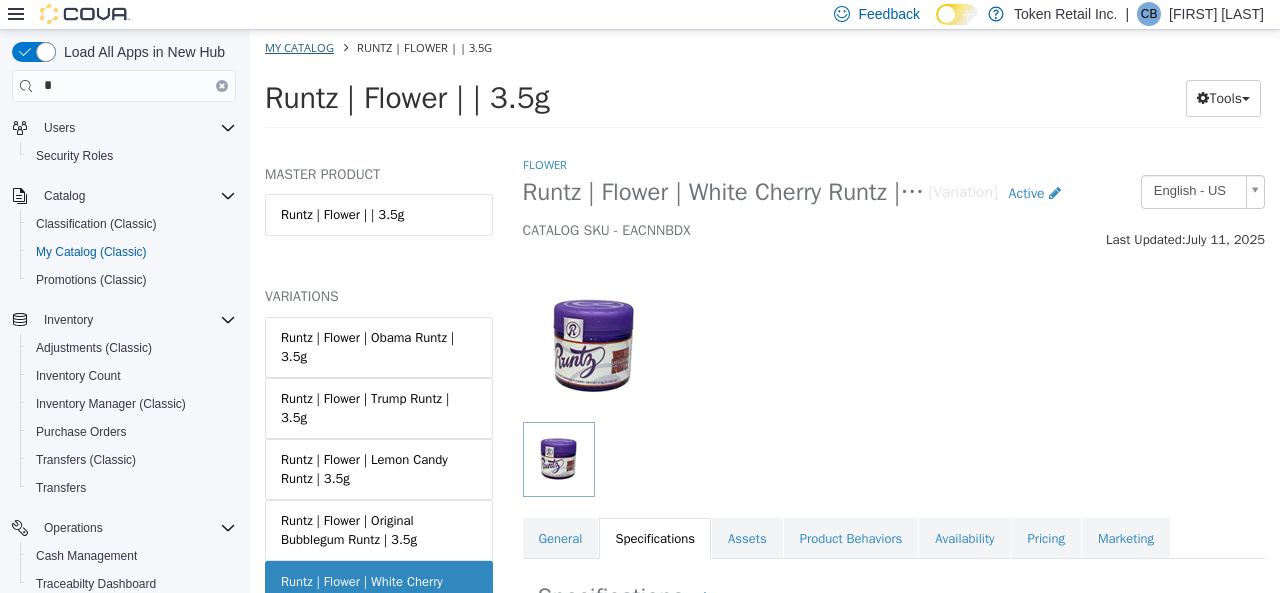 select on "**********" 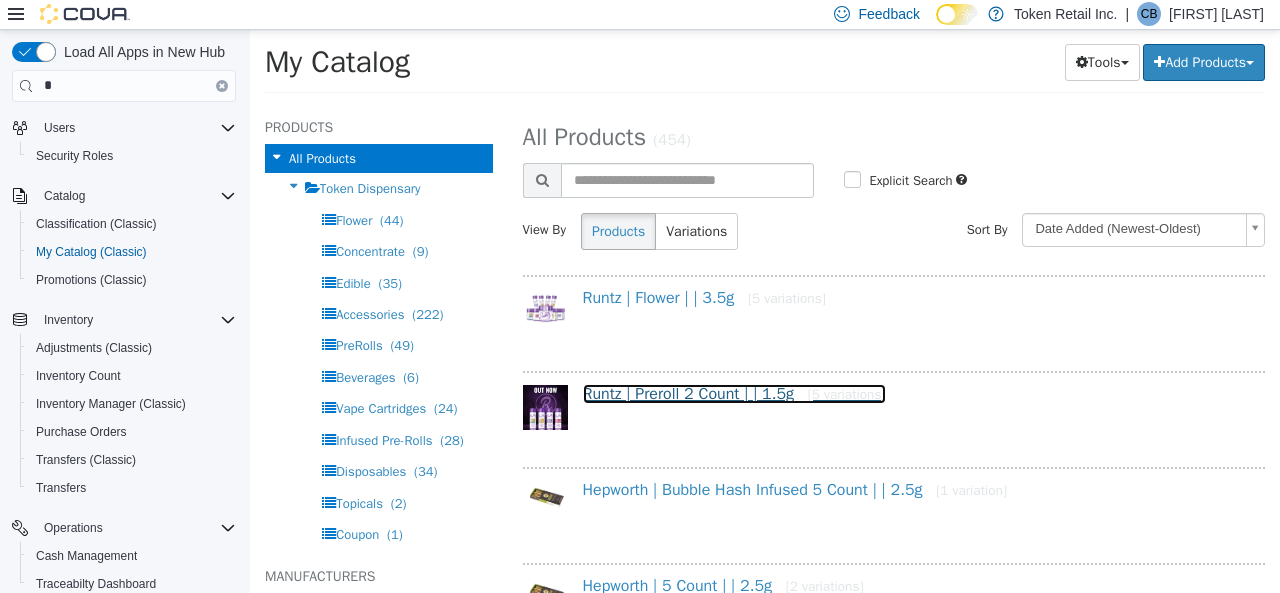 click on "Runtz | Preroll 2 Count |  | 1.5g
[5 variations]" at bounding box center (734, 393) 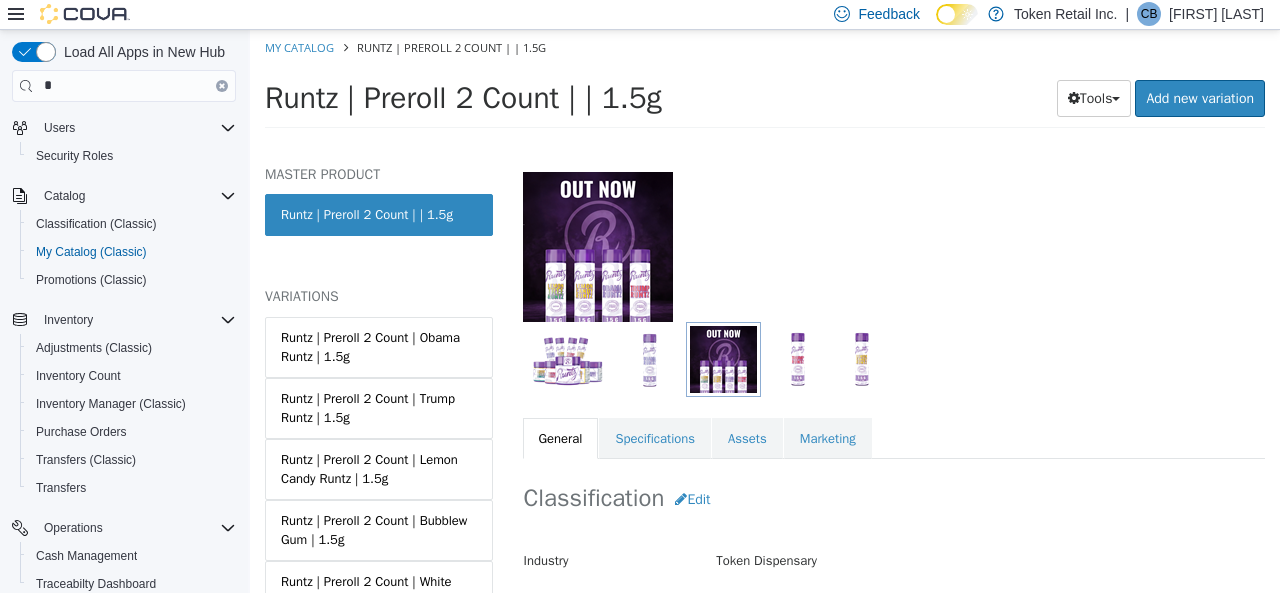 scroll, scrollTop: 118, scrollLeft: 0, axis: vertical 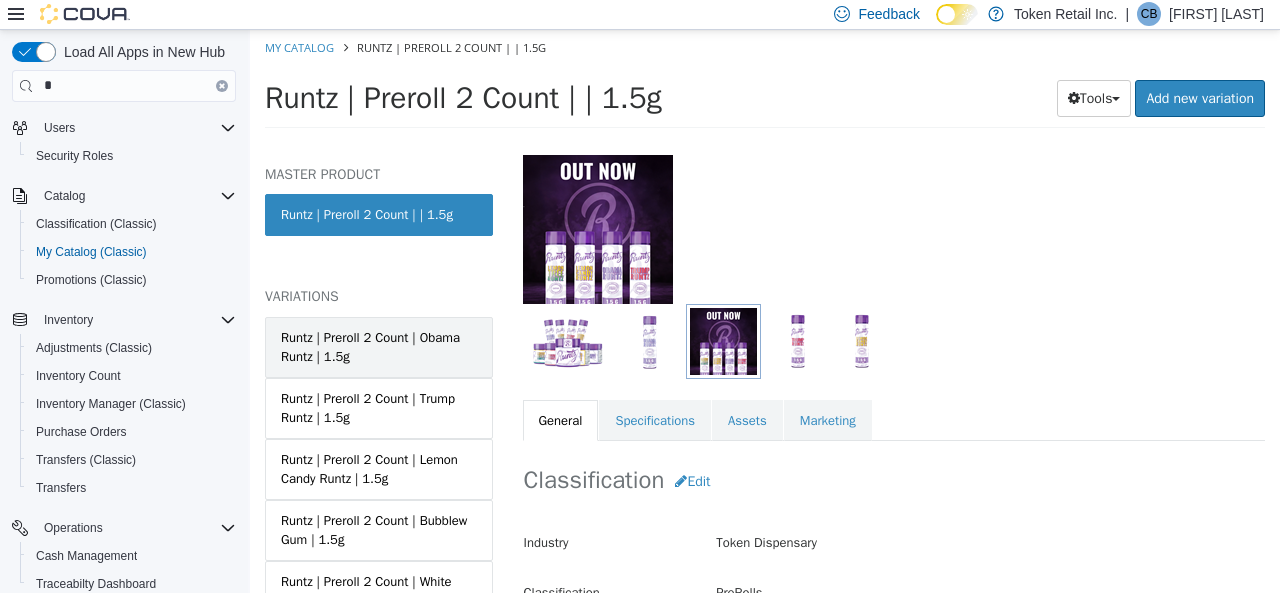 click on "Runtz | Preroll 2 Count | Obama Runtz | 1.5g" at bounding box center (379, 346) 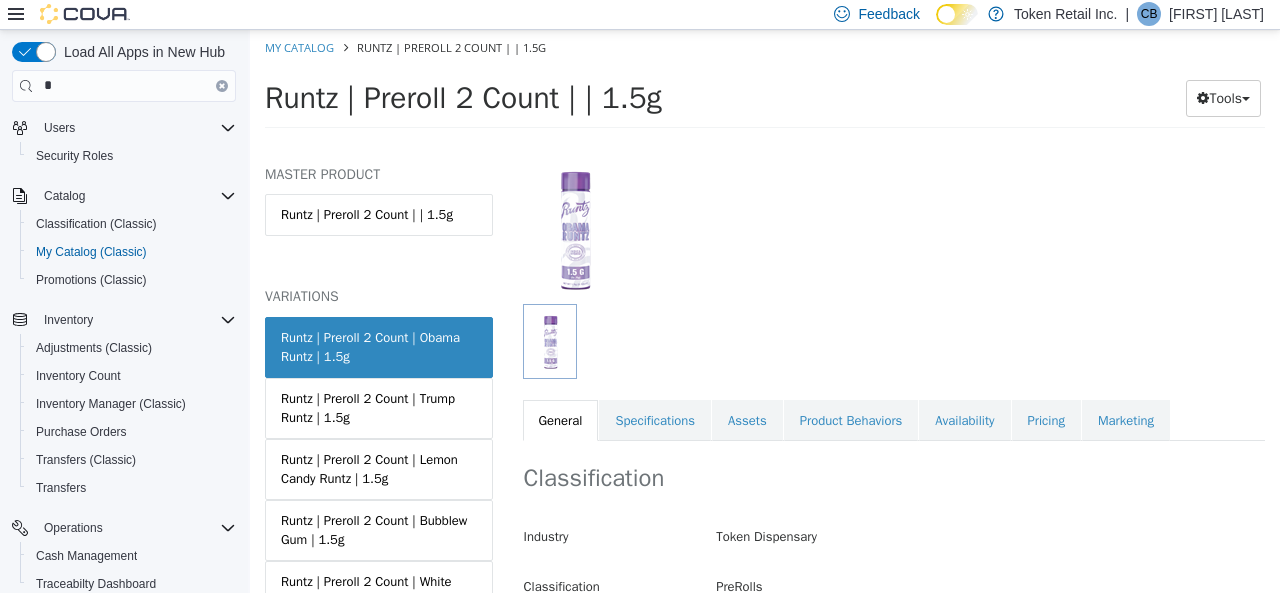 click on "Runtz | Preroll 2 Count | Trump Runtz | 1.5g" at bounding box center [379, 407] 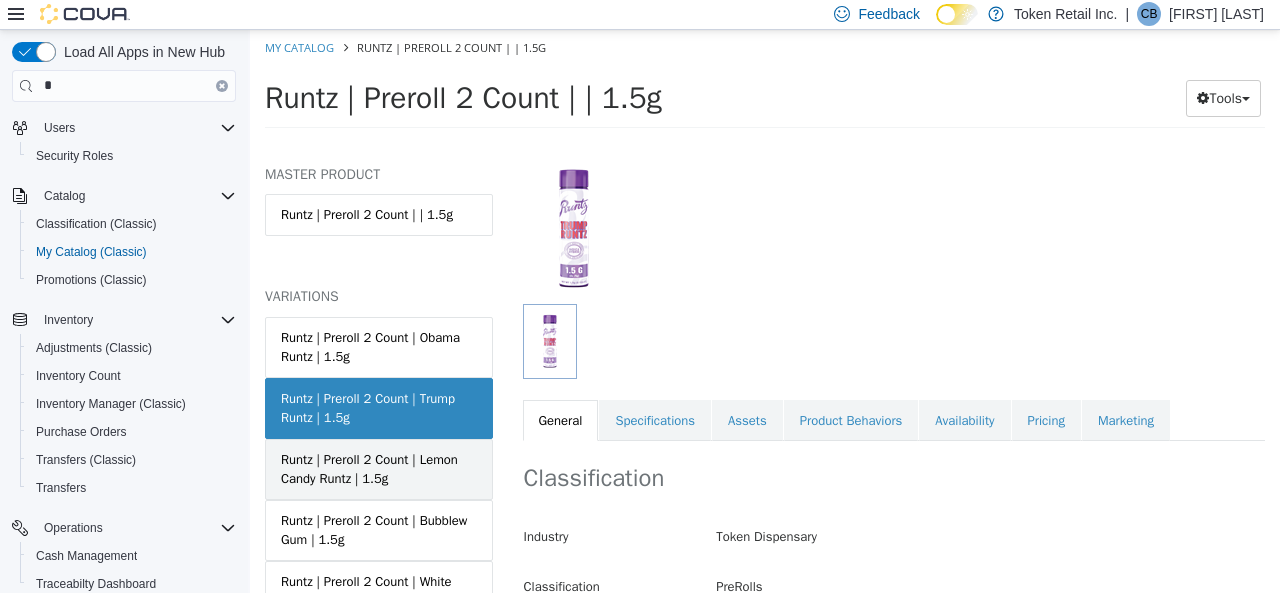 click on "Runtz | Preroll 2 Count | Lemon Candy Runtz | 1.5g" at bounding box center (379, 468) 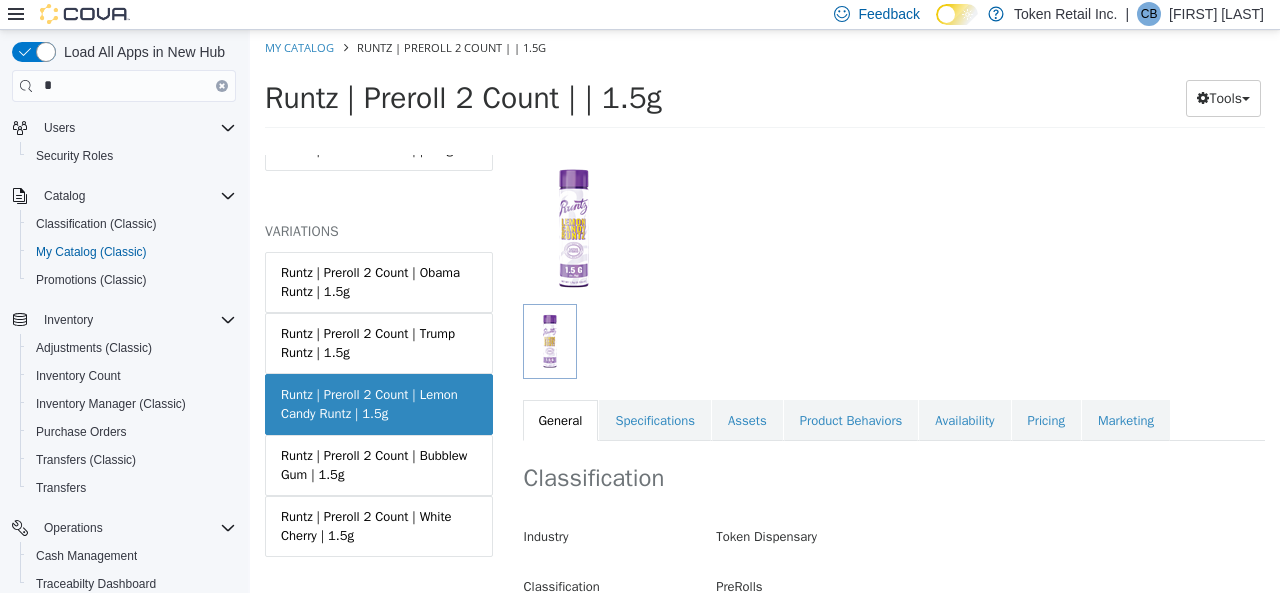scroll, scrollTop: 91, scrollLeft: 0, axis: vertical 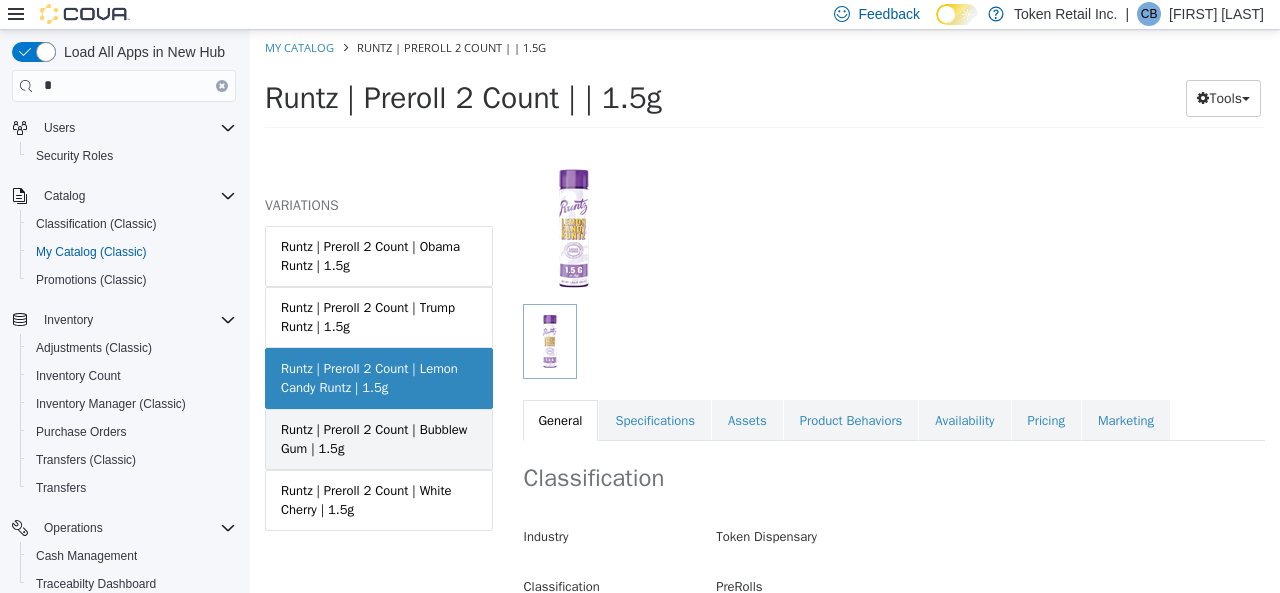 click on "Runtz | Preroll 2 Count | Bubblew Gum  | 1.5g" at bounding box center (379, 438) 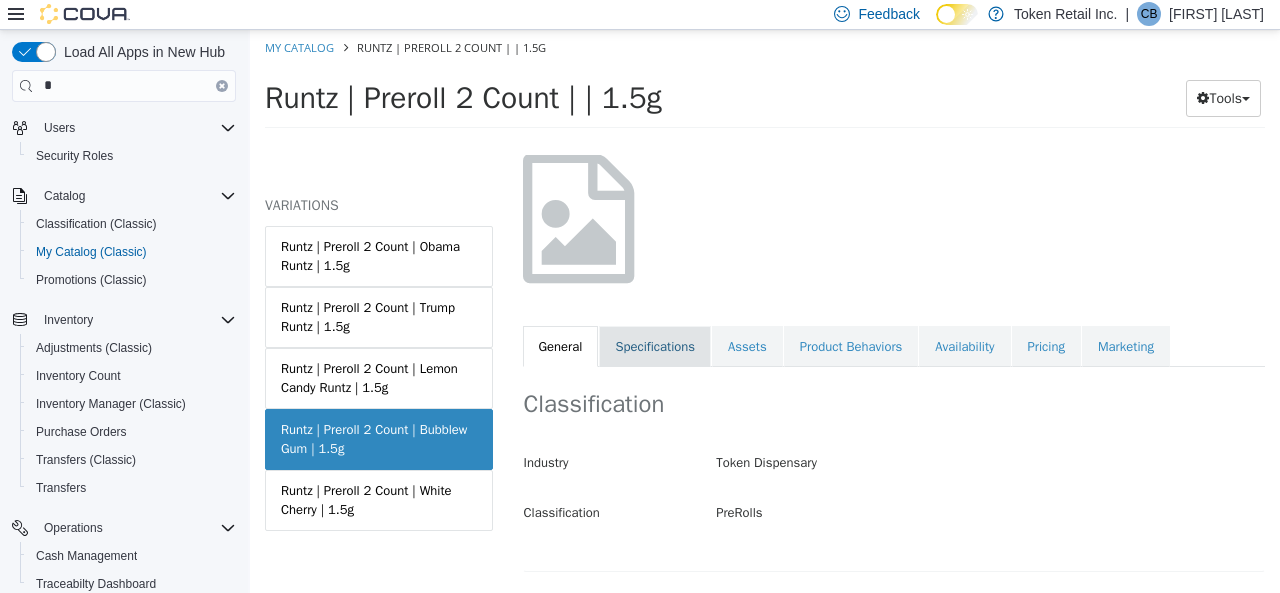 click on "Specifications" at bounding box center [655, 346] 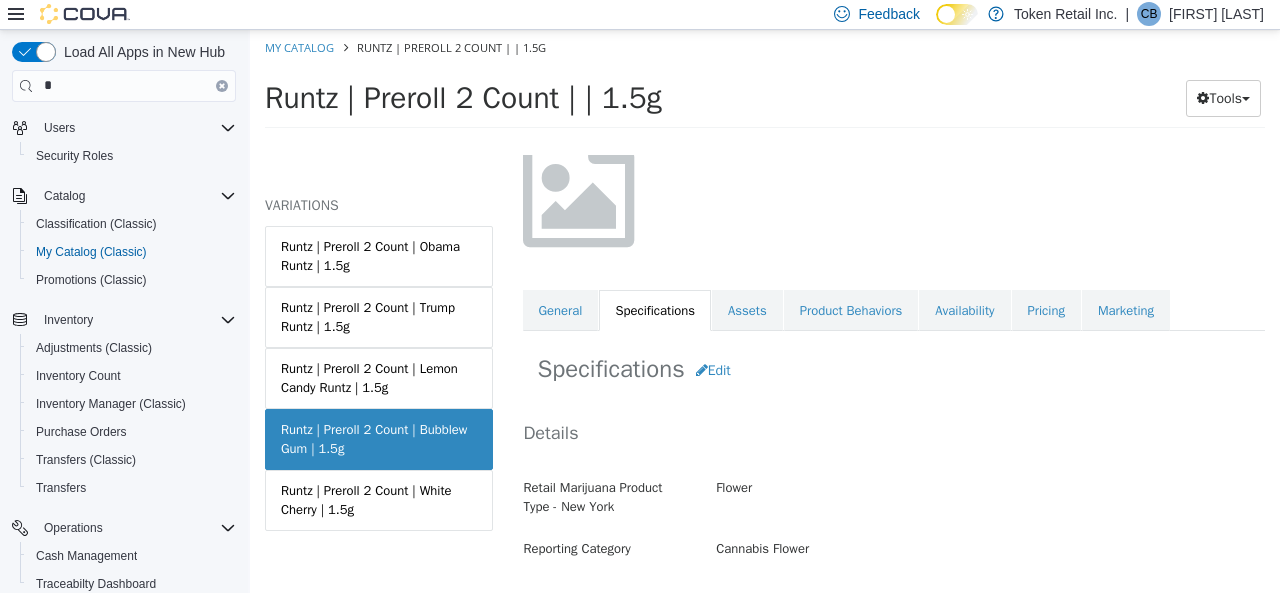 scroll, scrollTop: 158, scrollLeft: 0, axis: vertical 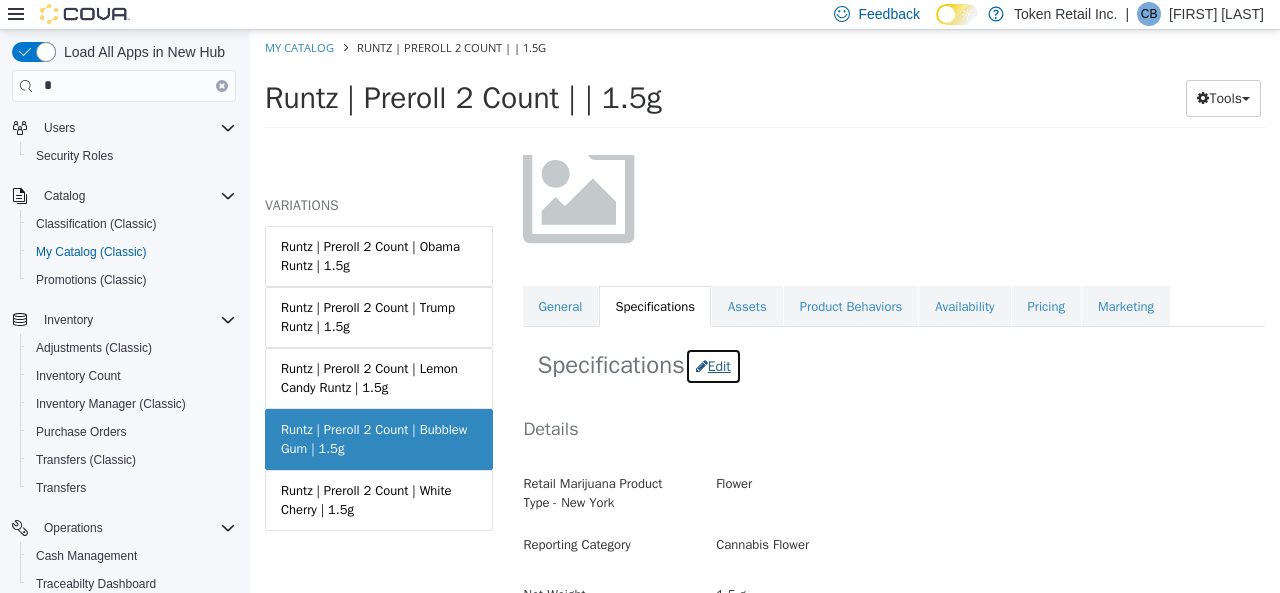 click on "Edit" at bounding box center (713, 365) 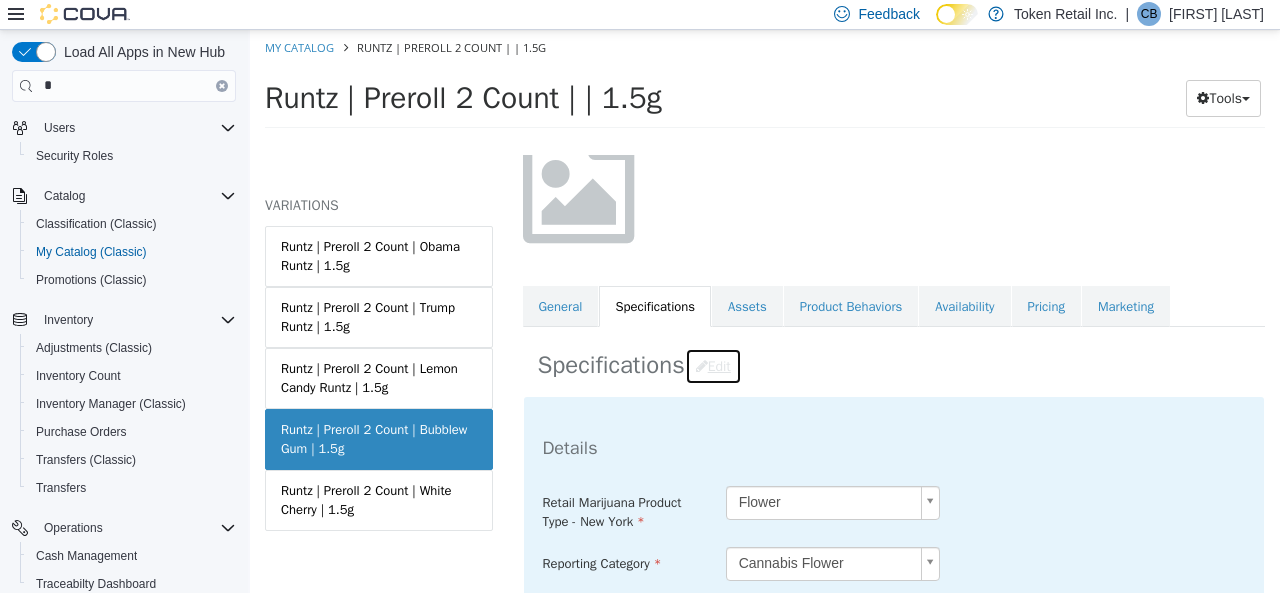 type 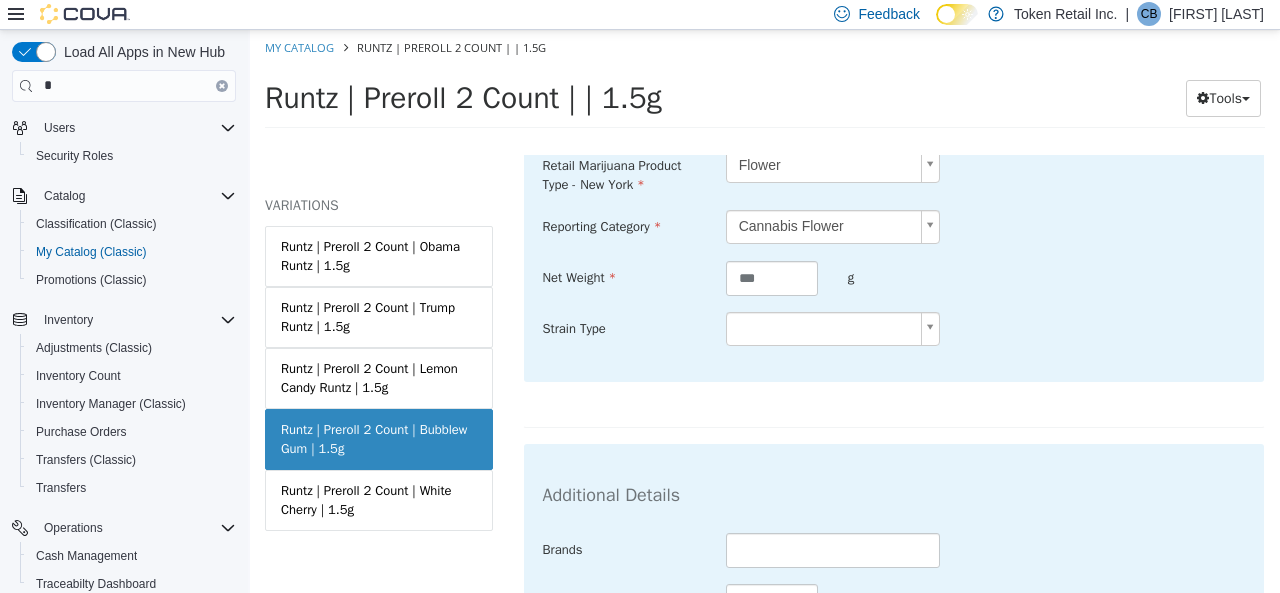 scroll, scrollTop: 478, scrollLeft: 0, axis: vertical 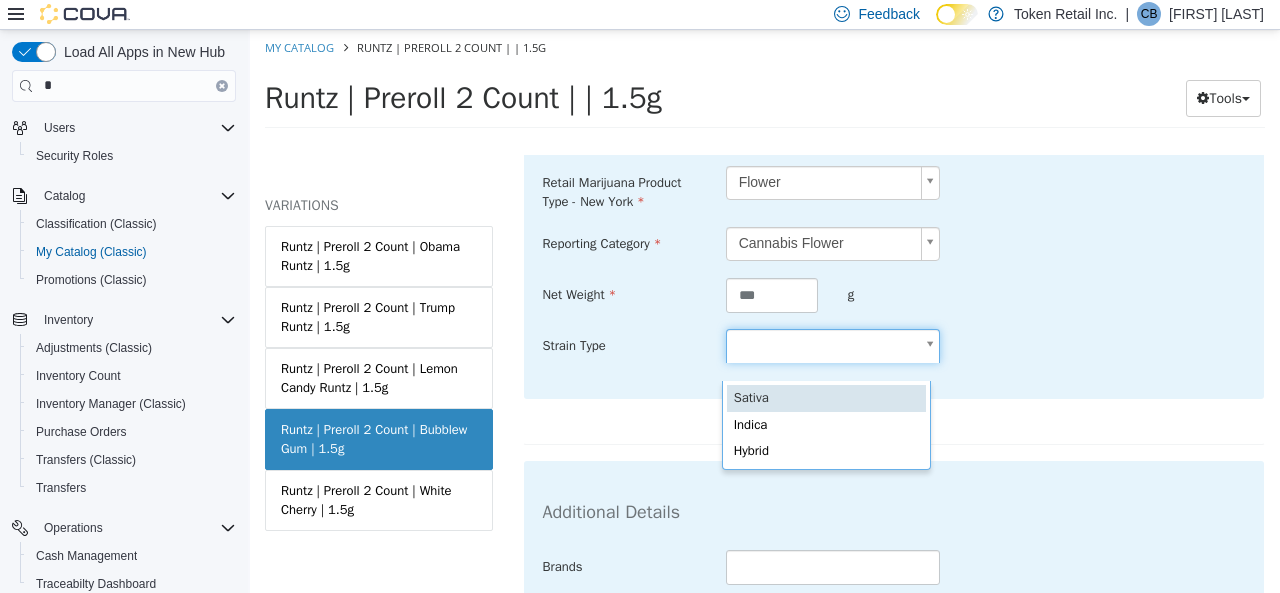 drag, startPoint x: 755, startPoint y: 372, endPoint x: 744, endPoint y: 448, distance: 76.79192 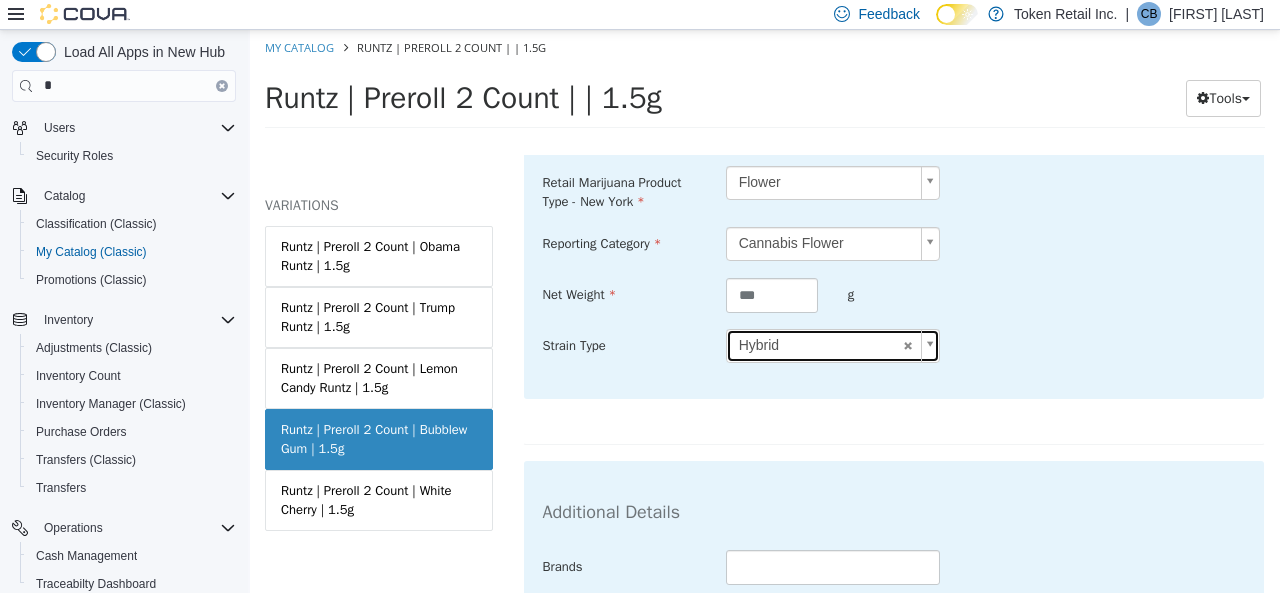 scroll, scrollTop: 0, scrollLeft: 0, axis: both 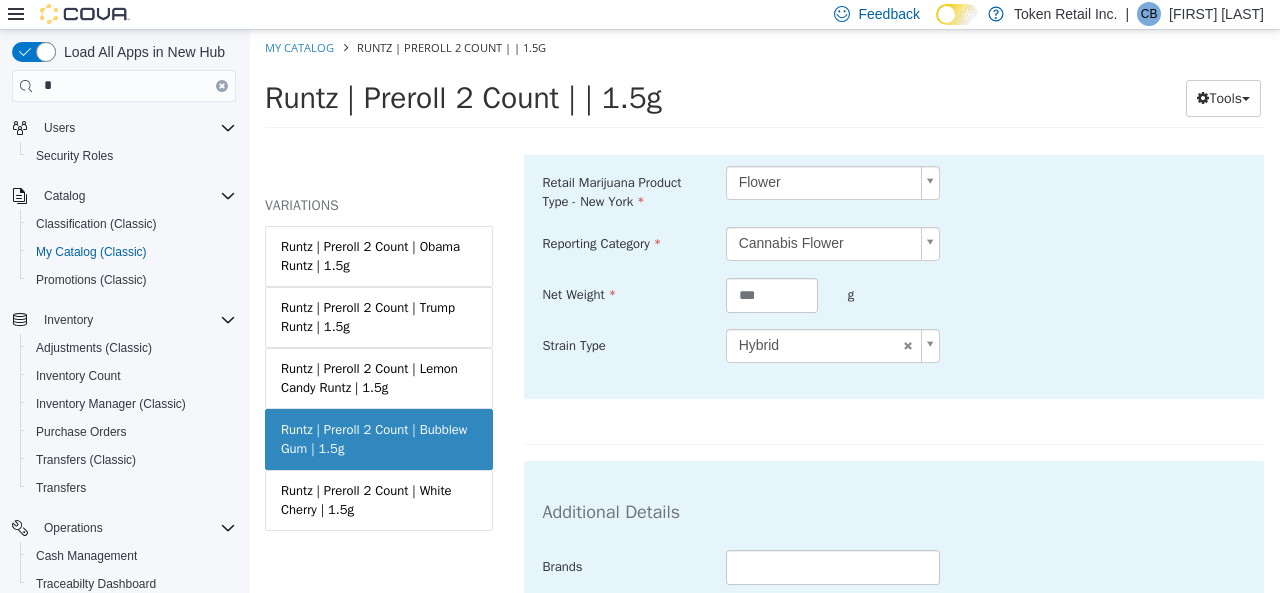 drag, startPoint x: 744, startPoint y: 448, endPoint x: 647, endPoint y: 443, distance: 97.128784 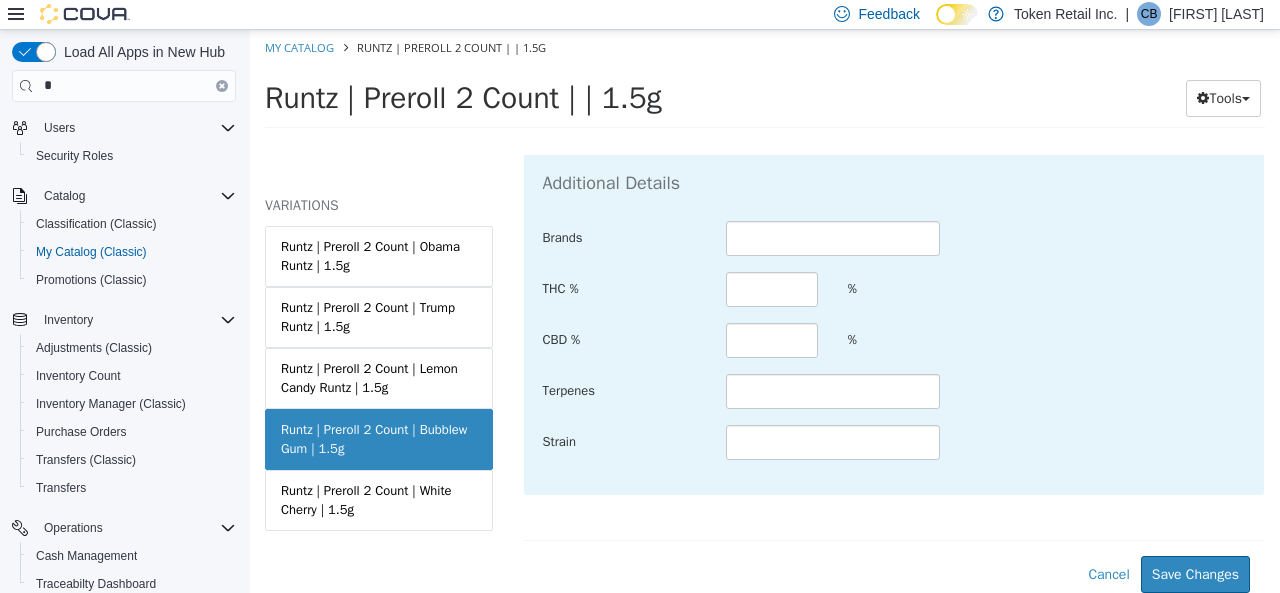 scroll, scrollTop: 822, scrollLeft: 0, axis: vertical 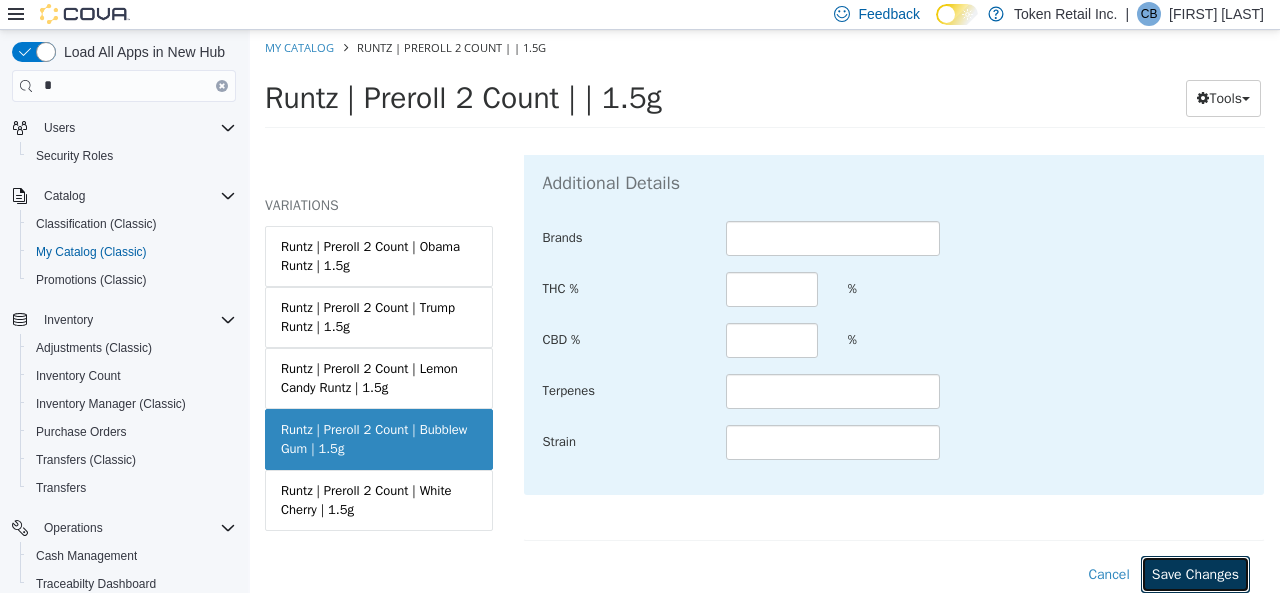click on "Save Changes" at bounding box center [1195, 573] 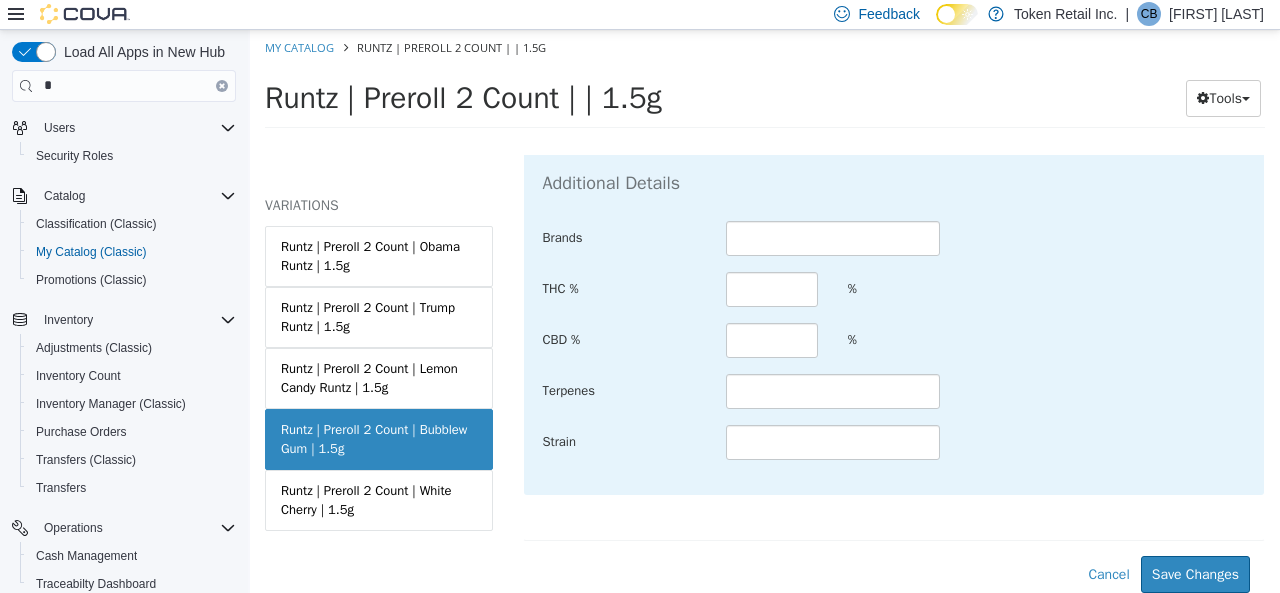 scroll, scrollTop: 642, scrollLeft: 0, axis: vertical 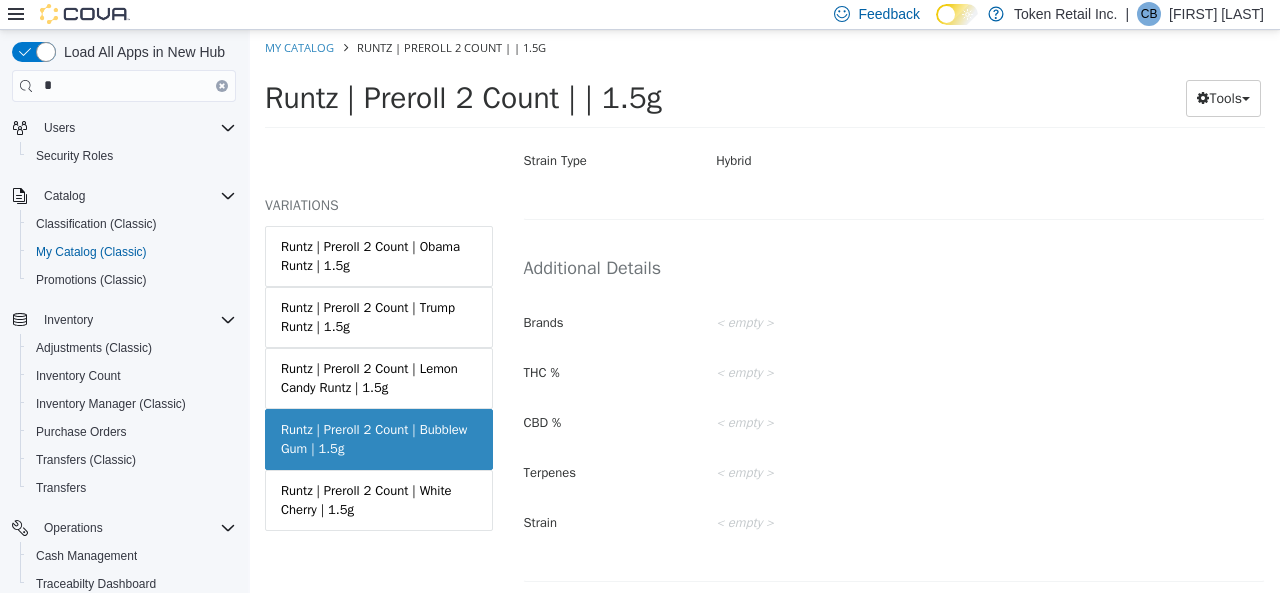 click on "Strain Type
Hybrid" at bounding box center [894, 160] 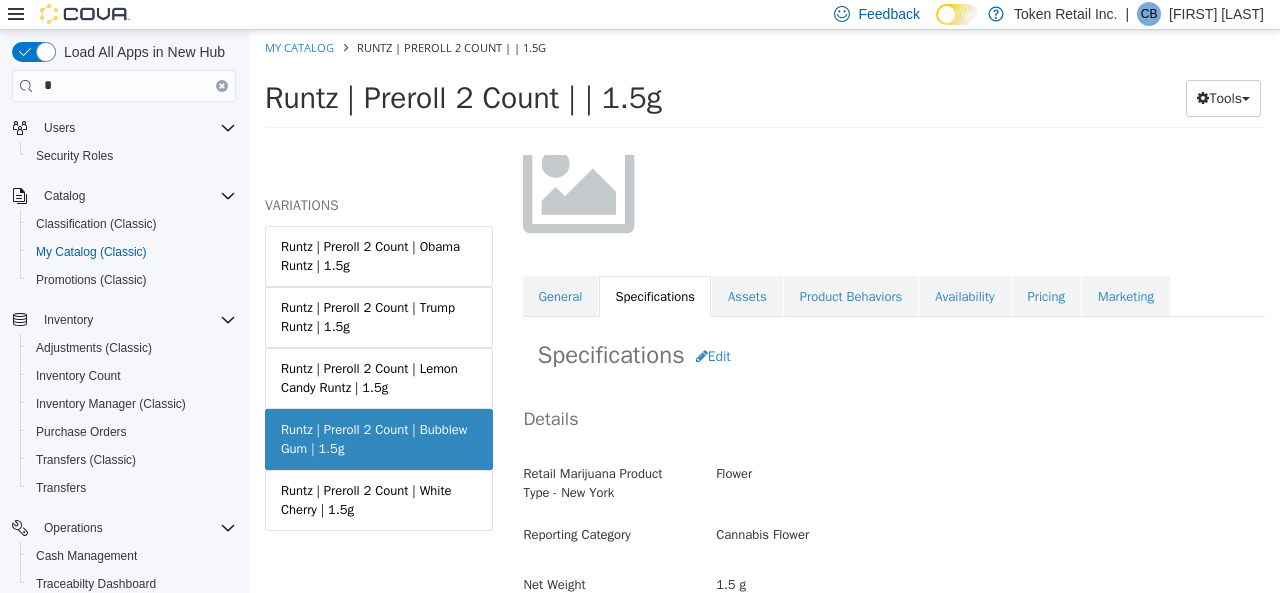 scroll, scrollTop: 0, scrollLeft: 0, axis: both 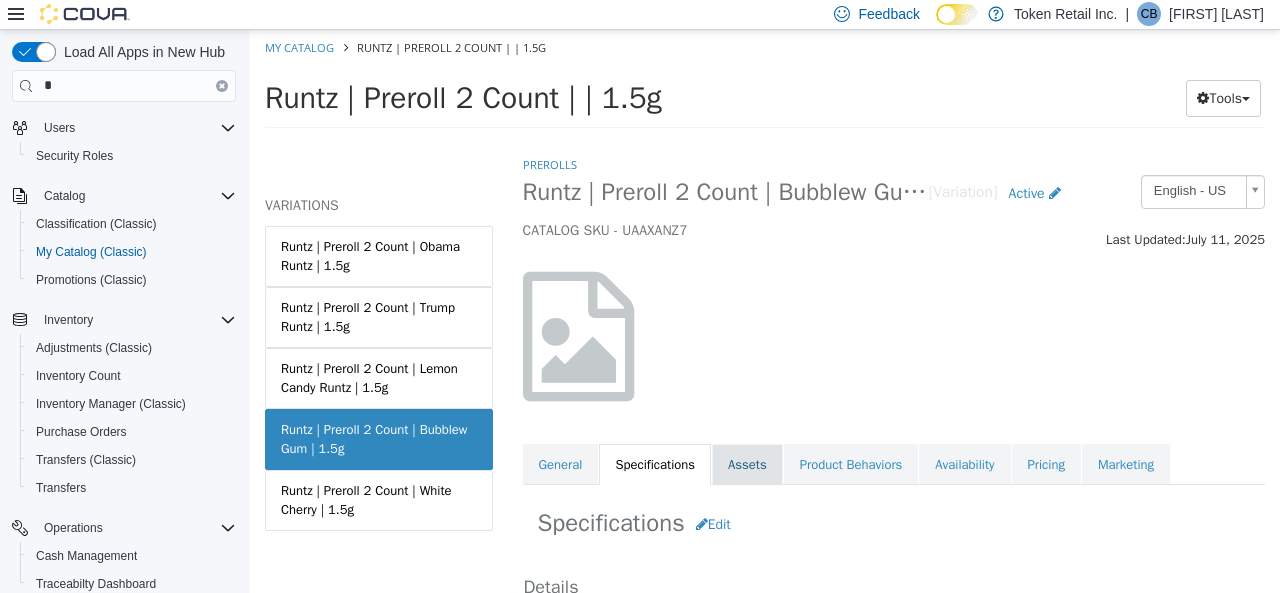 click on "Assets" at bounding box center (747, 464) 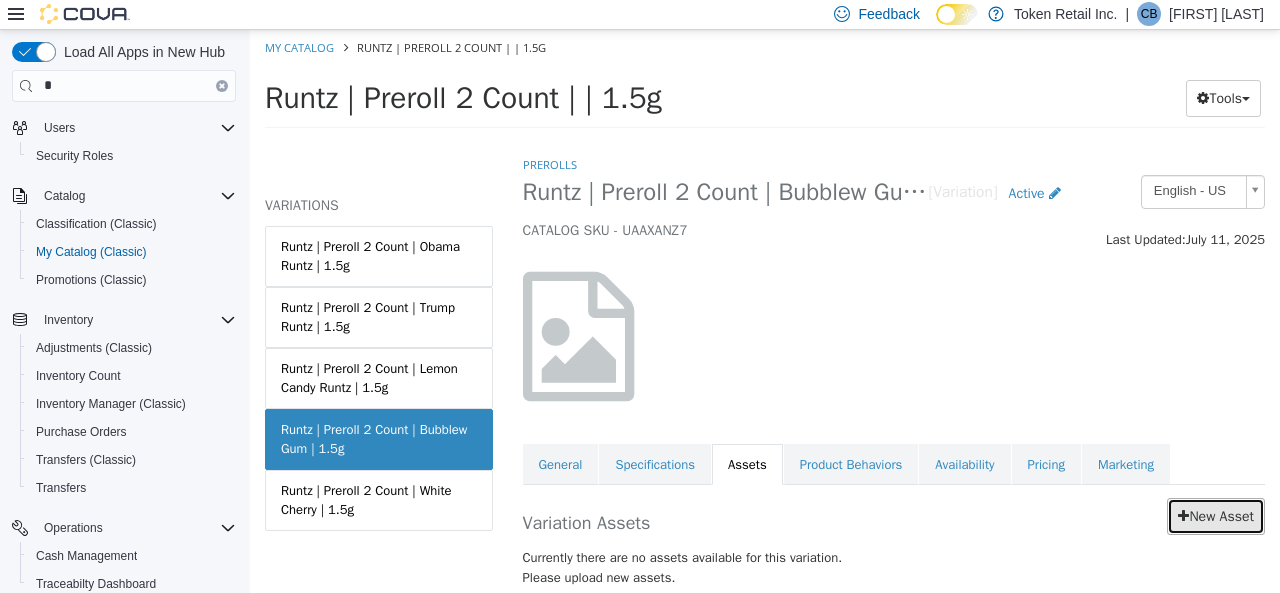 click on "New Asset" at bounding box center [1216, 515] 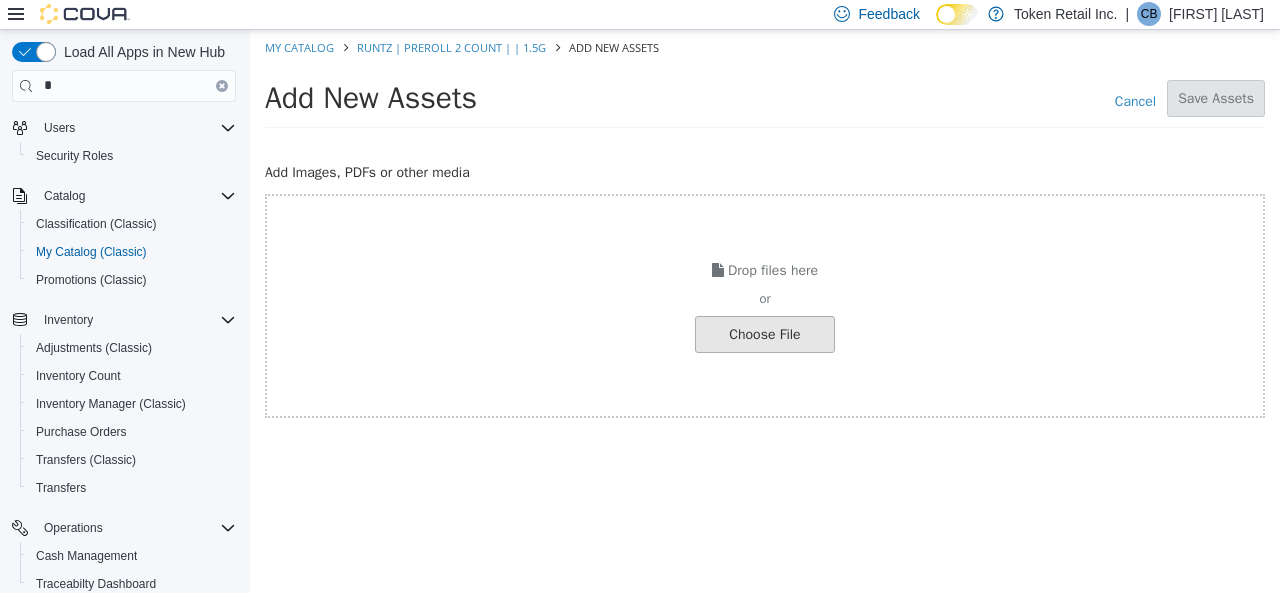 click at bounding box center [-282, 333] 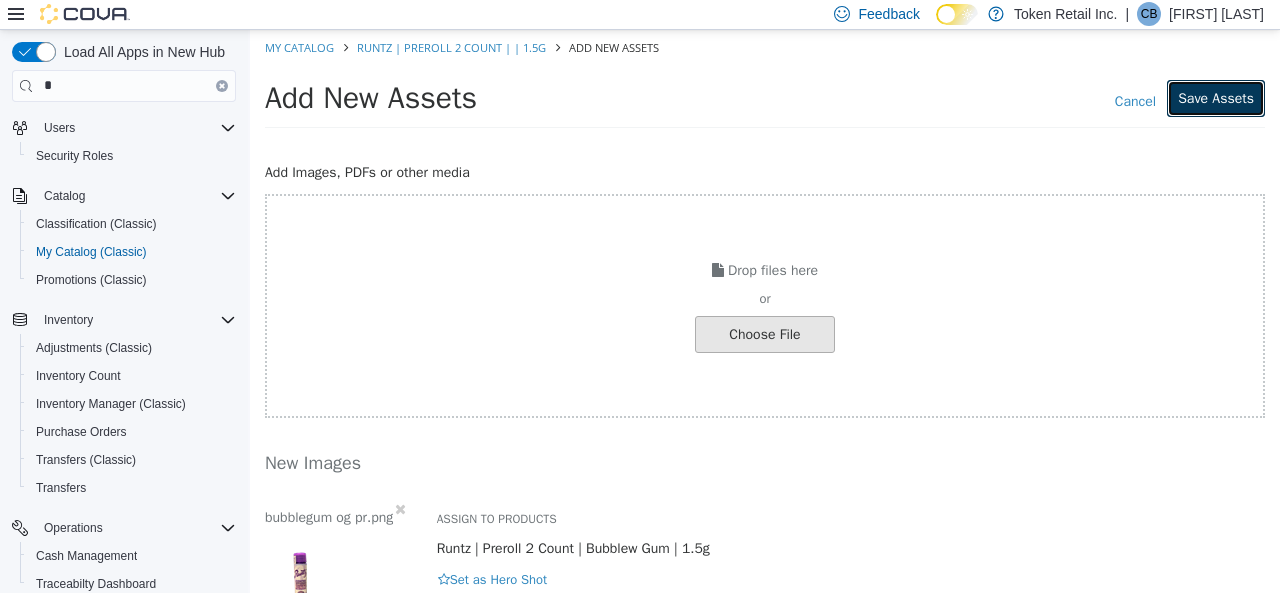 click on "Save Assets" at bounding box center (1216, 97) 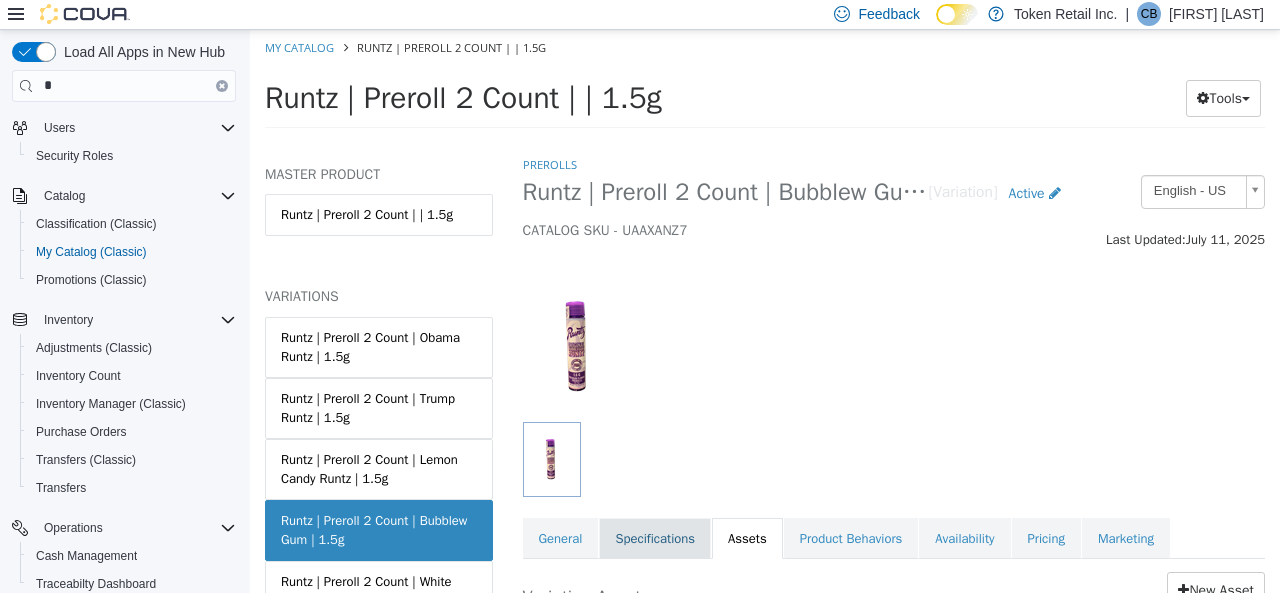 click on "Specifications" at bounding box center [655, 538] 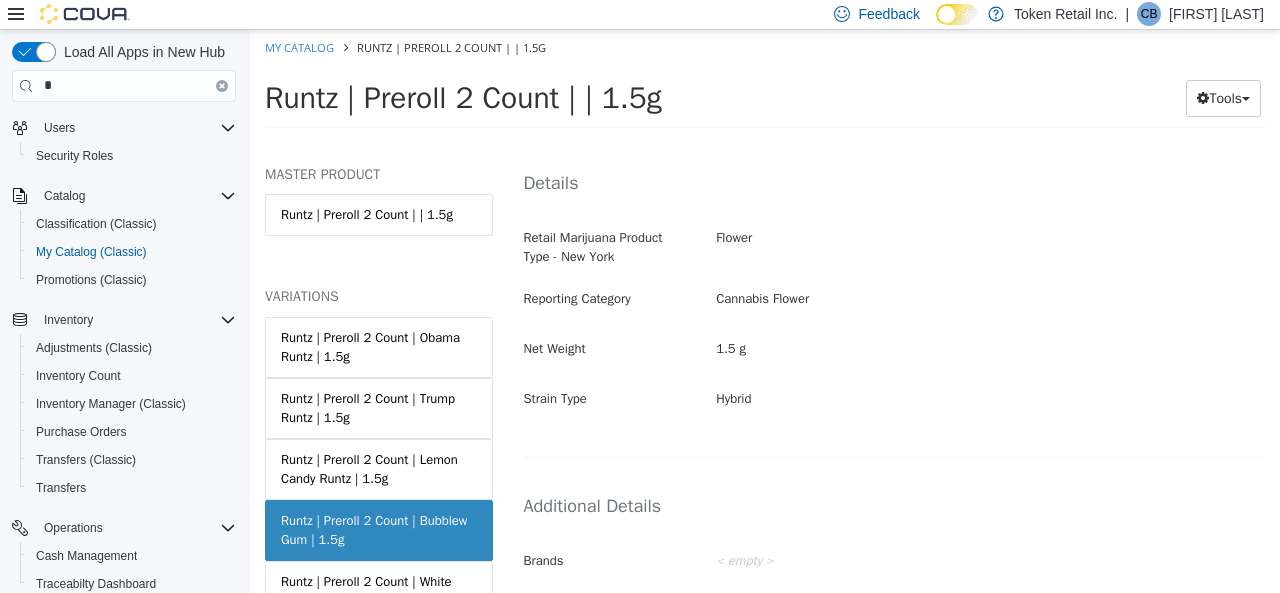 scroll, scrollTop: 356, scrollLeft: 0, axis: vertical 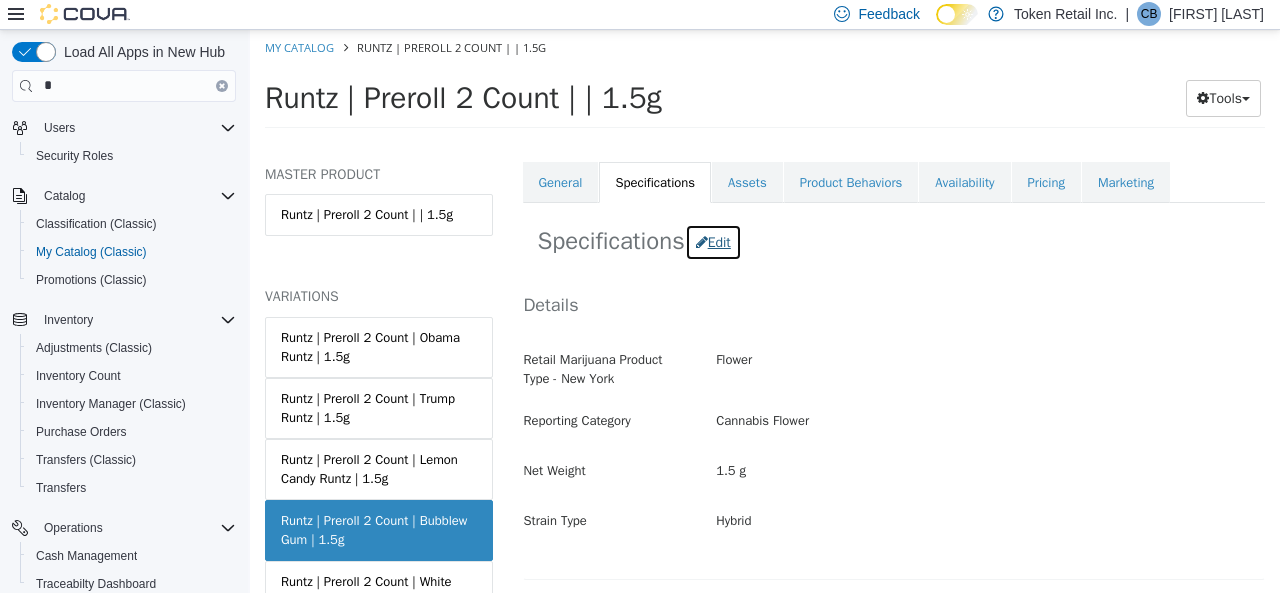 click on "Edit" at bounding box center [713, 241] 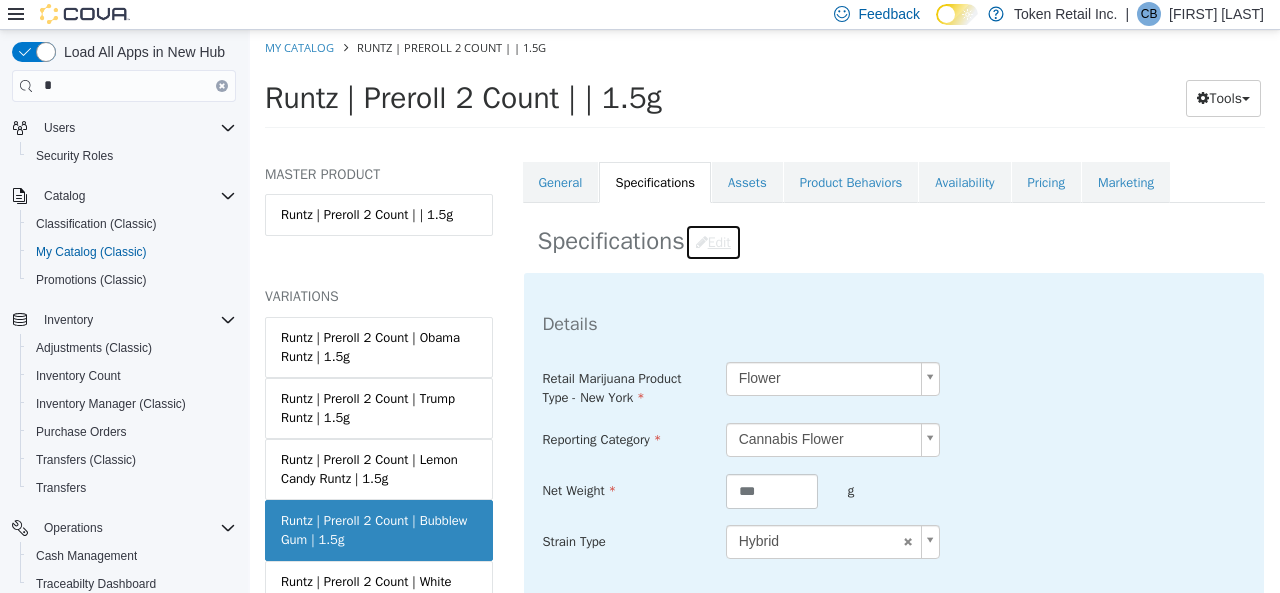 type 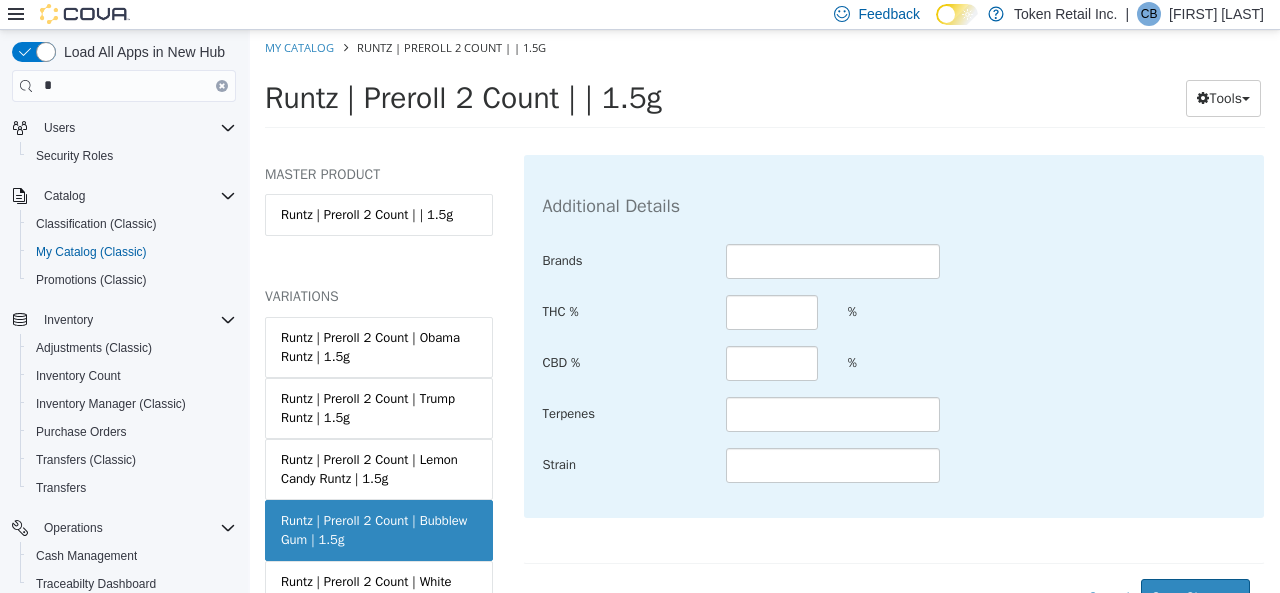 scroll, scrollTop: 896, scrollLeft: 0, axis: vertical 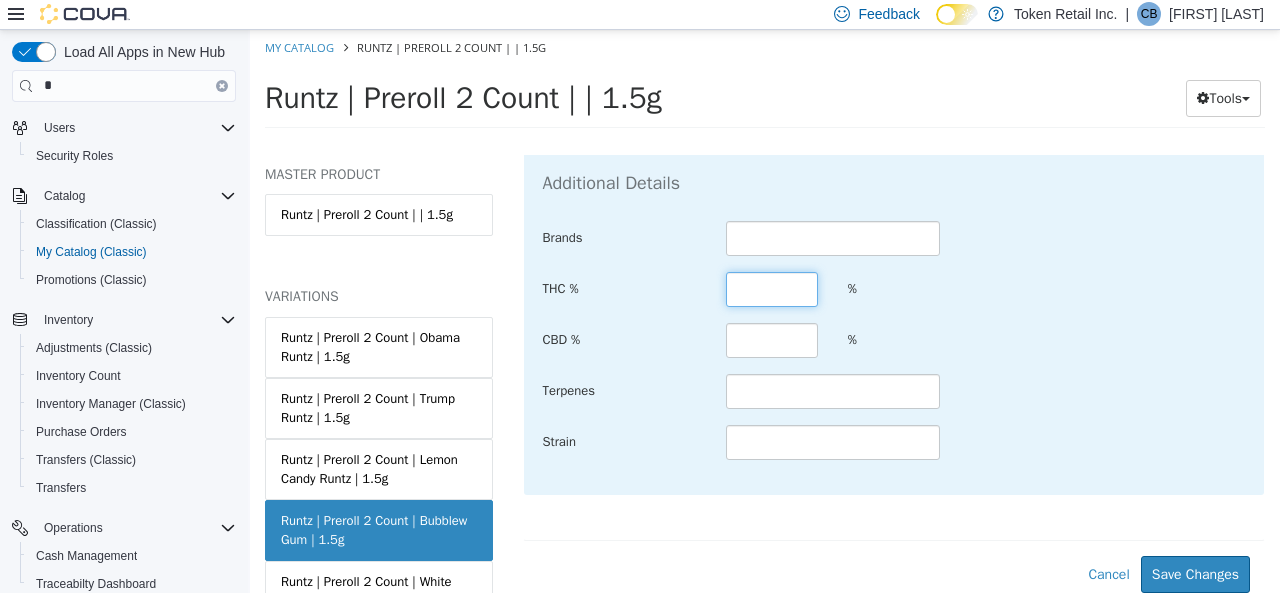 click at bounding box center (772, 288) 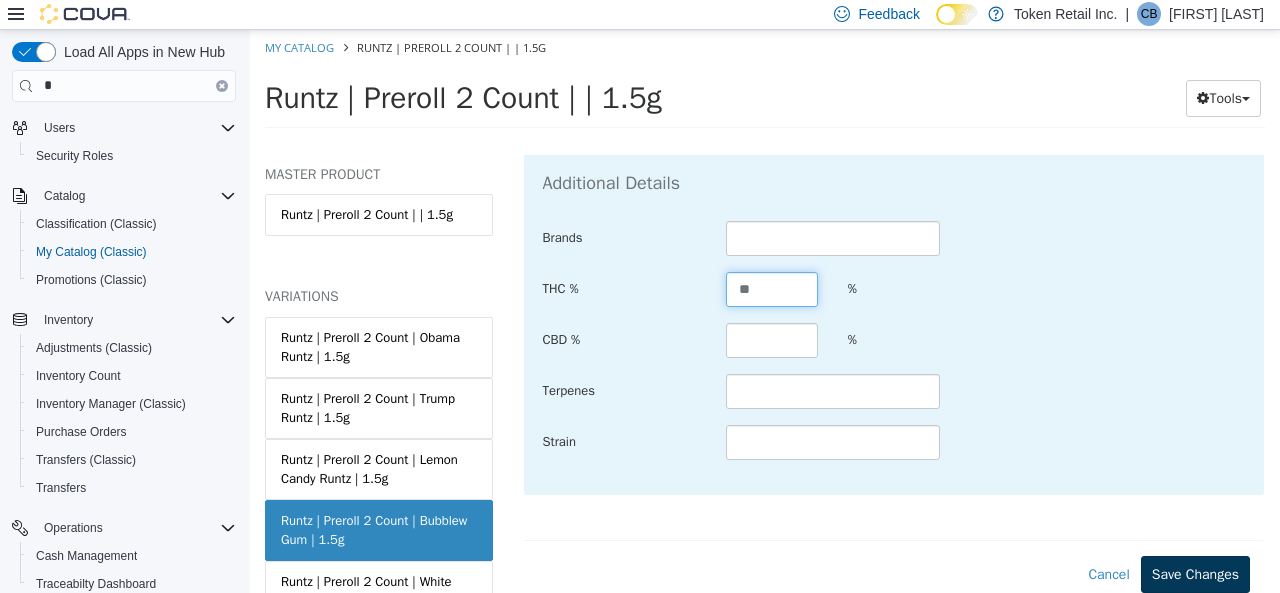 type on "**" 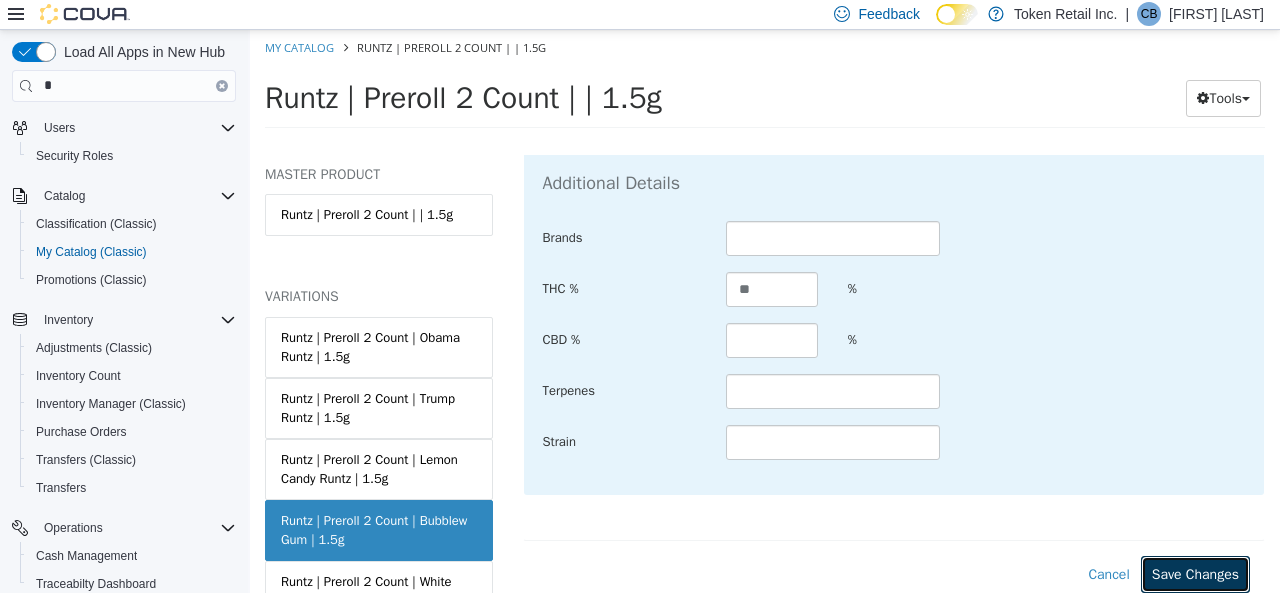 click on "Save Changes" at bounding box center [1195, 573] 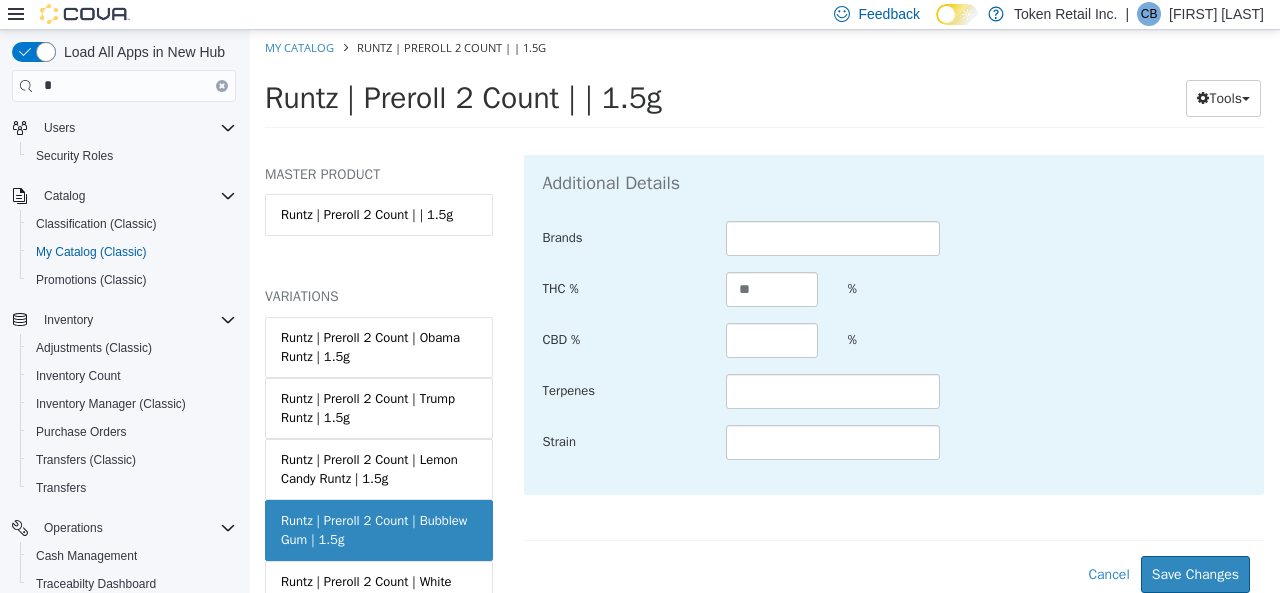 scroll, scrollTop: 716, scrollLeft: 0, axis: vertical 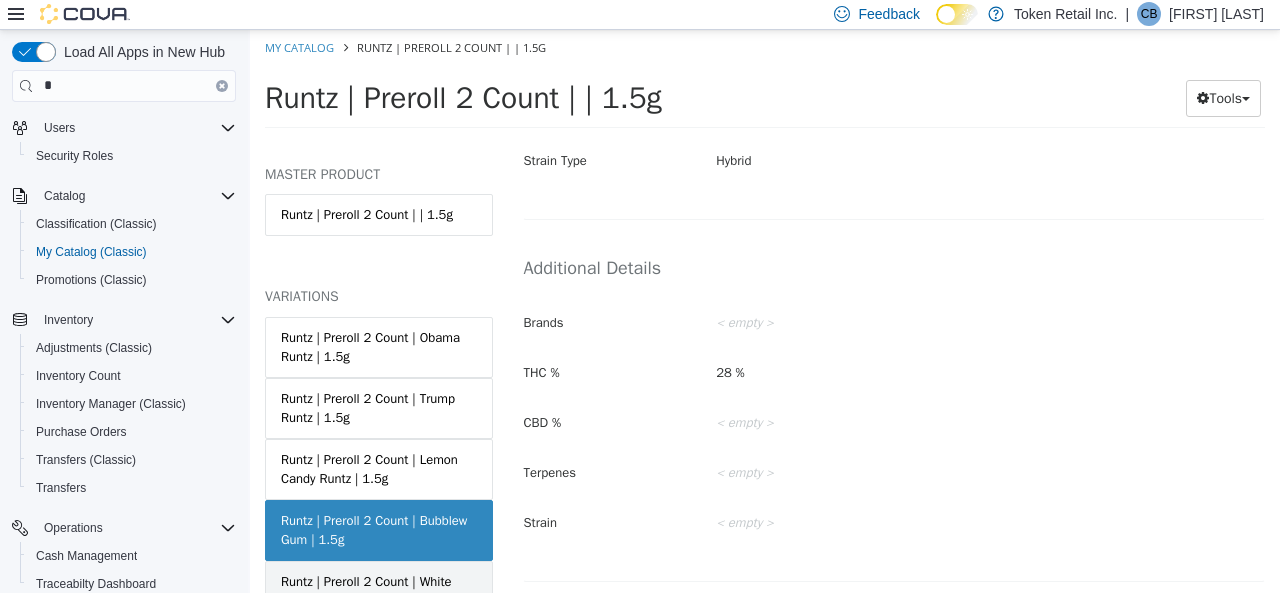 click on "Runtz | Preroll 2 Count | White Cherry | 1.5g" at bounding box center (379, 590) 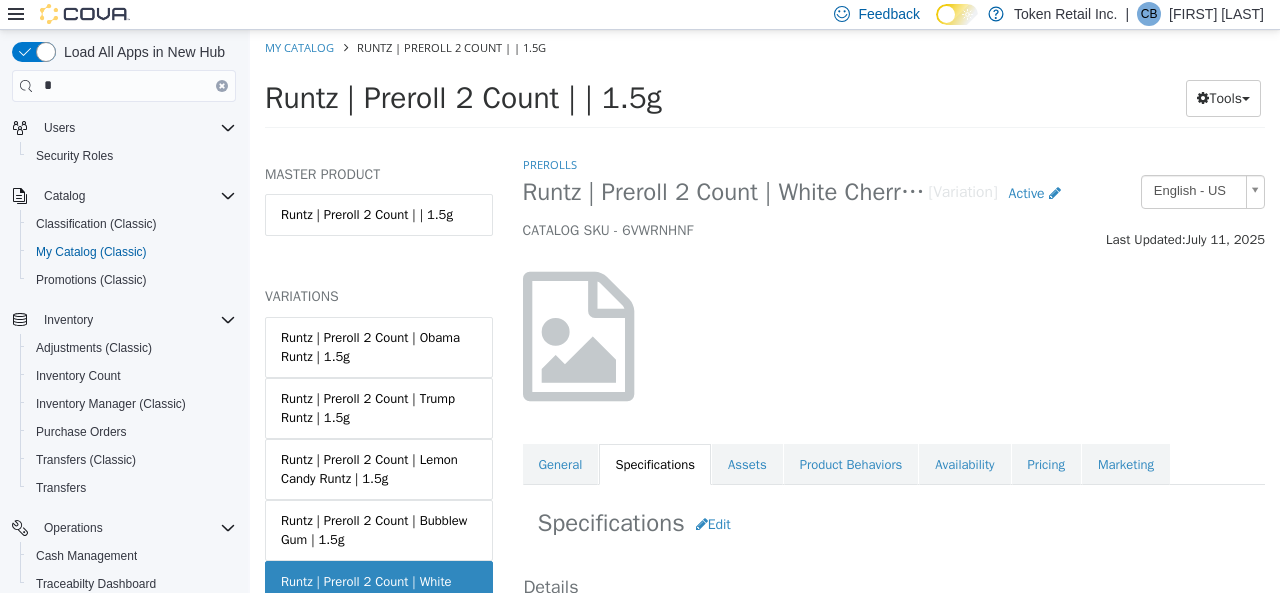 scroll, scrollTop: 4, scrollLeft: 0, axis: vertical 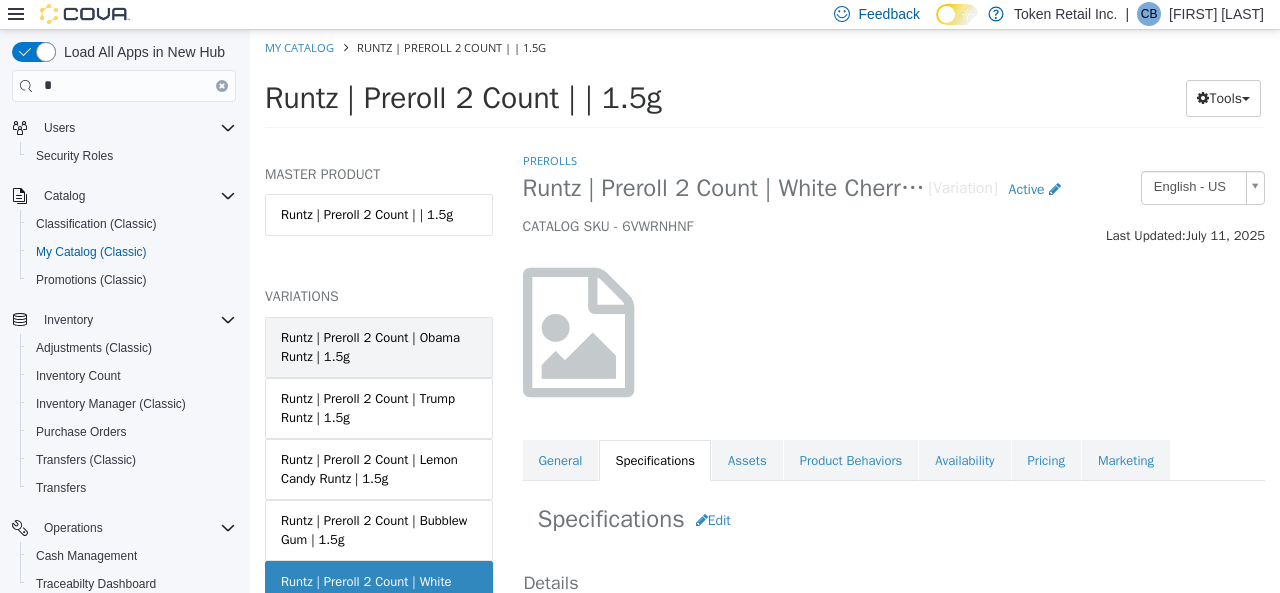 click on "Runtz | Preroll 2 Count | Obama Runtz | 1.5g" at bounding box center (379, 346) 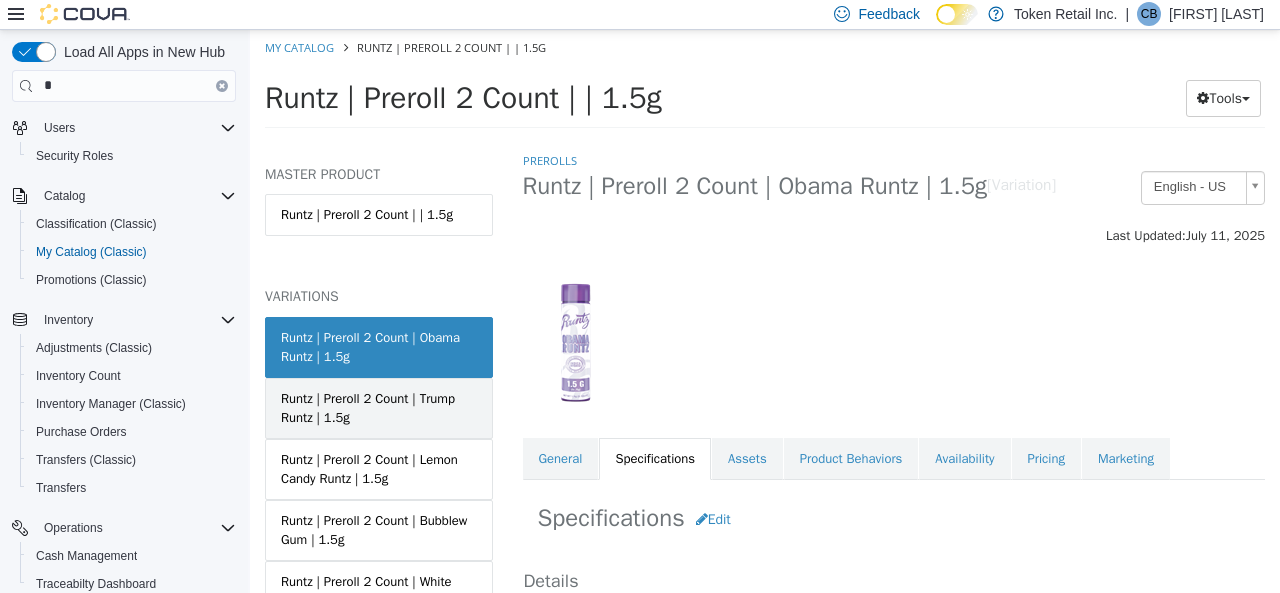 click on "Runtz | Preroll 2 Count | Trump Runtz | 1.5g" at bounding box center (379, 407) 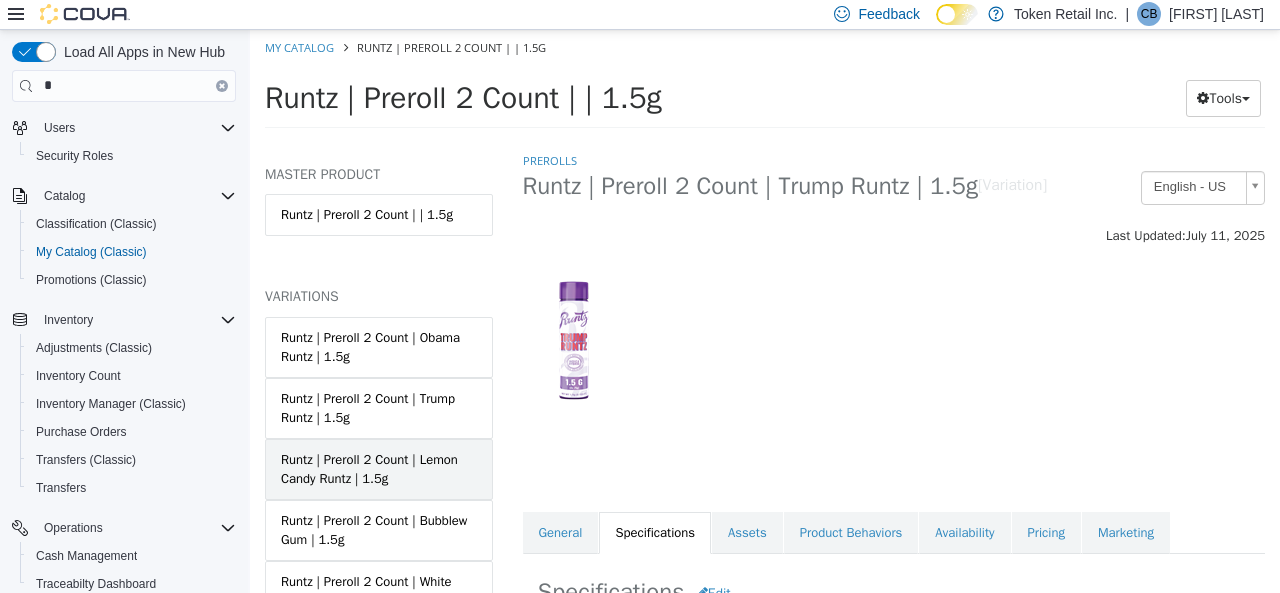 click on "Runtz | Preroll 2 Count | Lemon Candy Runtz | 1.5g" at bounding box center (379, 468) 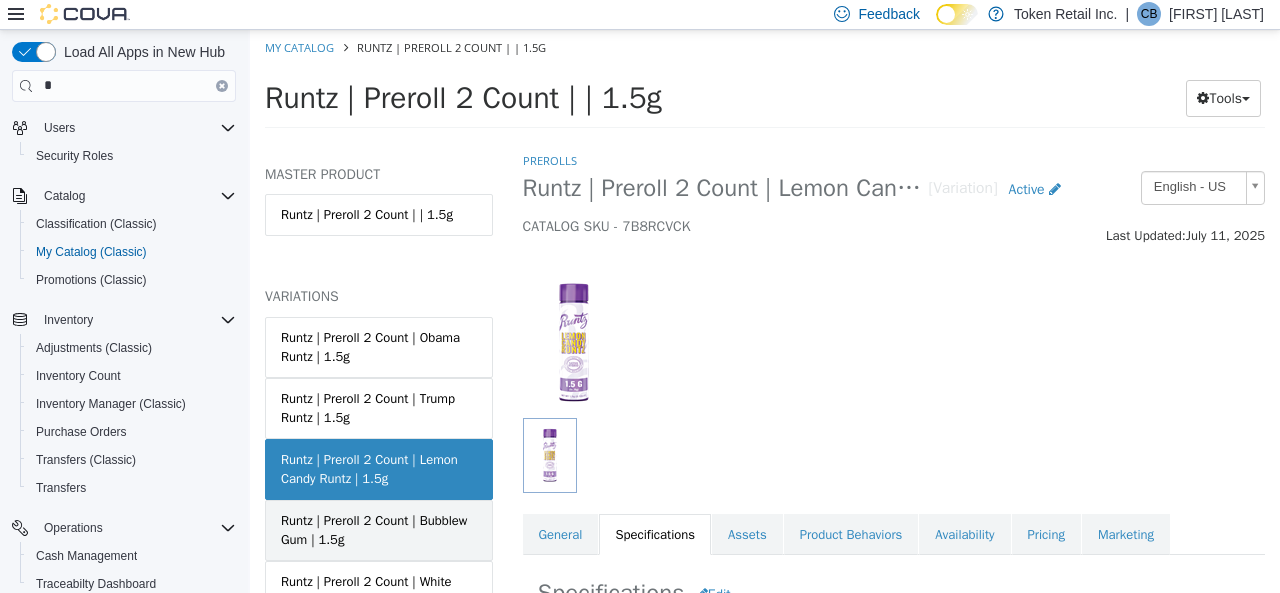 click on "Runtz | Preroll 2 Count | Bubblew Gum  | 1.5g" at bounding box center (379, 529) 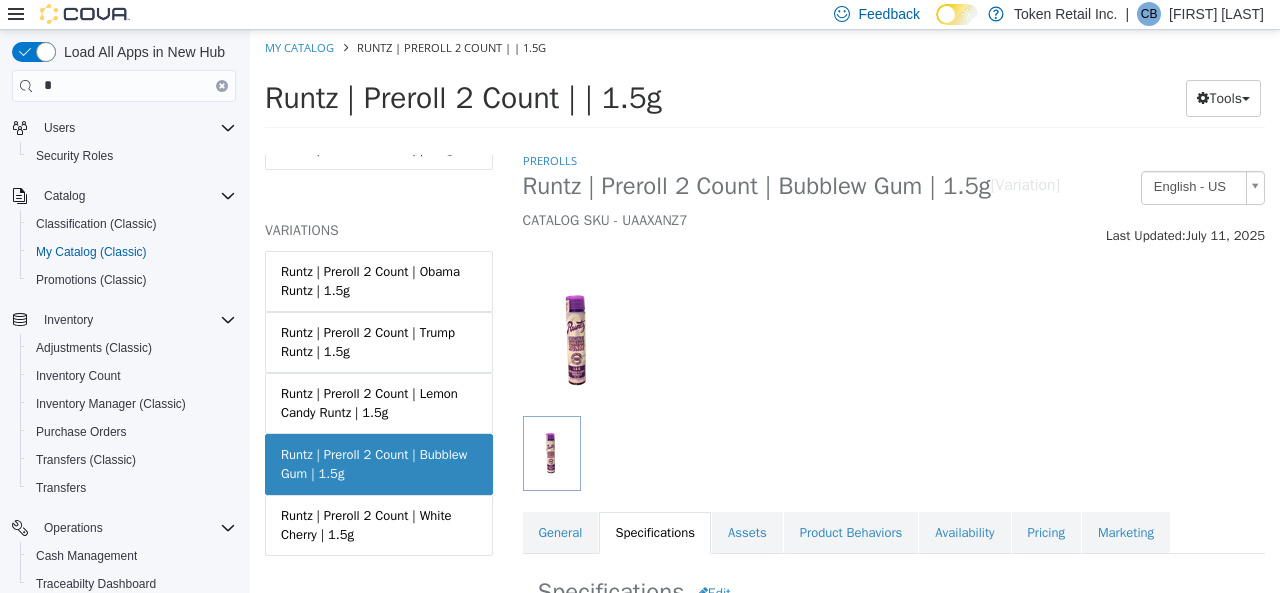 scroll, scrollTop: 80, scrollLeft: 0, axis: vertical 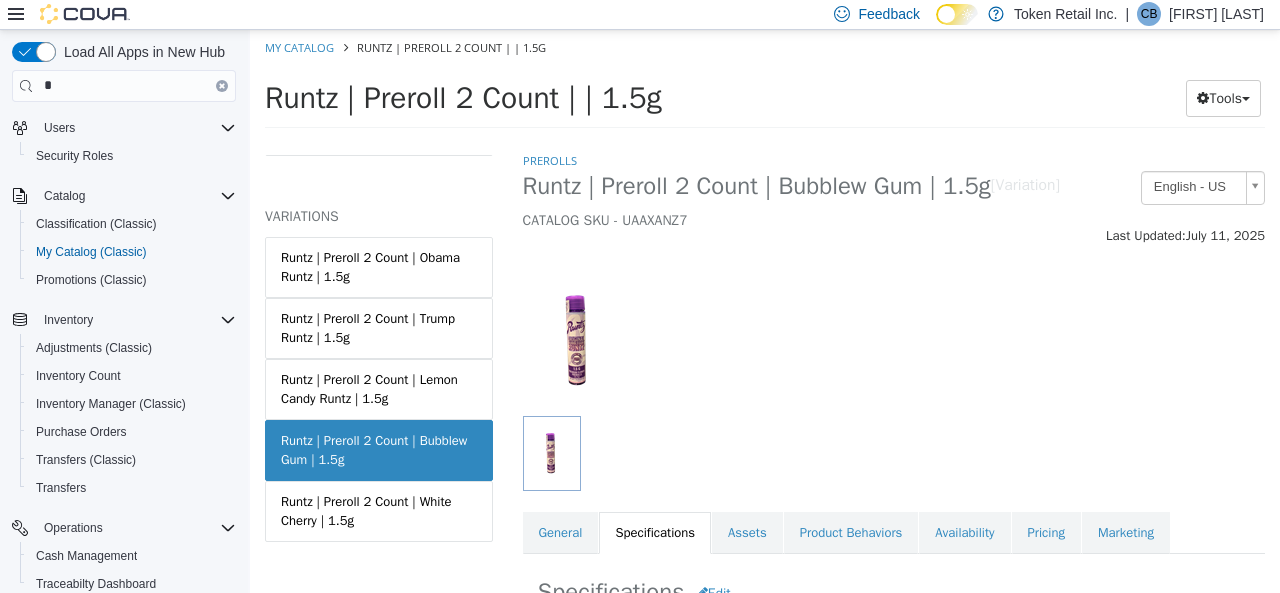 click on "Runtz | Preroll 2 Count | White Cherry | 1.5g" at bounding box center [379, 510] 